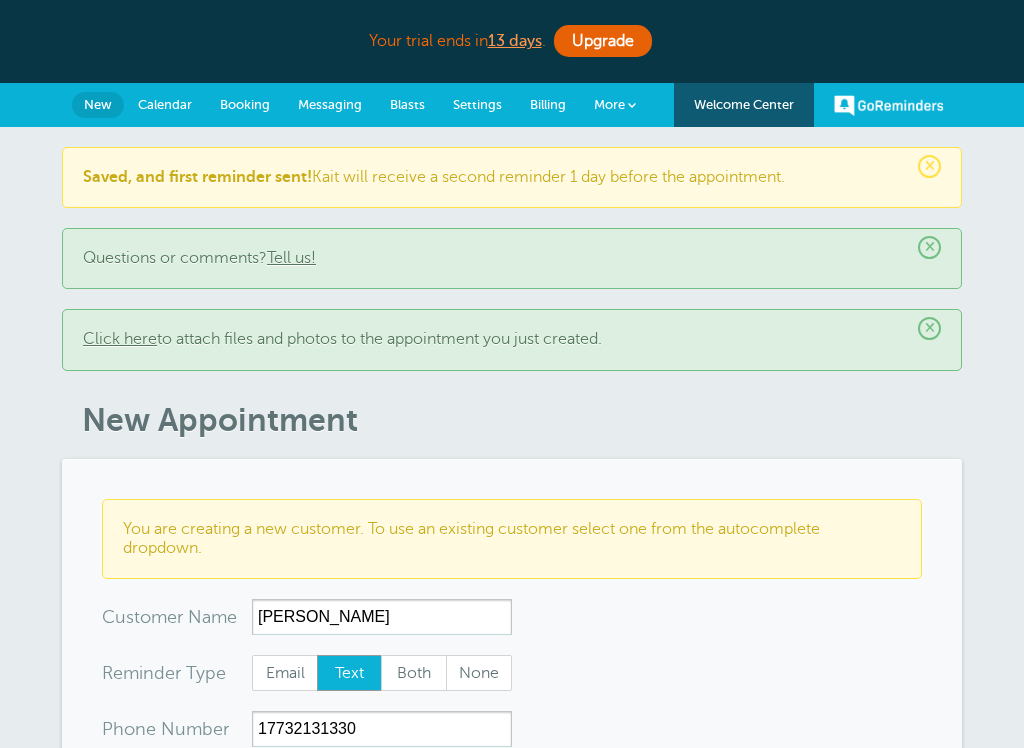scroll, scrollTop: 446, scrollLeft: 0, axis: vertical 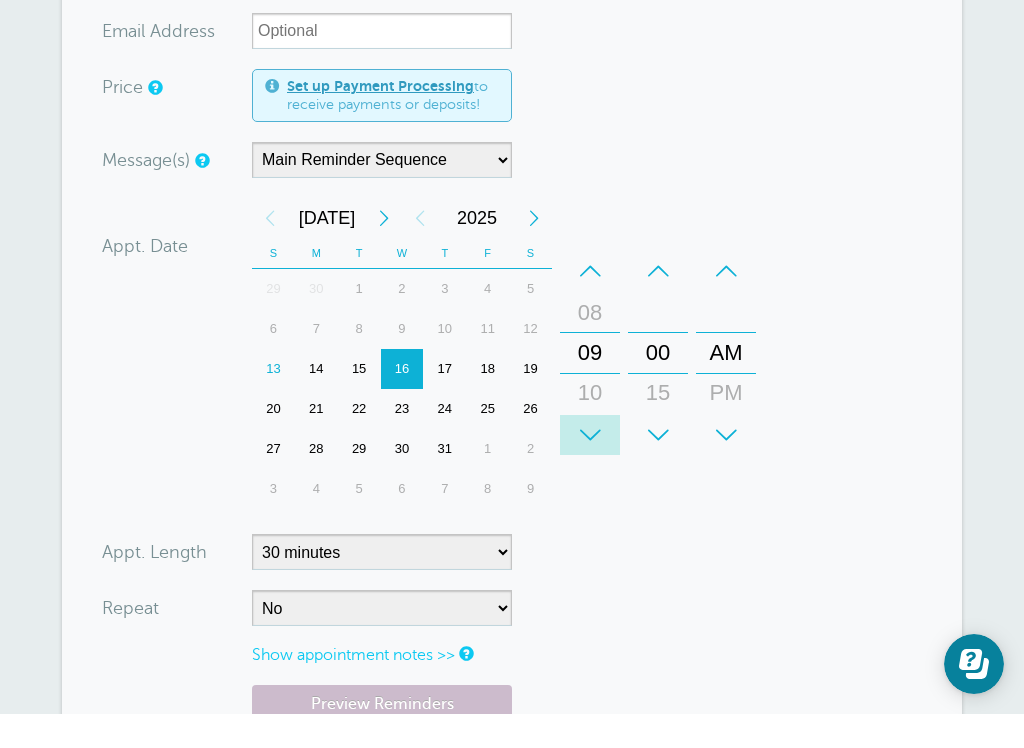 drag, startPoint x: 0, startPoint y: 0, endPoint x: -1, endPoint y: -755, distance: 755.0007 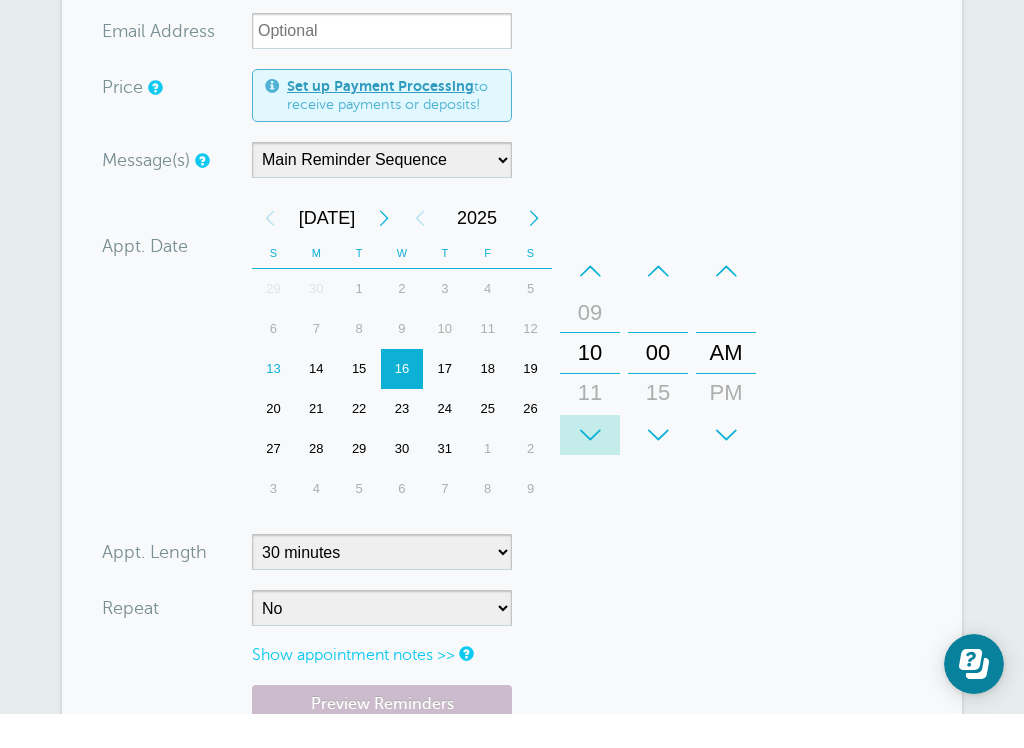 click on "Your trial ends [DATE] .  Upgrade
Your trial ends [DATE] .  Upgrade
GoReminders
[GEOGRAPHIC_DATA]
New
Calendar
Booking
Messaging
Blasts
Settings
Billing
More" at bounding box center [512, 282] 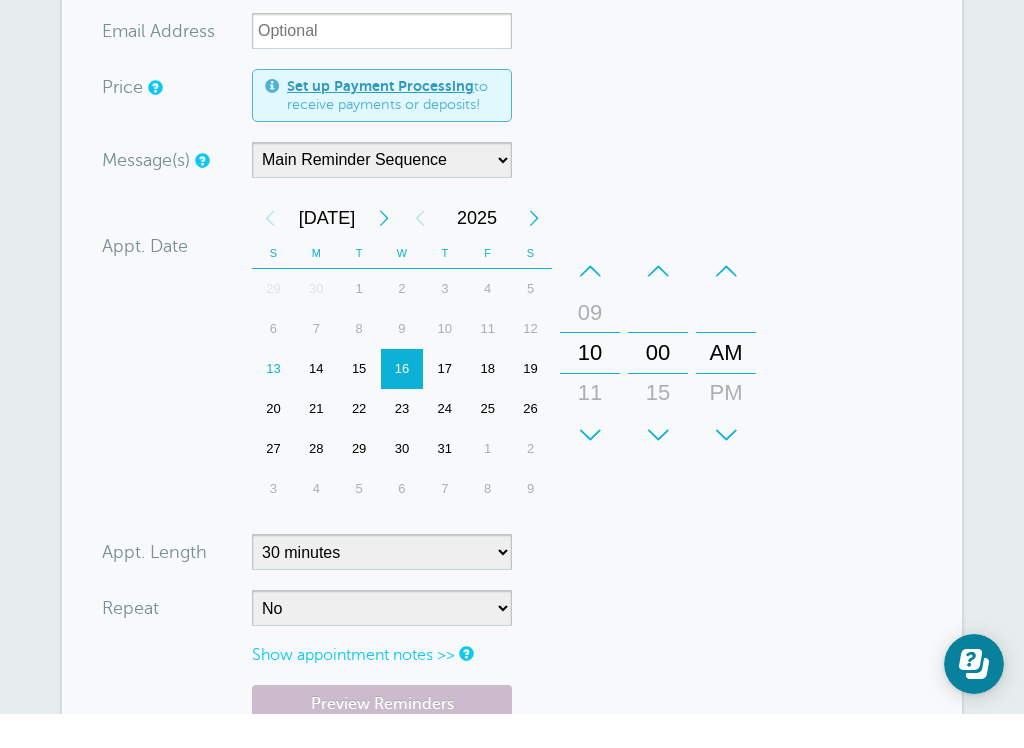 click on "Your trial ends [DATE] .  Upgrade
Your trial ends [DATE] .  Upgrade
GoReminders
[GEOGRAPHIC_DATA]
New
Calendar
Booking
Messaging
Blasts
Settings
Billing
More" at bounding box center [512, 282] 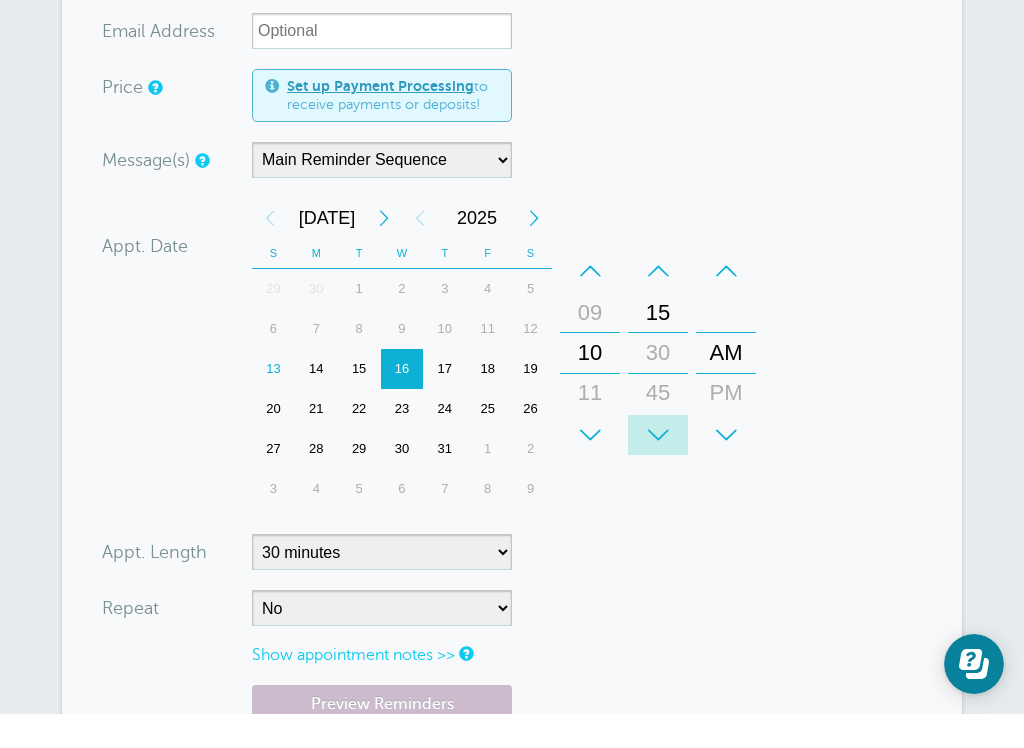 click on "Your trial ends [DATE] .  Upgrade
Your trial ends [DATE] .  Upgrade
GoReminders
[GEOGRAPHIC_DATA]
New
Calendar
Booking
Messaging
Blasts
Settings
Billing
More" at bounding box center (512, 282) 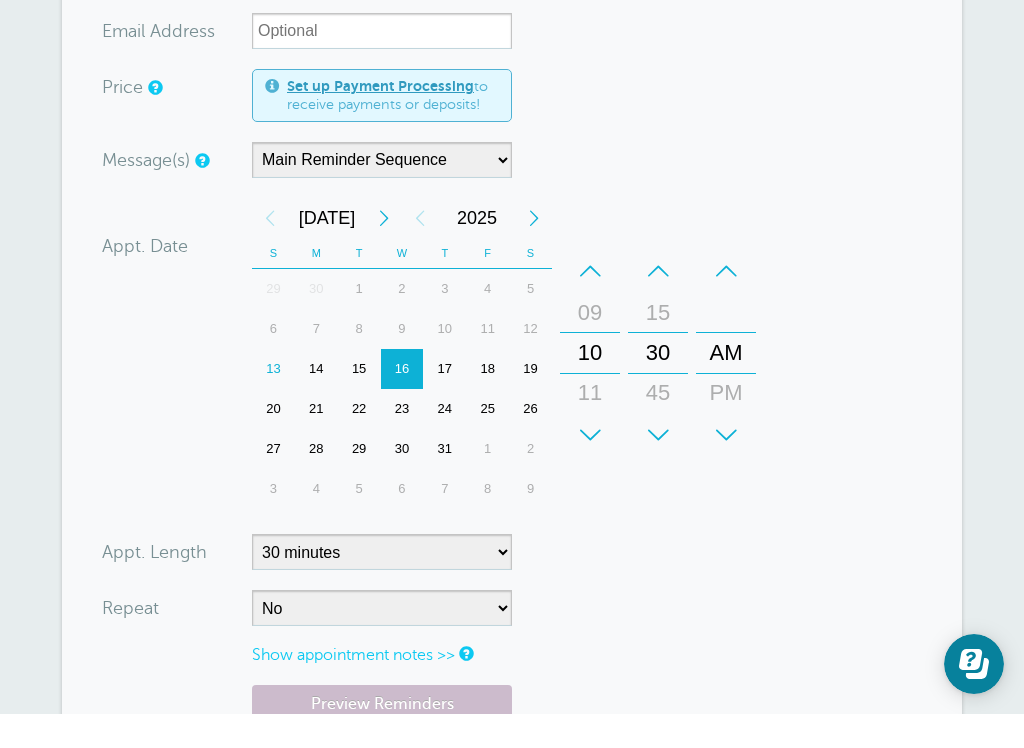 click on "Your trial ends [DATE] .  Upgrade
Your trial ends [DATE] .  Upgrade
GoReminders
[GEOGRAPHIC_DATA]
New
Calendar
Booking
Messaging
Blasts
Settings
Billing
More" at bounding box center (512, 282) 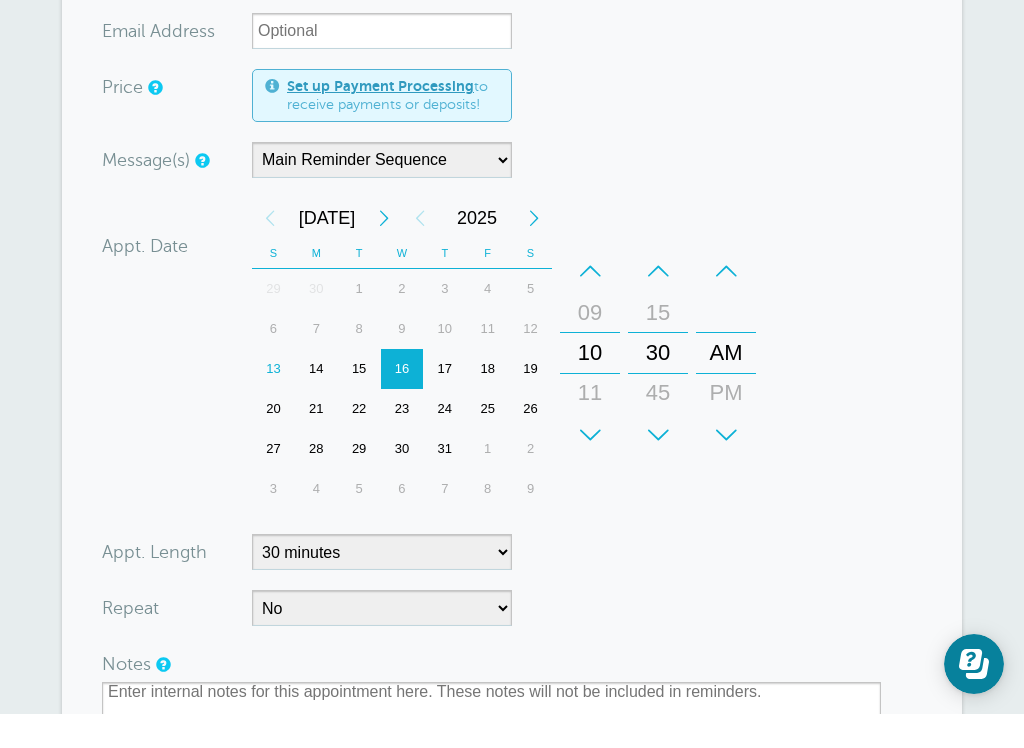 drag, startPoint x: 350, startPoint y: 644, endPoint x: 363, endPoint y: 608, distance: 38.27532 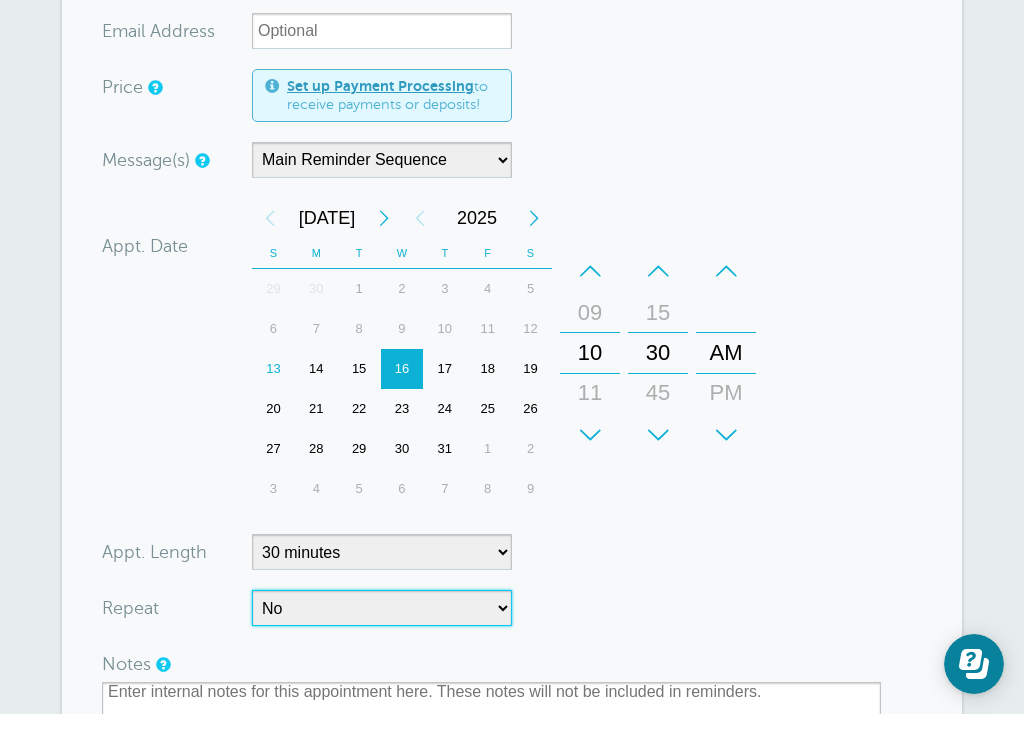 click on "No Daily Weekly Every 2 weeks Every 3 weeks Every 4 weeks Monthly Every 5 weeks Every 6 weeks Every 7 weeks Every 8 weeks Every other month Every 9 weeks Every 10 weeks Every 11 weeks Every 12 weeks Quarterly Every 4 months Every 6 months Yearly Every 18 months Every 2 years Every 3 years" at bounding box center [382, 642] 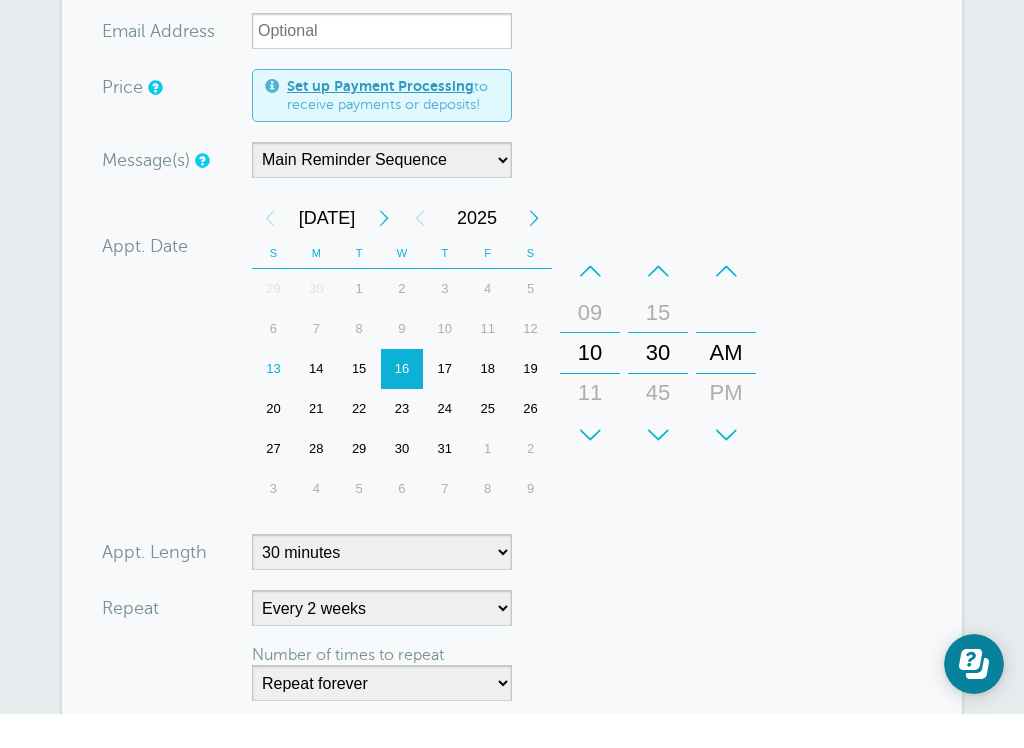 drag, startPoint x: 363, startPoint y: 608, endPoint x: 601, endPoint y: 635, distance: 239.52661 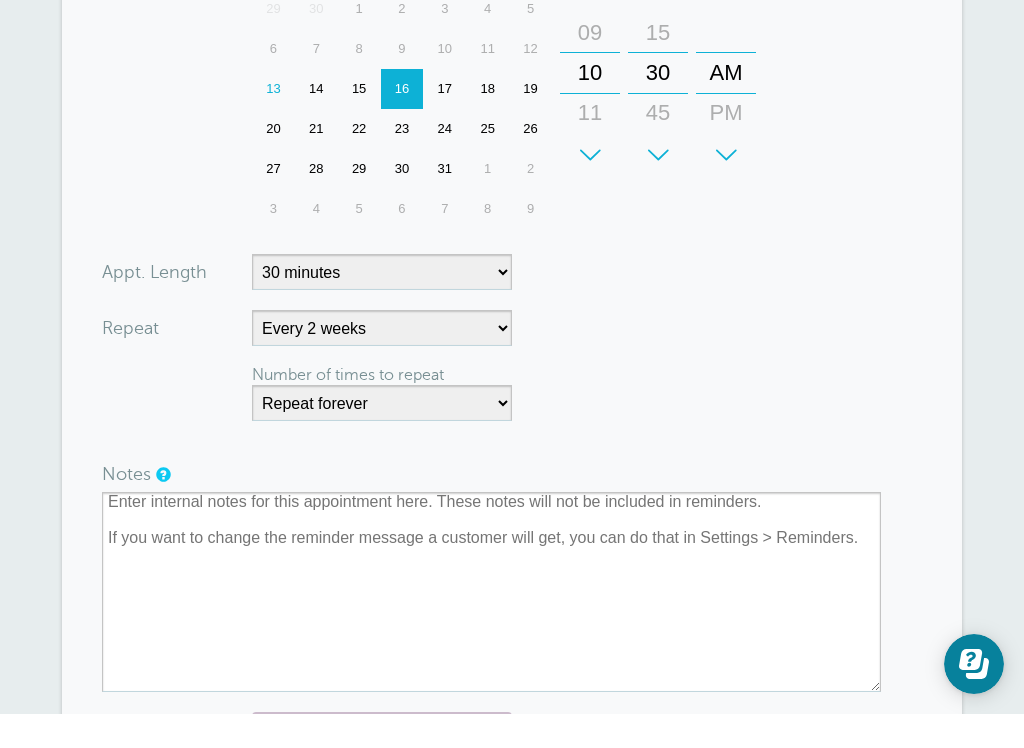 scroll, scrollTop: 1007, scrollLeft: 0, axis: vertical 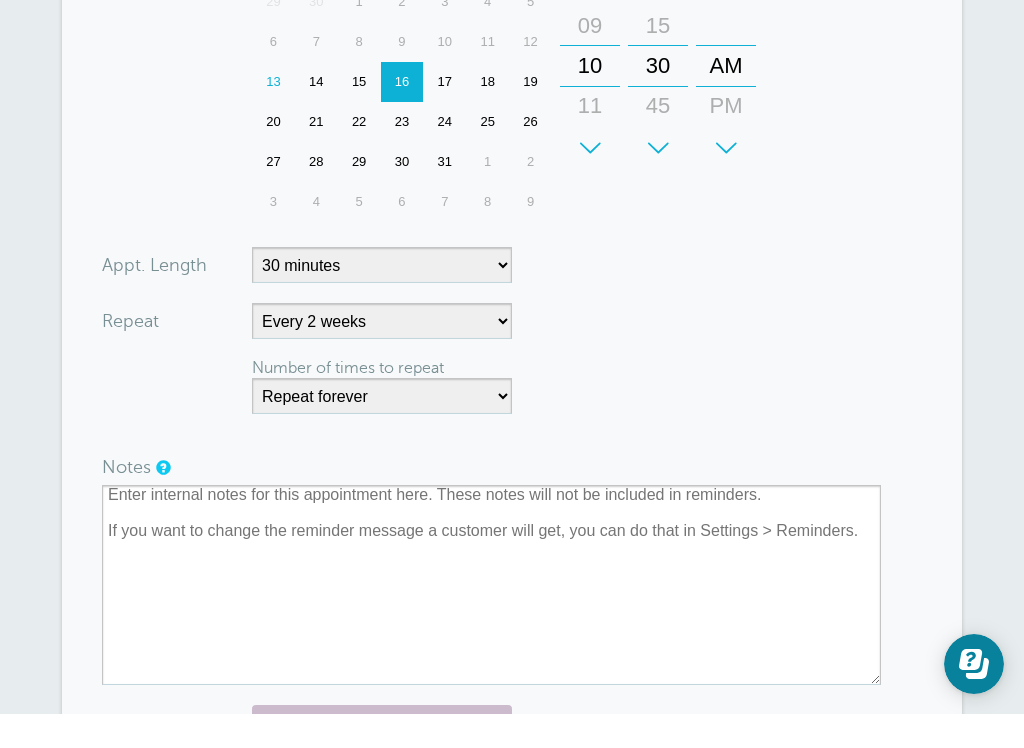 drag, startPoint x: 601, startPoint y: 635, endPoint x: 450, endPoint y: 560, distance: 168.60011 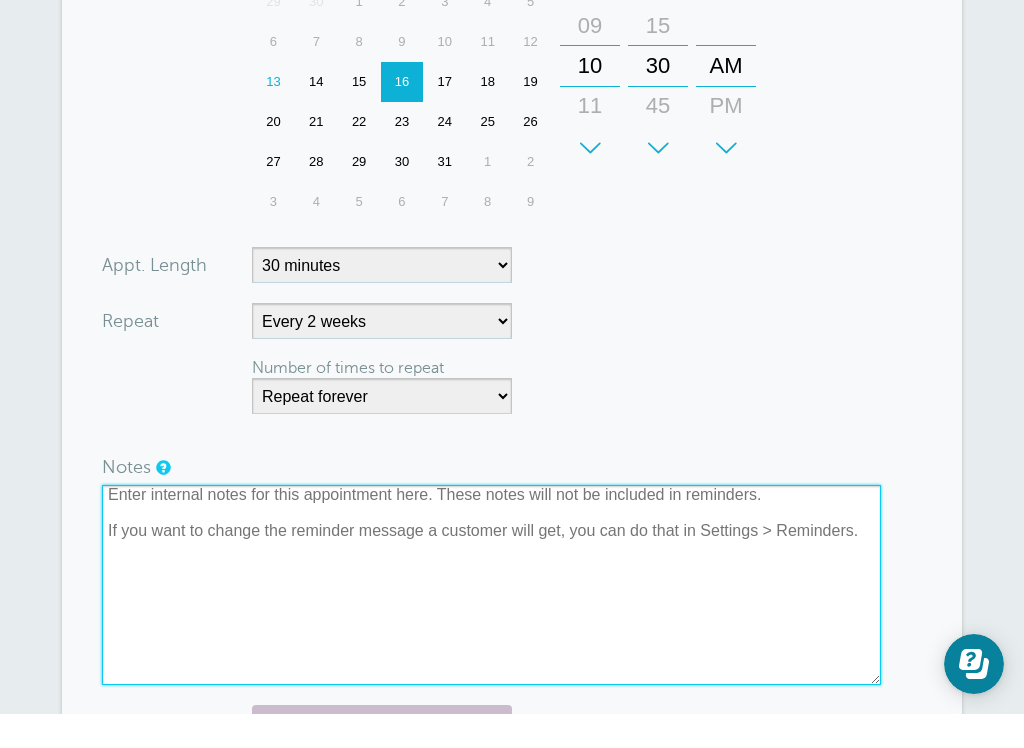 scroll, scrollTop: 1010, scrollLeft: 0, axis: vertical 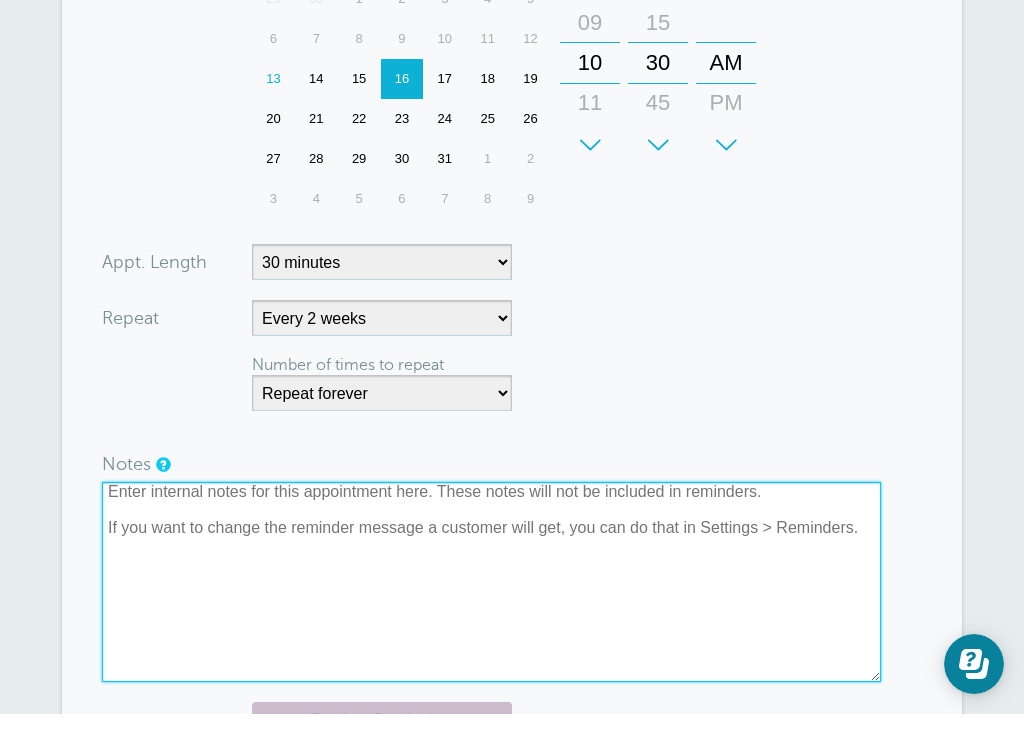 paste on "Dear valued clients, please note that our clean team may arrive up to 30 minutes before or after the scheduled time, as they optimize their route for maximum efficiency, we appreciate your understanding and loyalty." 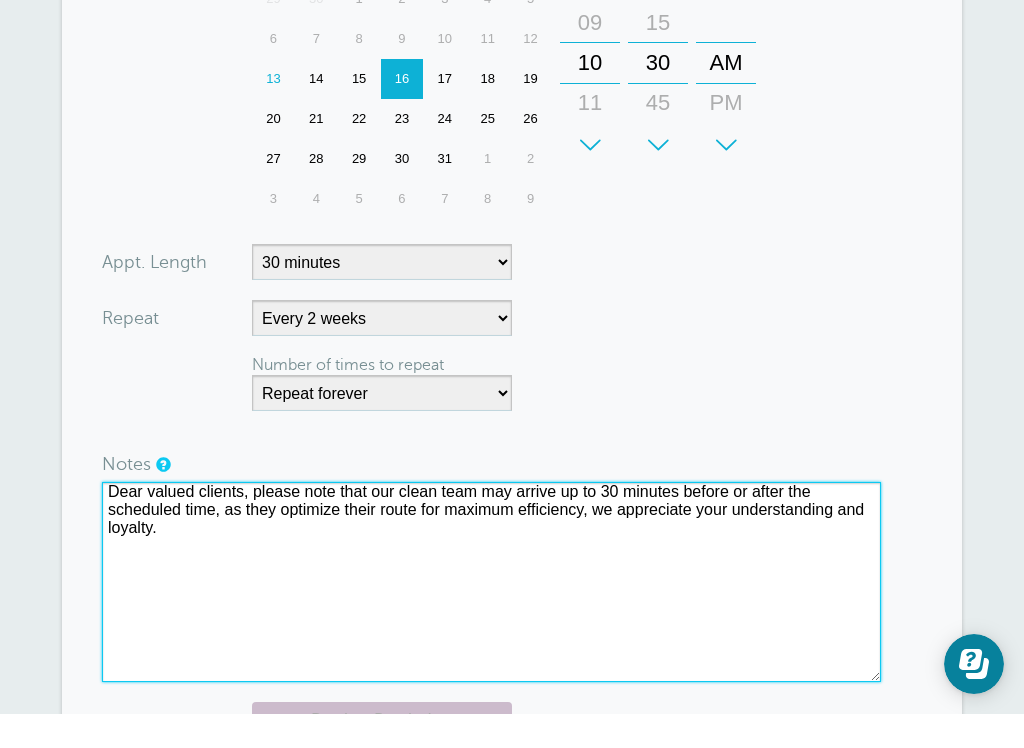 type on "Dear valued clients, please note that our clean team may arrive up to 30 minutes before or after the scheduled time, as they optimize their route for maximum efficiency, we appreciate your understanding and loyalty." 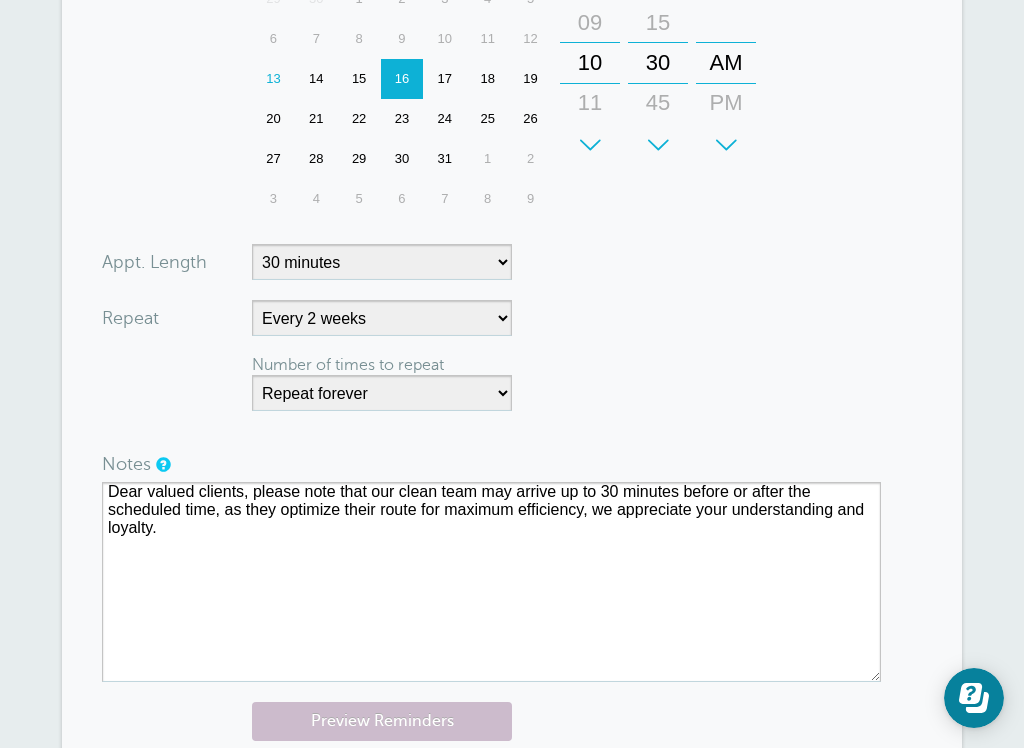 drag, startPoint x: 450, startPoint y: 560, endPoint x: 910, endPoint y: 465, distance: 469.70737 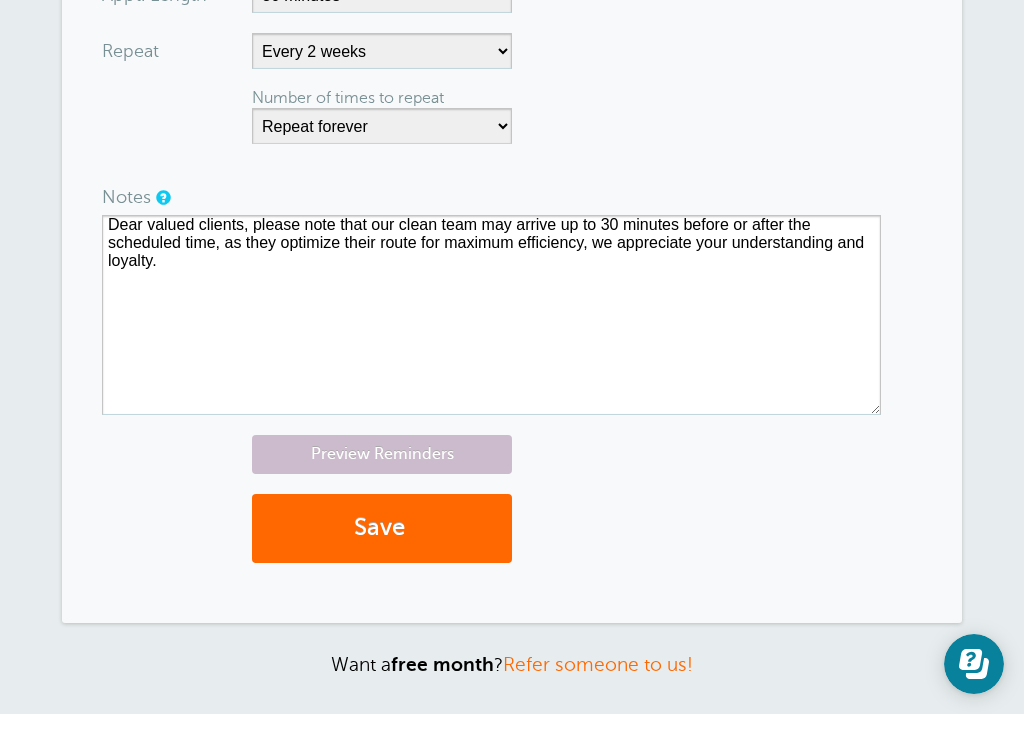 scroll, scrollTop: 1341, scrollLeft: 0, axis: vertical 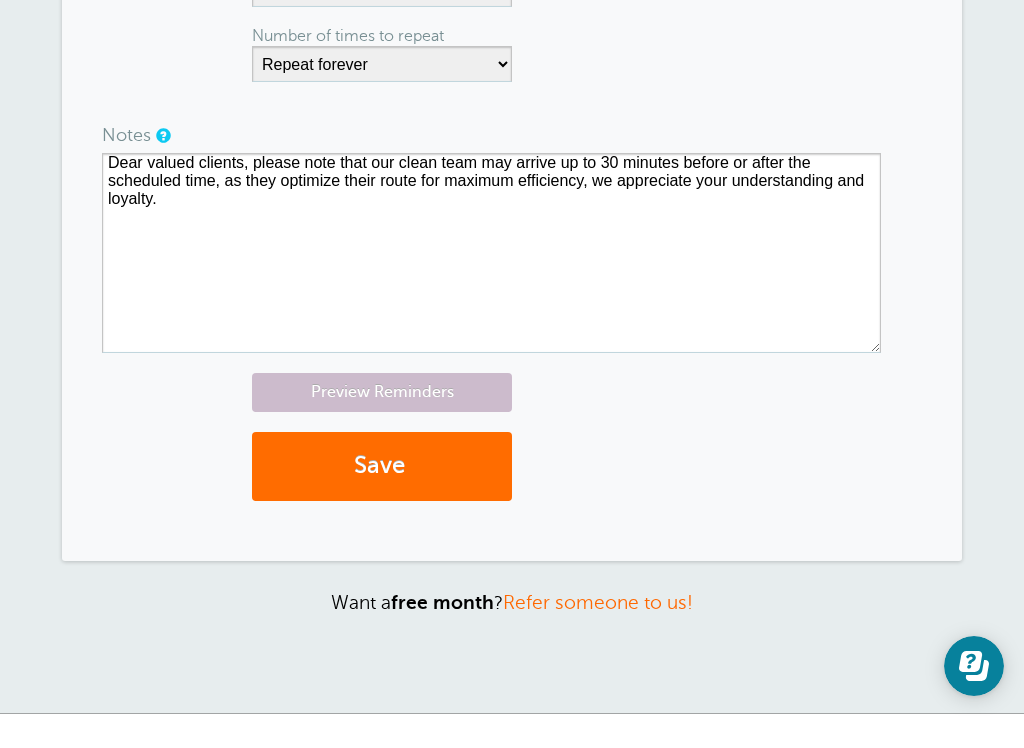 drag, startPoint x: 910, startPoint y: 465, endPoint x: 435, endPoint y: 446, distance: 475.37985 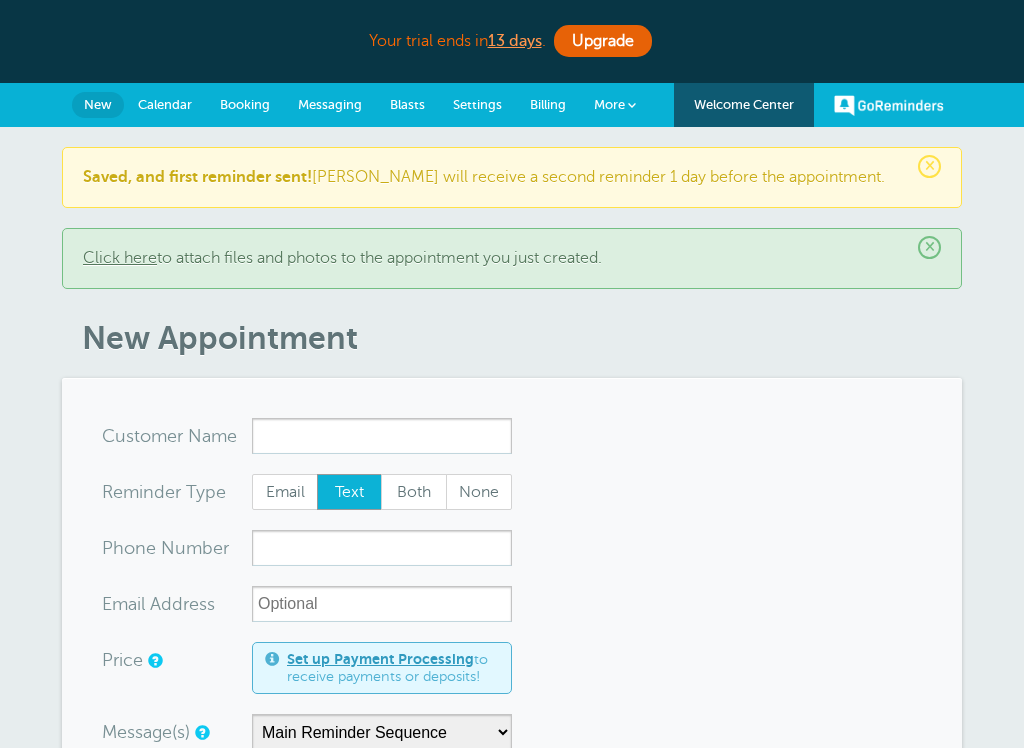 scroll, scrollTop: 0, scrollLeft: 0, axis: both 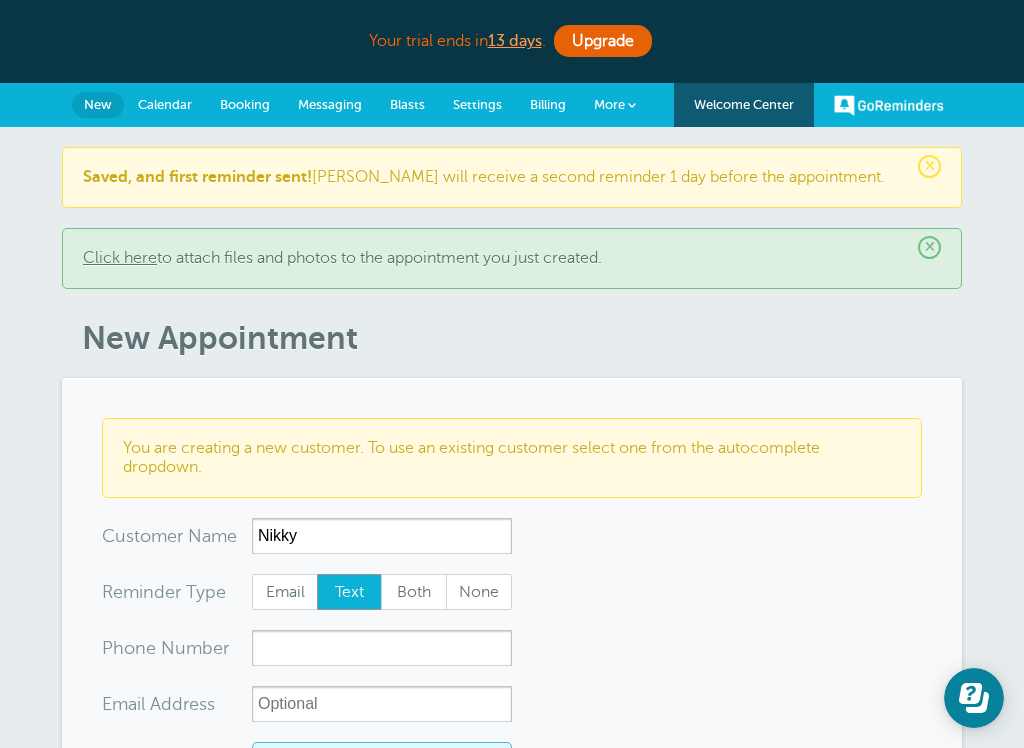 type on "Nikky" 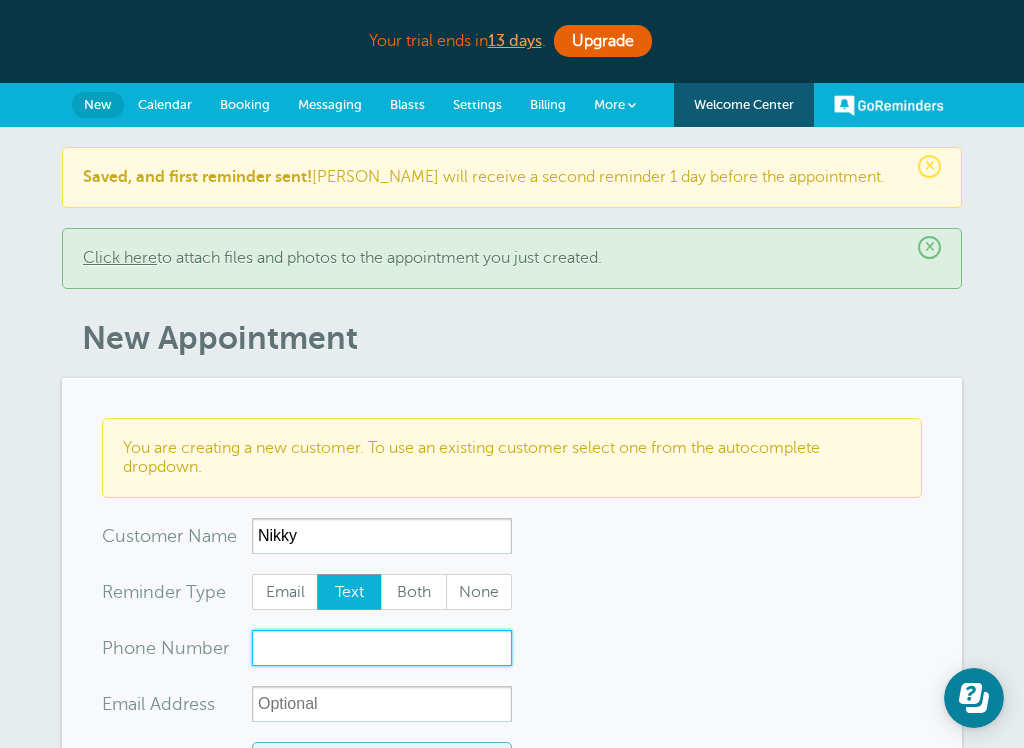 click on "xxx-no-autofill" at bounding box center [382, 648] 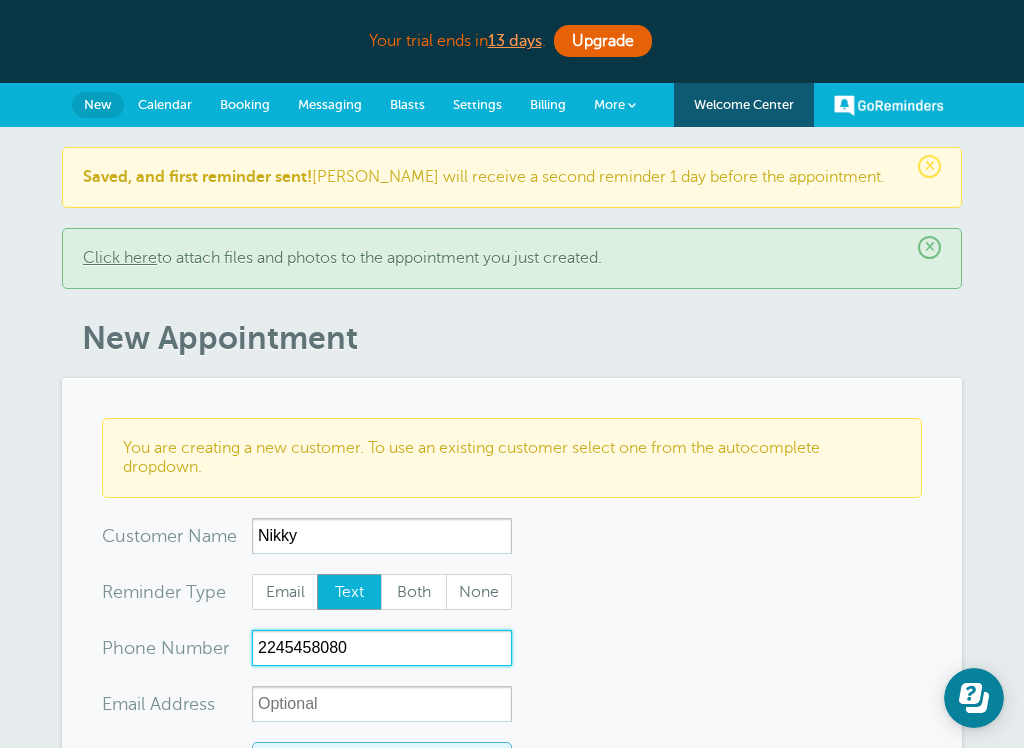 type on "2245458080" 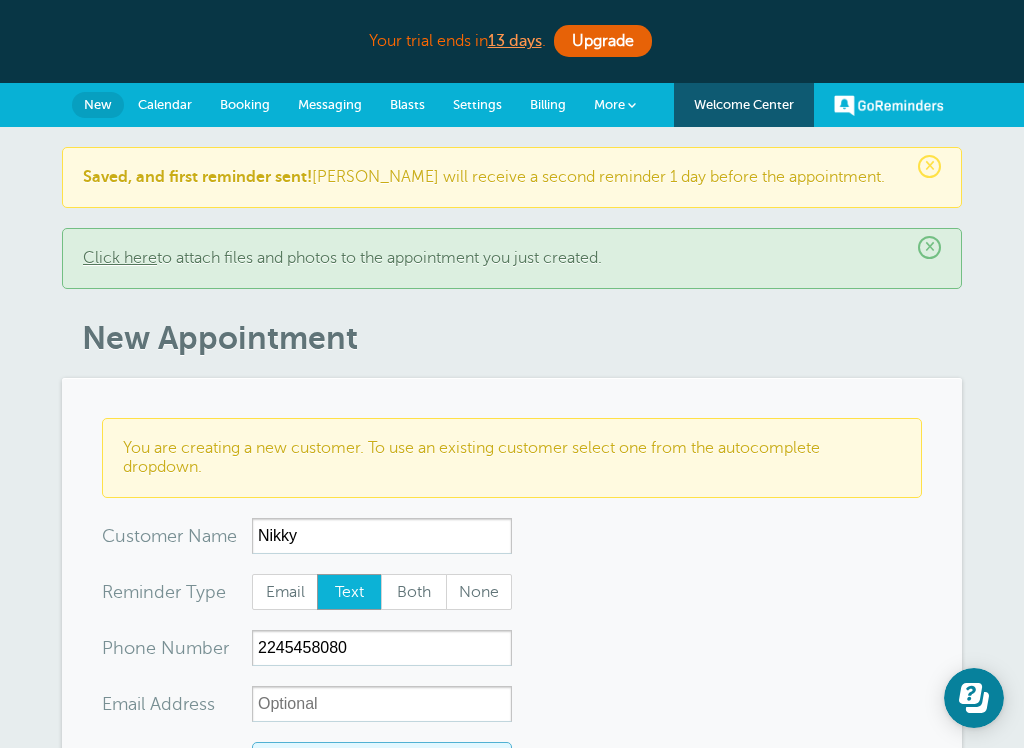drag, startPoint x: 343, startPoint y: 644, endPoint x: 1006, endPoint y: 531, distance: 672.5608 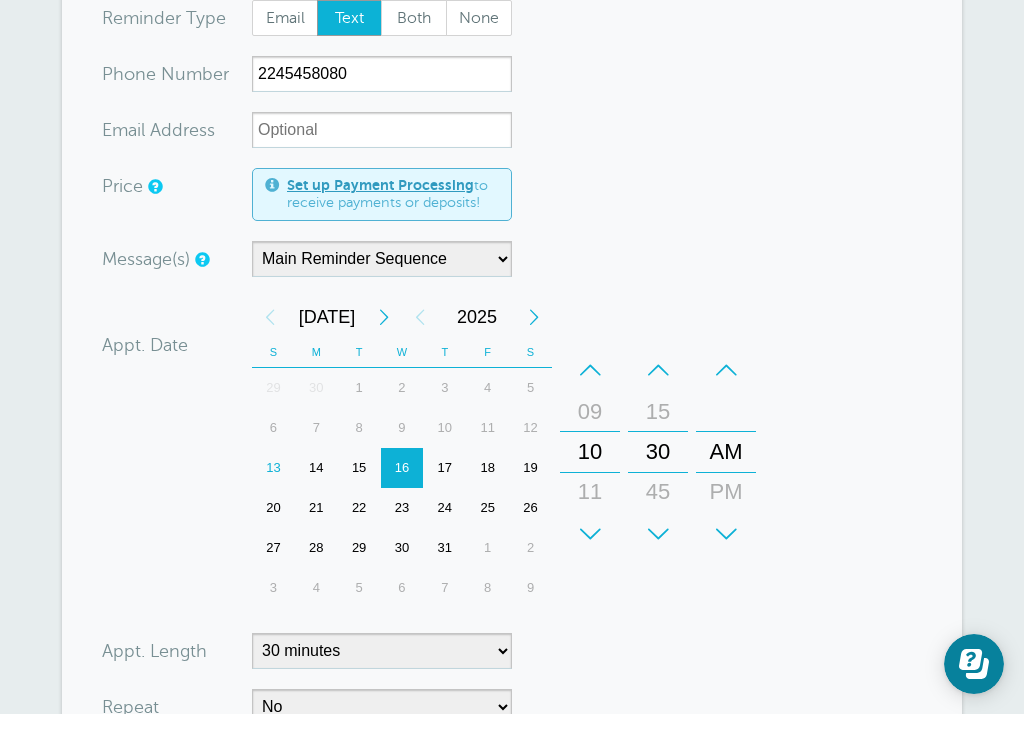 scroll, scrollTop: 606, scrollLeft: 0, axis: vertical 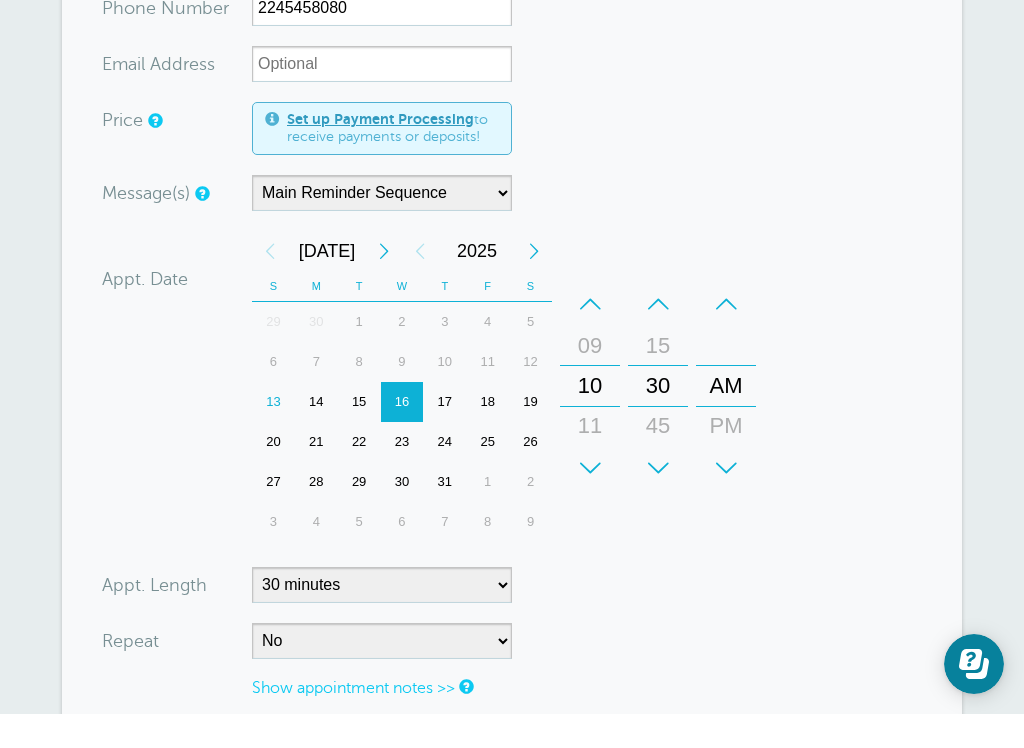 drag, startPoint x: 1006, startPoint y: 531, endPoint x: -1, endPoint y: -641, distance: 1545.1968 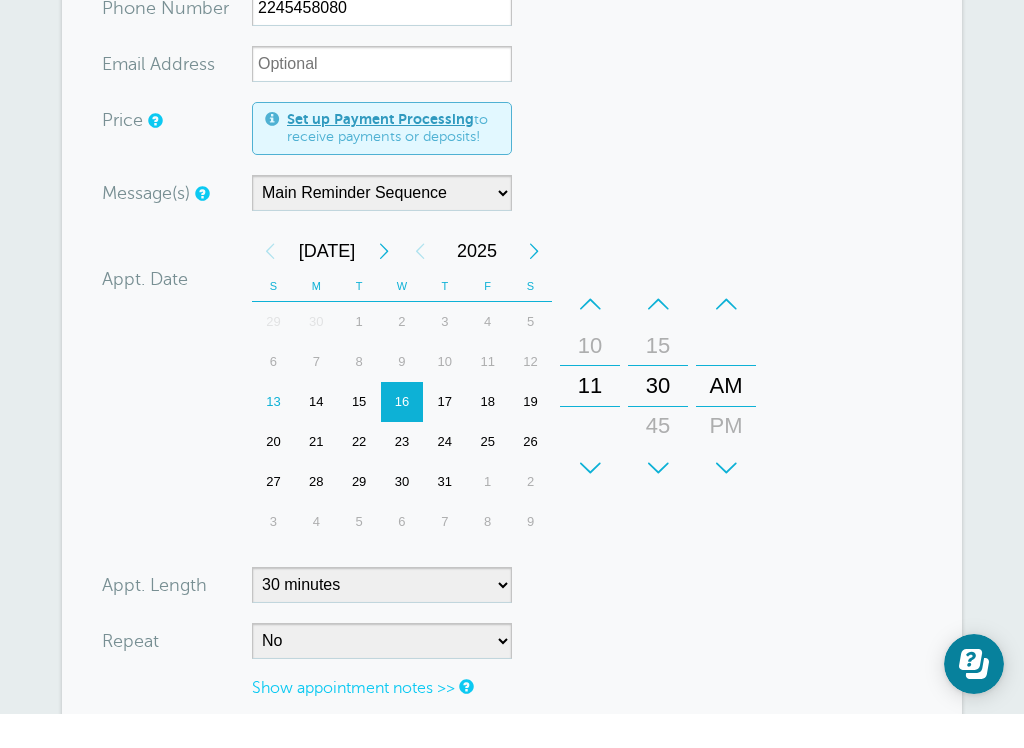 click on "Your trial ends [DATE] .  Upgrade
Your trial ends [DATE] .  Upgrade
GoReminders
[GEOGRAPHIC_DATA]
New
Calendar
Booking
Messaging
Blasts
Settings
Billing
More" at bounding box center [512, 355] 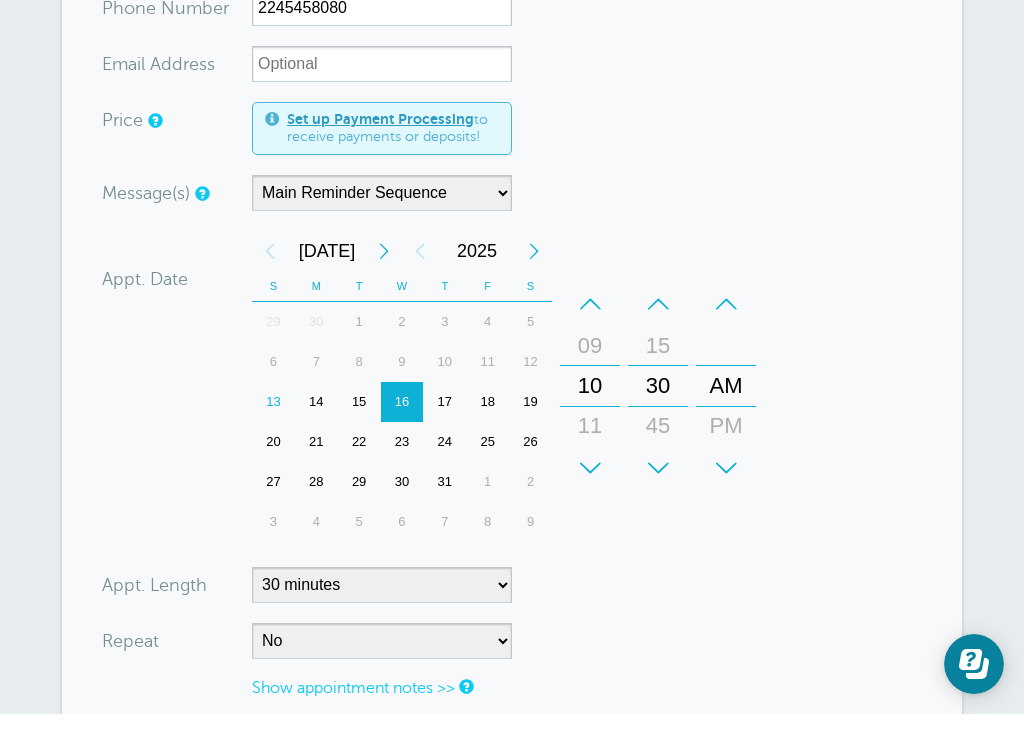 click on "Your trial ends [DATE] .  Upgrade
Your trial ends [DATE] .  Upgrade
GoReminders
[GEOGRAPHIC_DATA]
New
Calendar
Booking
Messaging
Blasts
Settings
Billing
More" at bounding box center [512, 355] 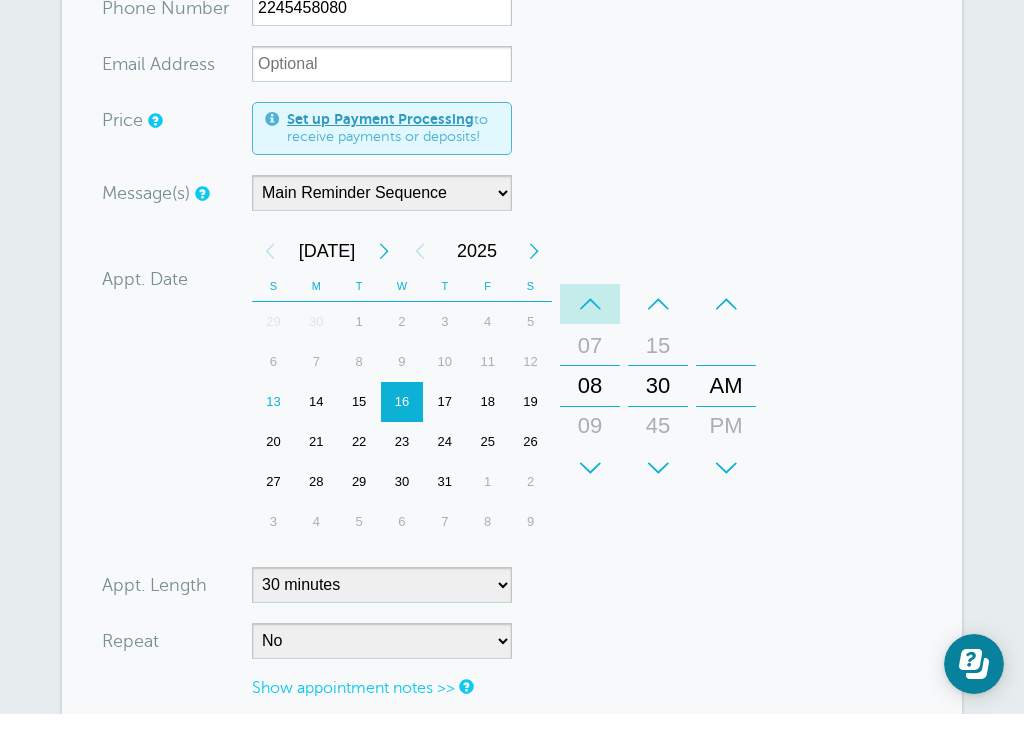 click on "Your trial ends [DATE] .  Upgrade
Your trial ends [DATE] .  Upgrade
GoReminders
[GEOGRAPHIC_DATA]
New
Calendar
Booking
Messaging
Blasts
Settings
Billing
More" at bounding box center [512, 355] 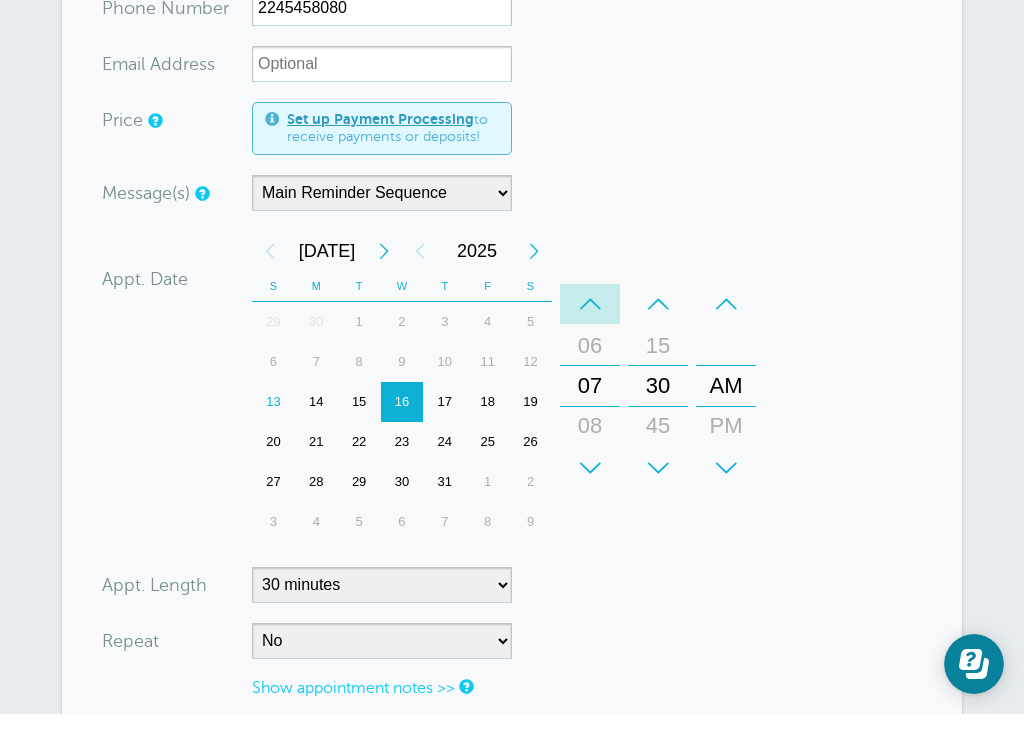 click on "Your trial ends [DATE] .  Upgrade
Your trial ends [DATE] .  Upgrade
GoReminders
[GEOGRAPHIC_DATA]
New
Calendar
Booking
Messaging
Blasts
Settings
Billing
More" at bounding box center (512, 355) 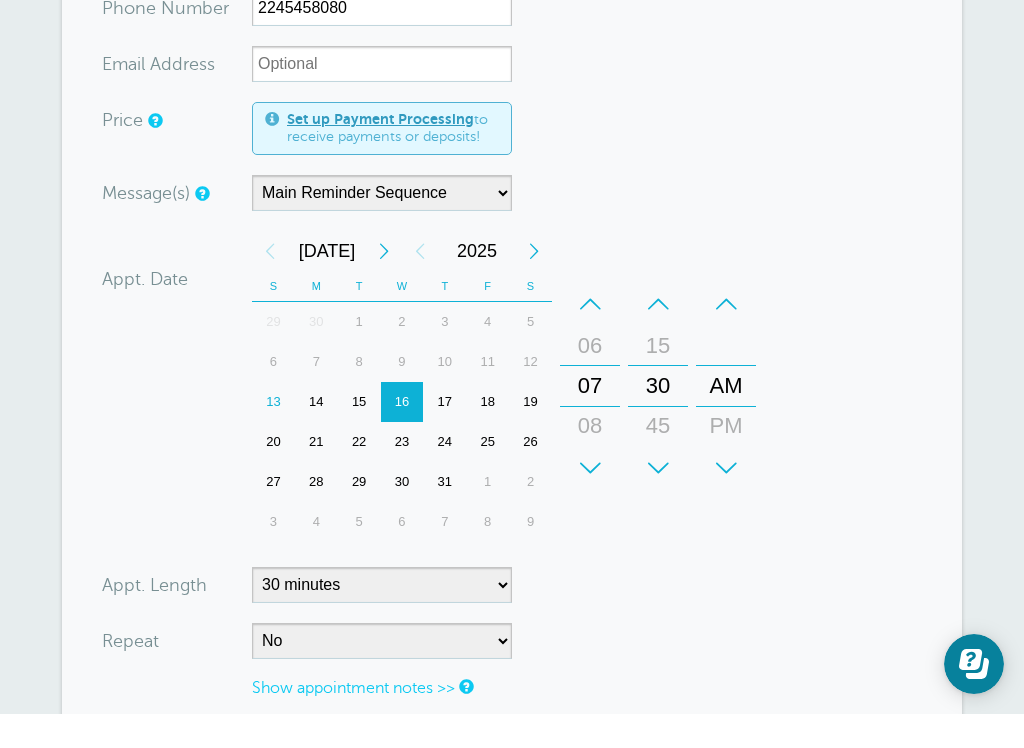 click on "Your trial ends [DATE] .  Upgrade
Your trial ends [DATE] .  Upgrade
GoReminders
[GEOGRAPHIC_DATA]
New
Calendar
Booking
Messaging
Blasts
Settings
Billing
More" at bounding box center [512, 355] 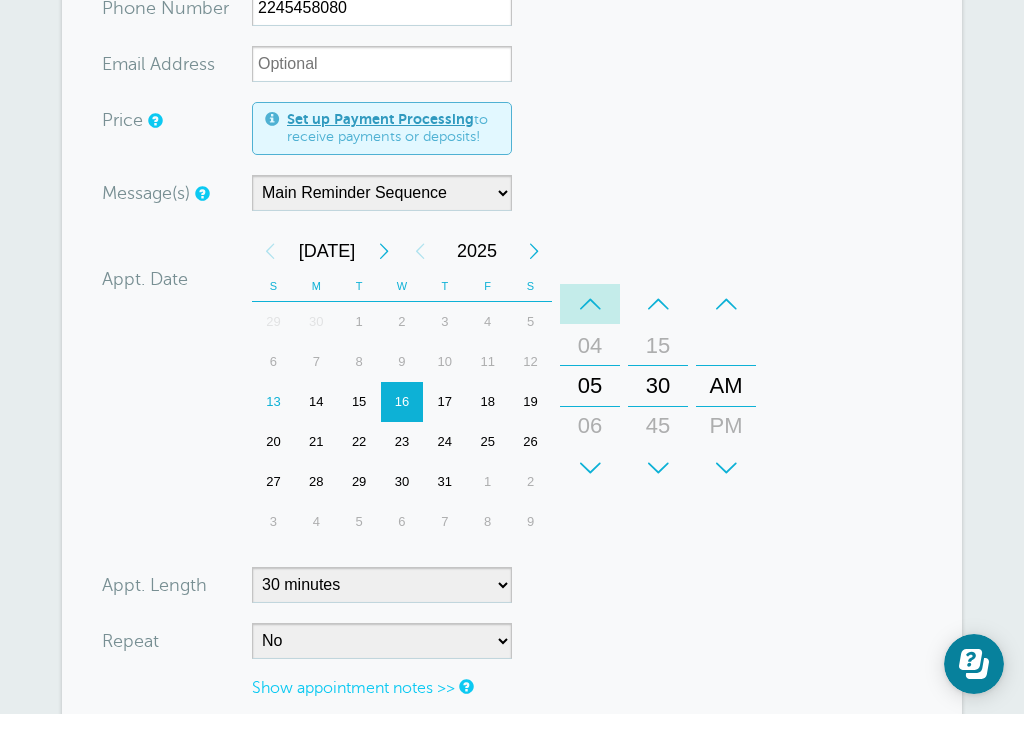 click on "Your trial ends [DATE] .  Upgrade
Your trial ends [DATE] .  Upgrade
GoReminders
[GEOGRAPHIC_DATA]
New
Calendar
Booking
Messaging
Blasts
Settings
Billing
More" at bounding box center (512, 355) 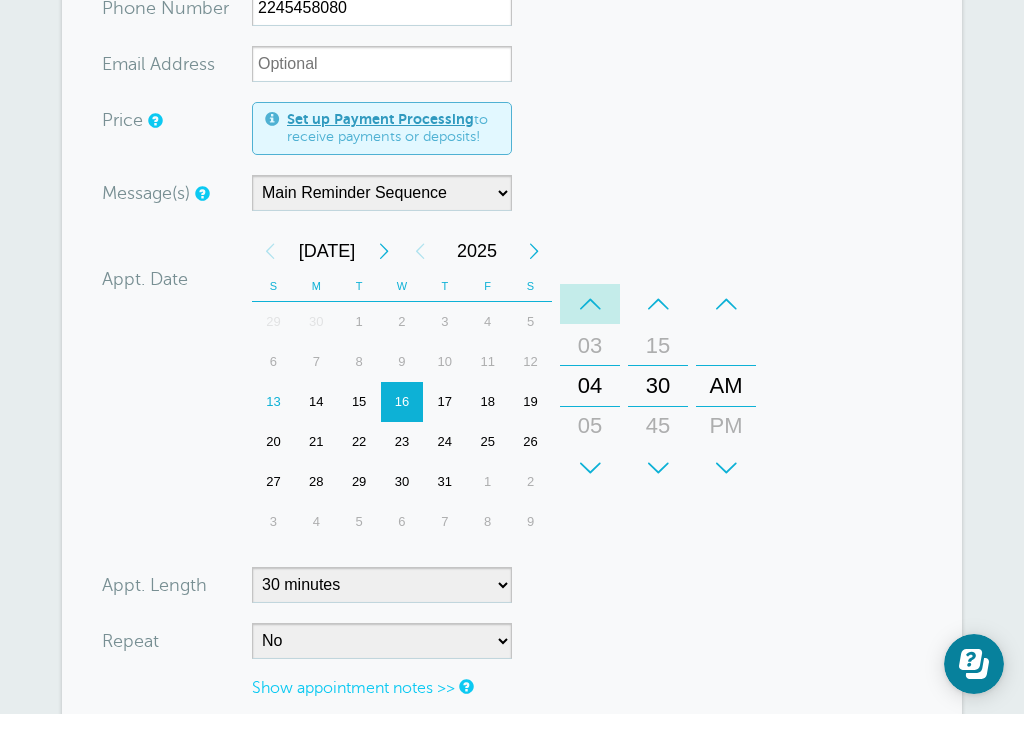click on "Your trial ends [DATE] .  Upgrade
Your trial ends [DATE] .  Upgrade
GoReminders
[GEOGRAPHIC_DATA]
New
Calendar
Booking
Messaging
Blasts
Settings
Billing
More" at bounding box center (512, 355) 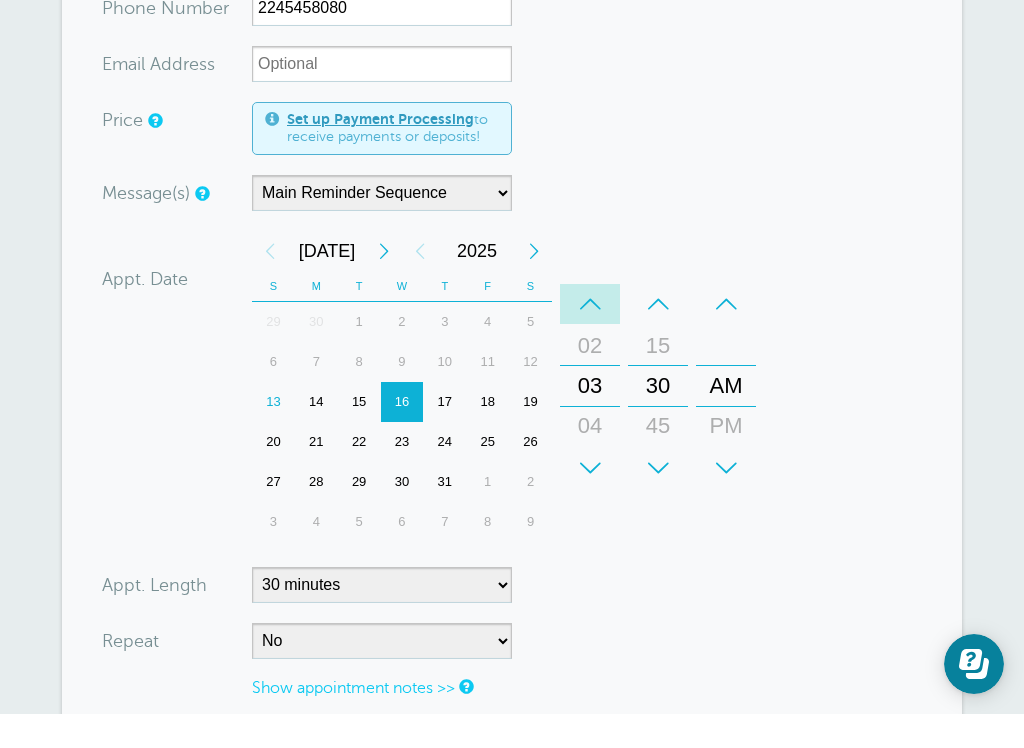 click on "Your trial ends [DATE] .  Upgrade
Your trial ends [DATE] .  Upgrade
GoReminders
[GEOGRAPHIC_DATA]
New
Calendar
Booking
Messaging
Blasts
Settings
Billing
More" at bounding box center [512, 355] 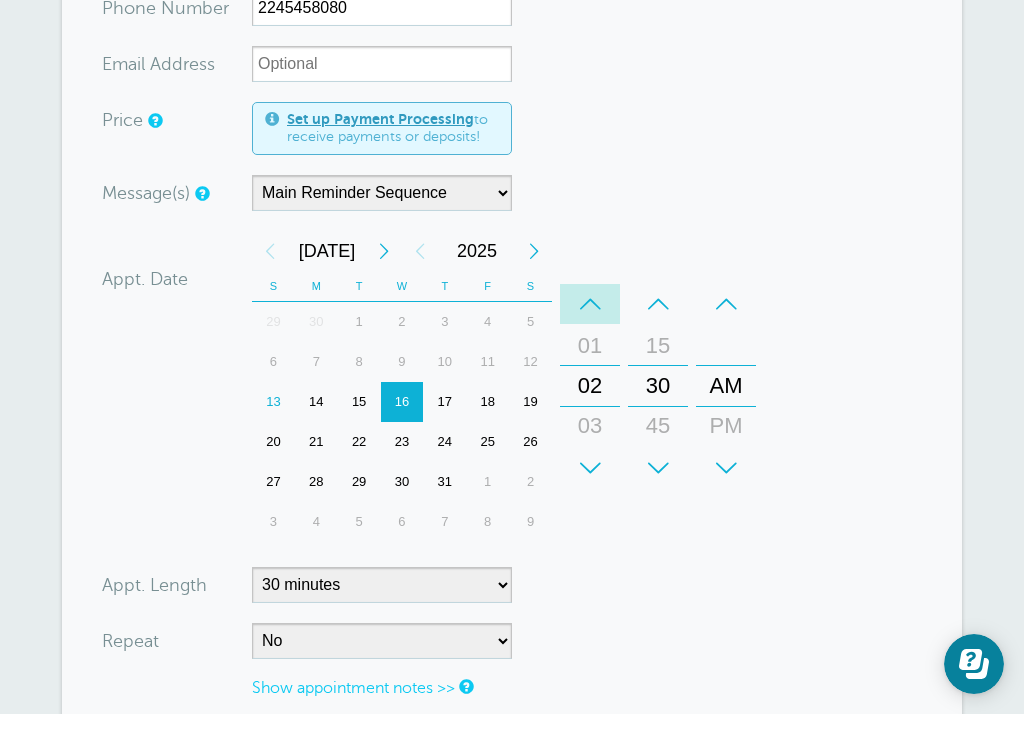 click on "Your trial ends [DATE] .  Upgrade
Your trial ends [DATE] .  Upgrade
GoReminders
[GEOGRAPHIC_DATA]
New
Calendar
Booking
Messaging
Blasts
Settings
Billing
More" at bounding box center [512, 355] 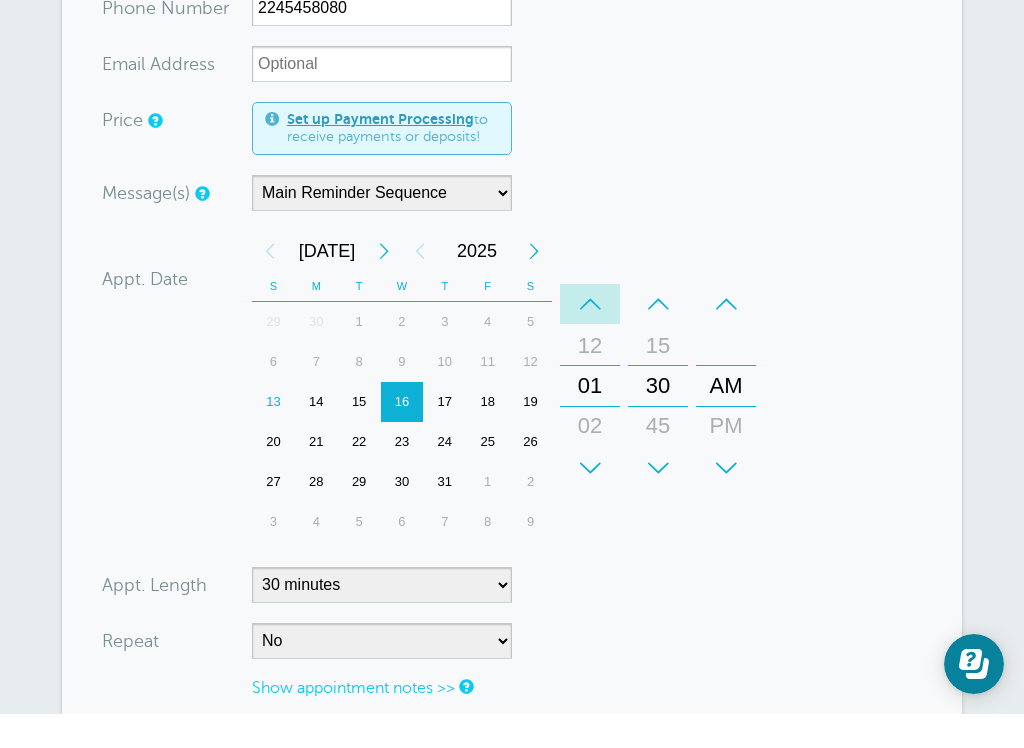 click on "Your trial ends [DATE] .  Upgrade
Your trial ends [DATE] .  Upgrade
GoReminders
[GEOGRAPHIC_DATA]
New
Calendar
Booking
Messaging
Blasts
Settings
Billing
More" at bounding box center (512, 355) 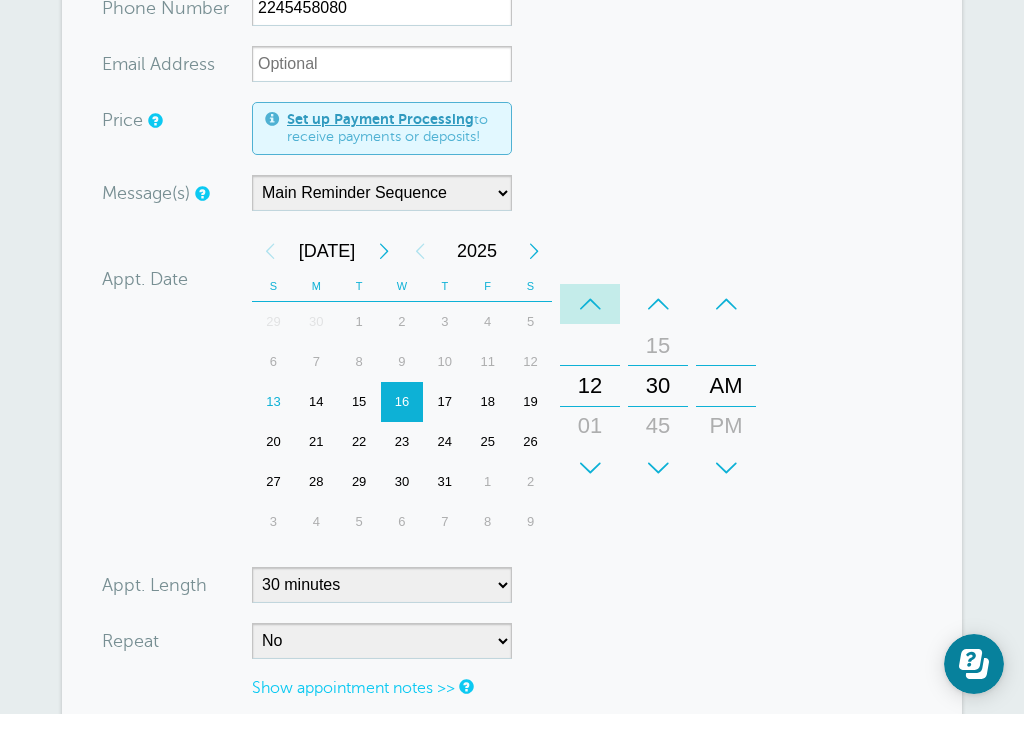 click on "Your trial ends [DATE] .  Upgrade
Your trial ends [DATE] .  Upgrade
GoReminders
[GEOGRAPHIC_DATA]
New
Calendar
Booking
Messaging
Blasts
Settings
Billing
More" at bounding box center (512, 355) 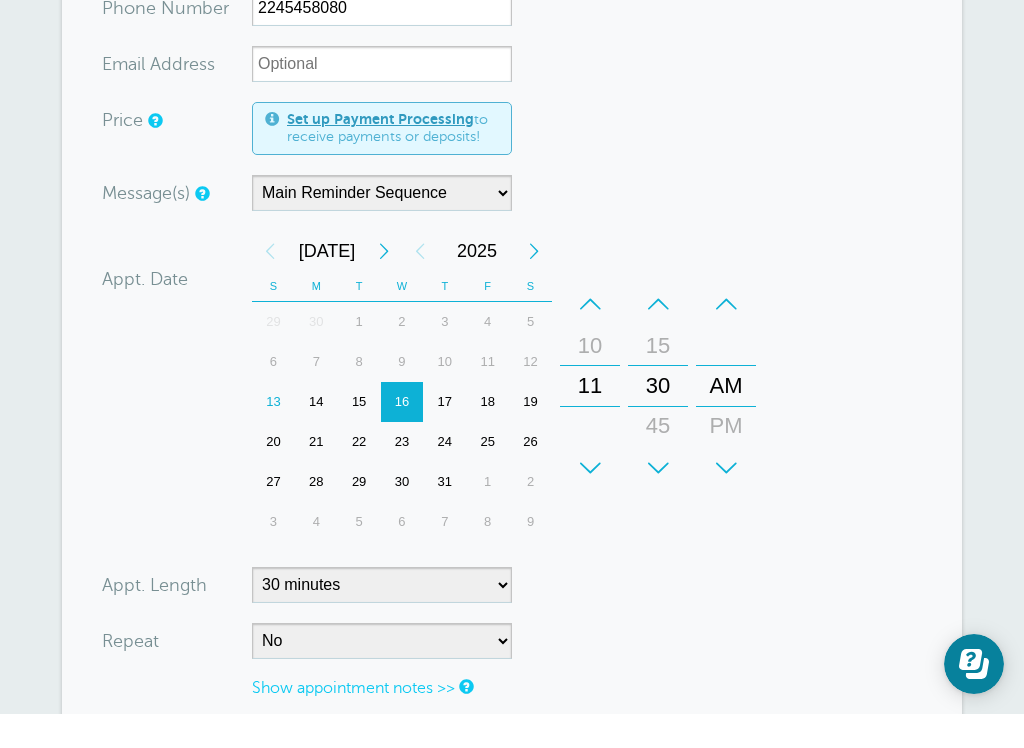 click on "Your trial ends [DATE] .  Upgrade
Your trial ends [DATE] .  Upgrade
GoReminders
[GEOGRAPHIC_DATA]
New
Calendar
Booking
Messaging
Blasts
Settings
Billing
More" at bounding box center [512, 355] 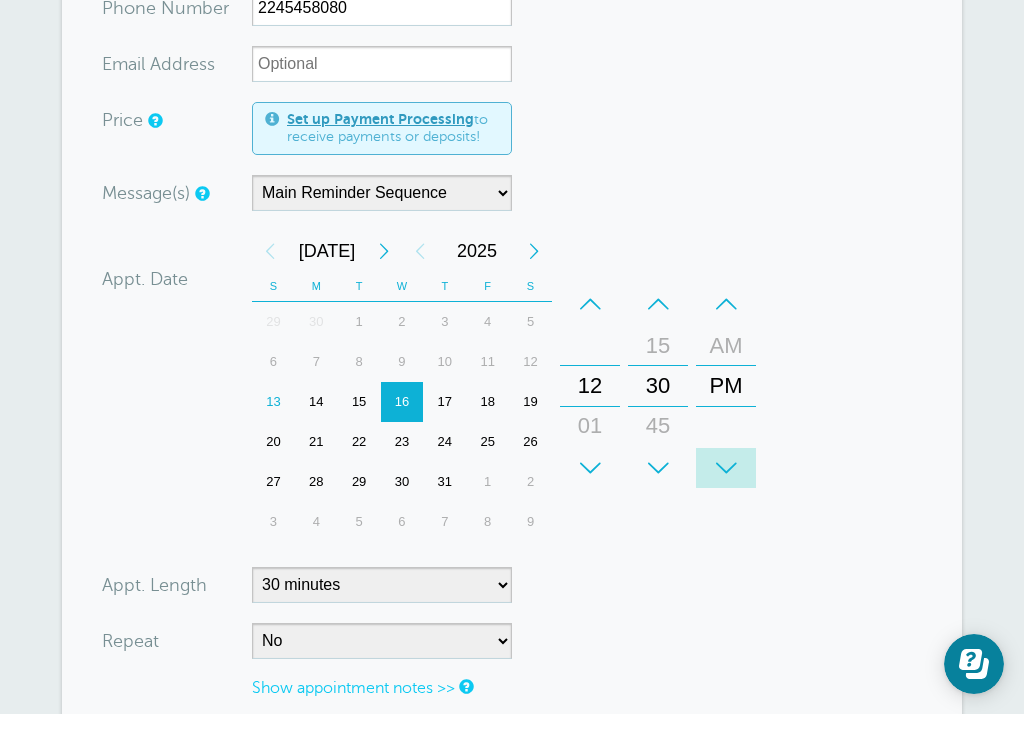 click on "Your trial ends [DATE] .  Upgrade
Your trial ends [DATE] .  Upgrade
GoReminders
[GEOGRAPHIC_DATA]
New
Calendar
Booking
Messaging
Blasts
Settings
Billing
More" at bounding box center (512, 355) 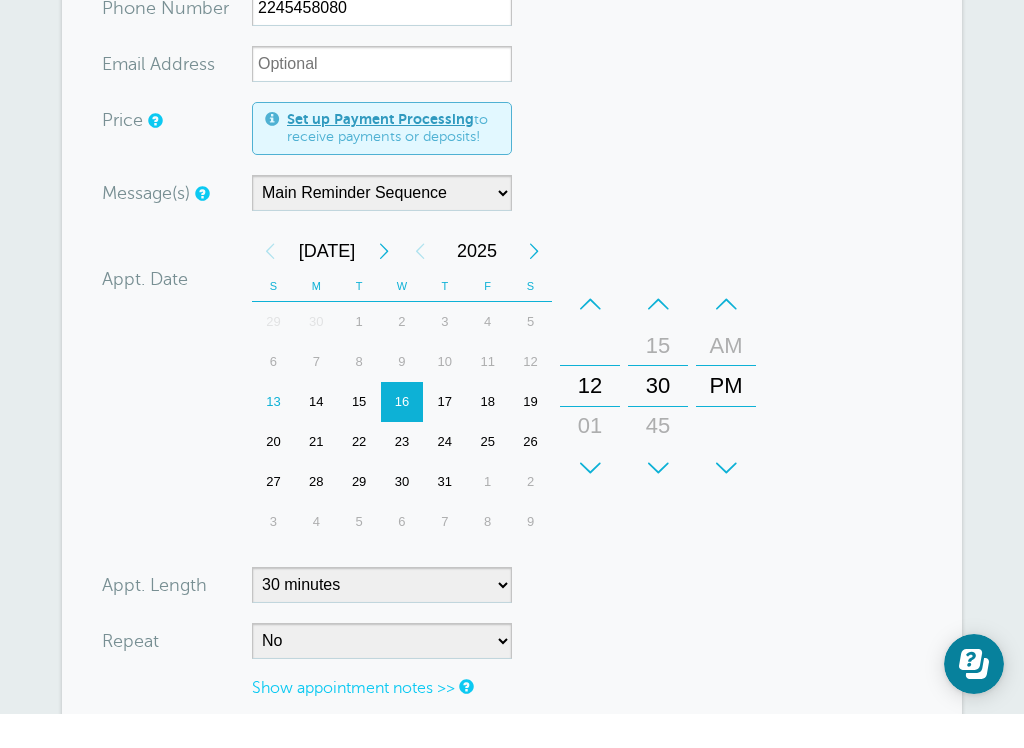 drag, startPoint x: -1, startPoint y: -641, endPoint x: 323, endPoint y: 647, distance: 1328.1265 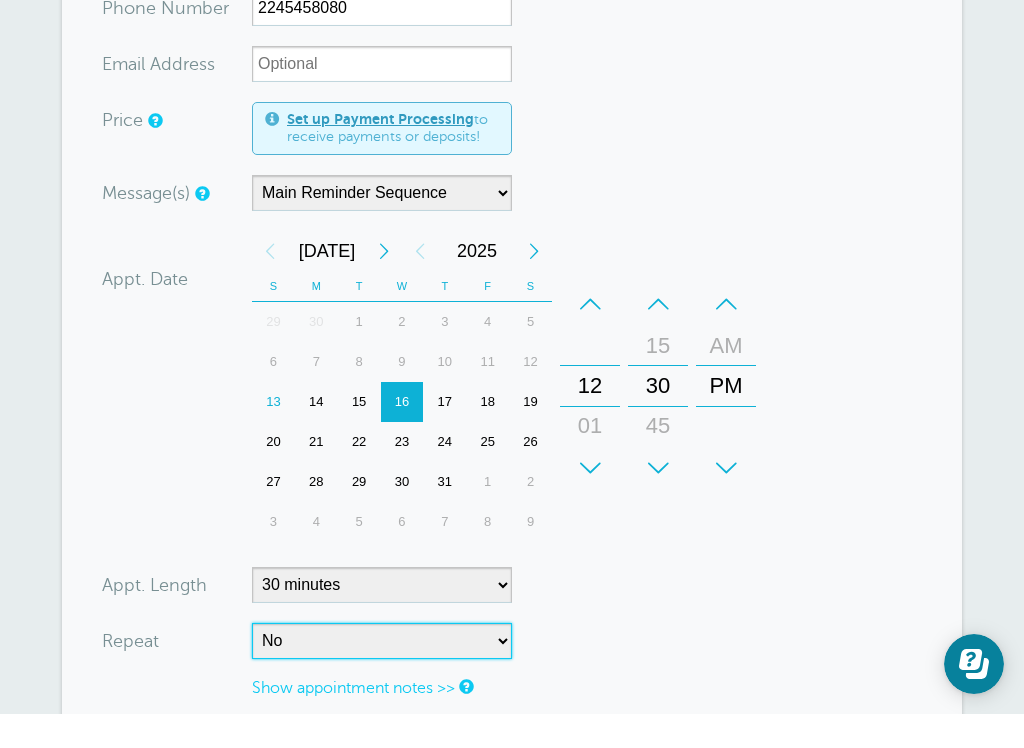 click on "No Daily Weekly Every 2 weeks Every 3 weeks Every 4 weeks Monthly Every 5 weeks Every 6 weeks Every 7 weeks Every 8 weeks Every other month Every 9 weeks Every 10 weeks Every 11 weeks Every 12 weeks Quarterly Every 4 months Every 6 months Yearly Every 18 months Every 2 years Every 3 years" at bounding box center (382, 675) 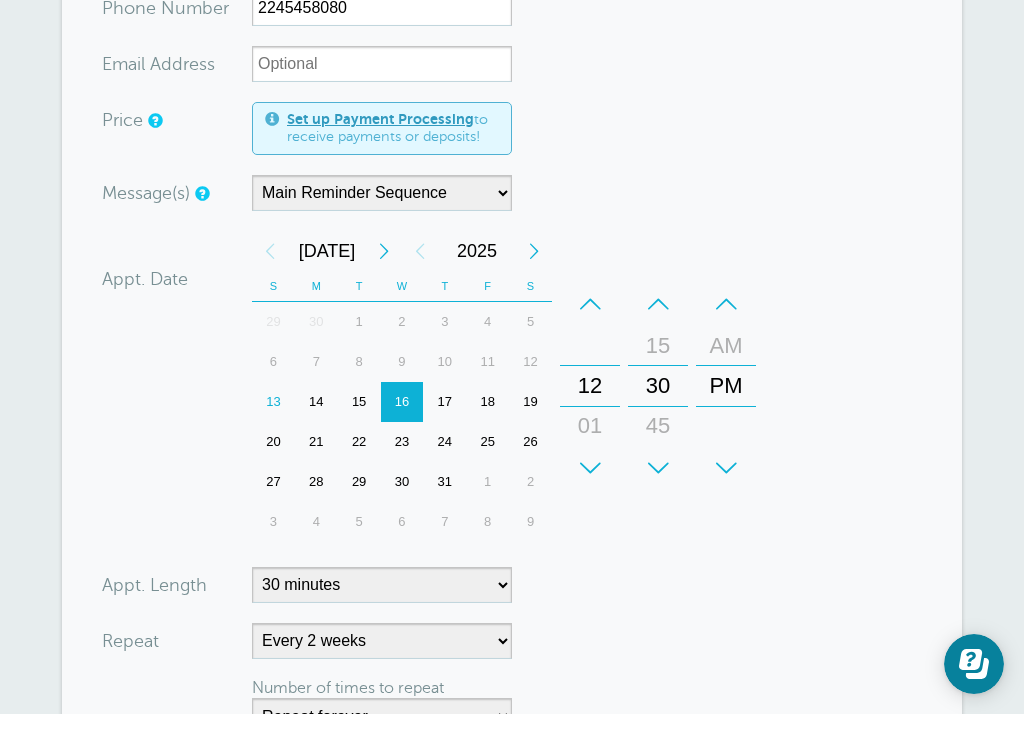 drag, startPoint x: 323, startPoint y: 647, endPoint x: 761, endPoint y: 620, distance: 438.8314 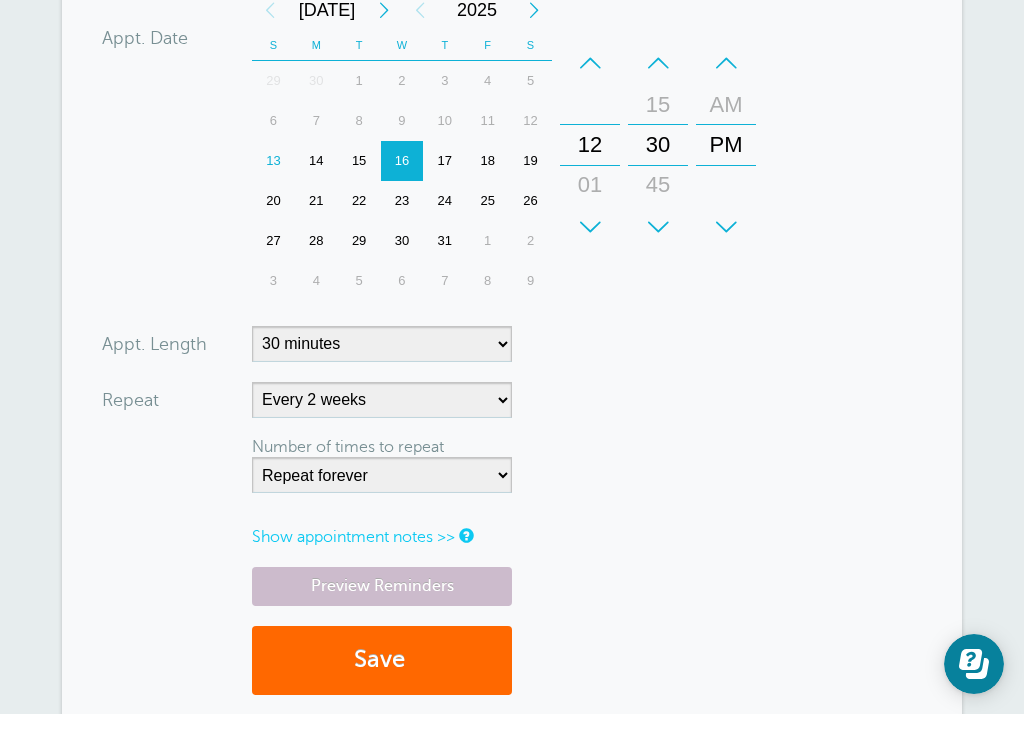 scroll, scrollTop: 848, scrollLeft: 0, axis: vertical 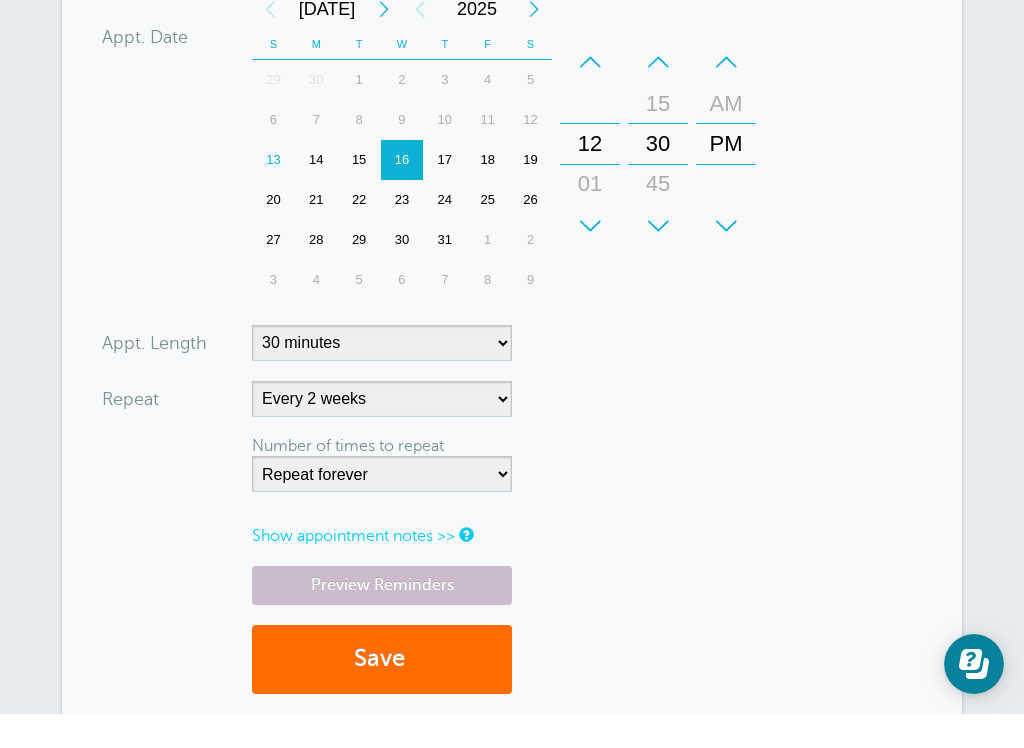 drag, startPoint x: 761, startPoint y: 620, endPoint x: 396, endPoint y: 665, distance: 367.76352 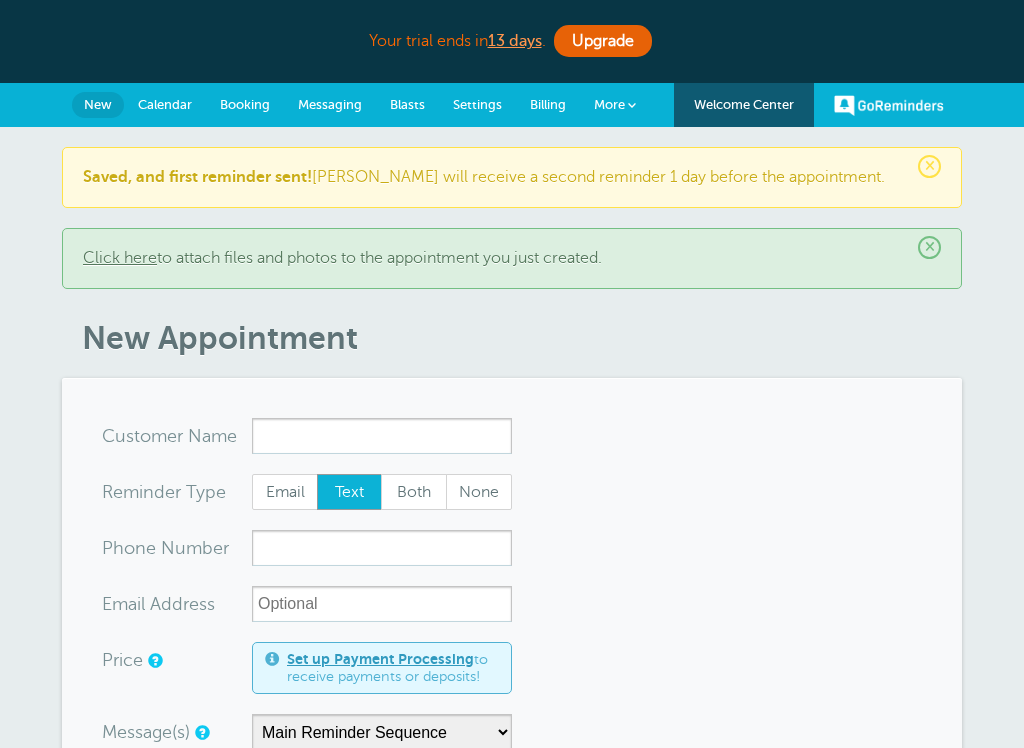 scroll, scrollTop: 0, scrollLeft: 0, axis: both 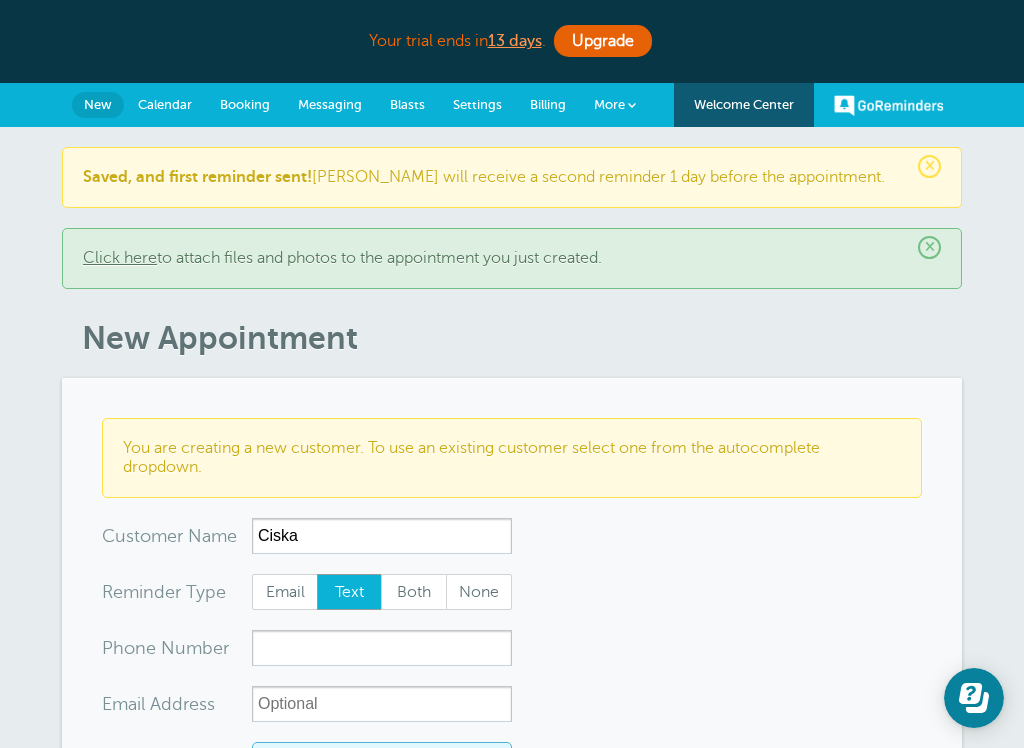 click on "Your trial ends [DATE] .  Upgrade
Your trial ends [DATE] .  Upgrade
GoReminders
[GEOGRAPHIC_DATA]
New
Calendar
Booking
Messaging
Blasts
Settings
Billing
More" at bounding box center [512, 961] 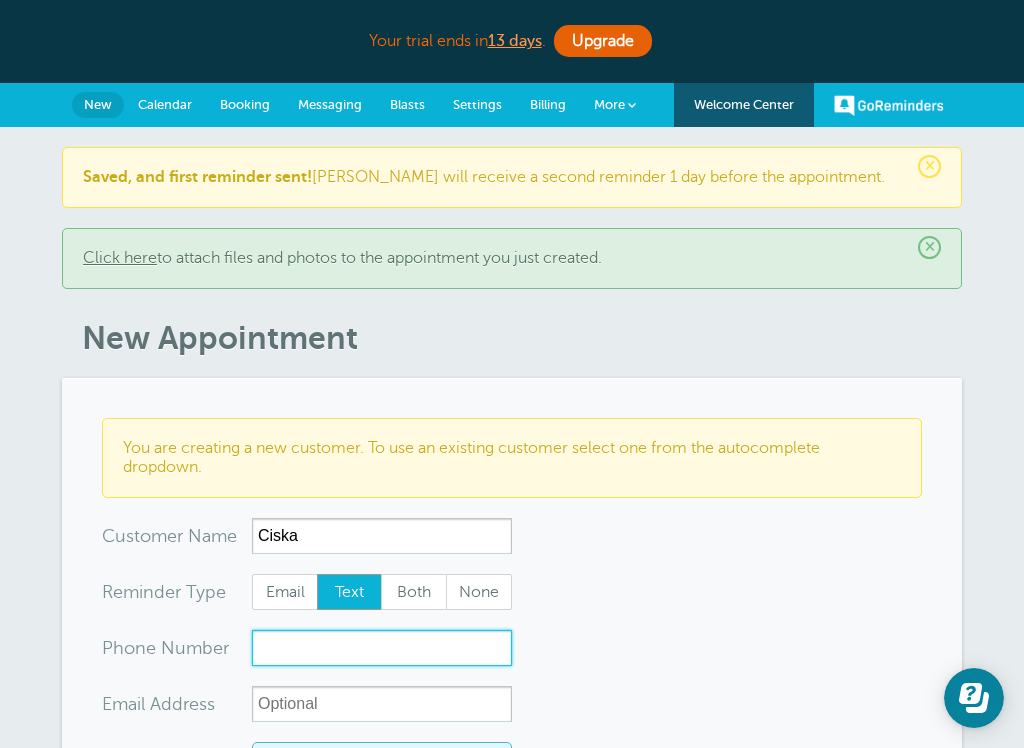 click on "xxx-no-autofill" at bounding box center [382, 648] 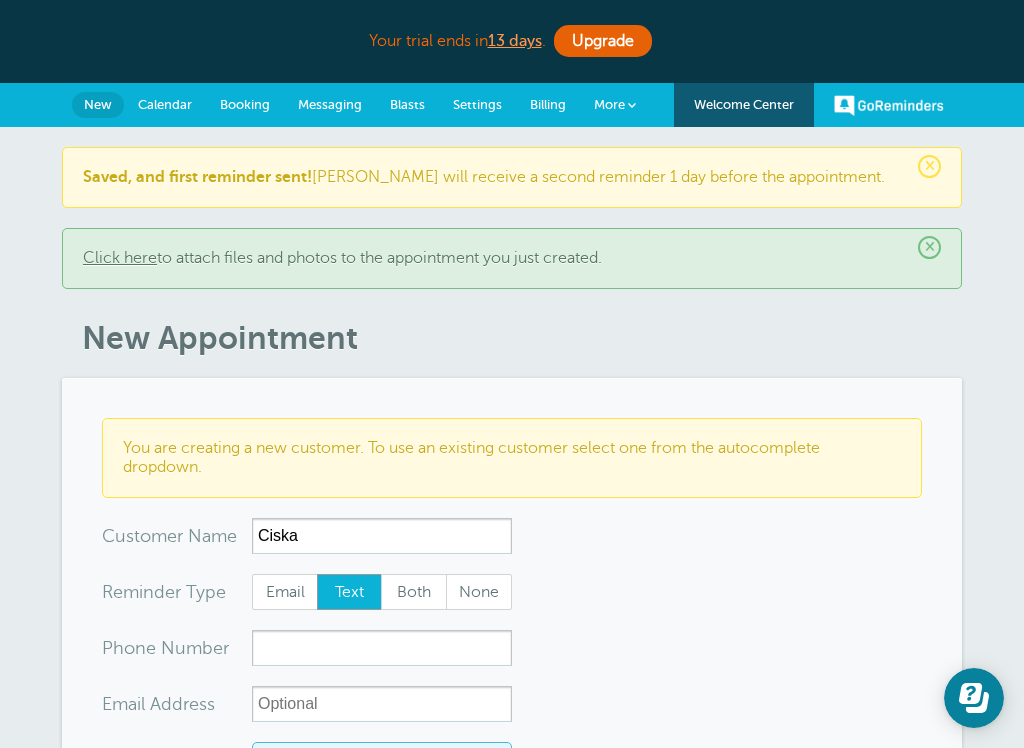 drag, startPoint x: 409, startPoint y: 648, endPoint x: 362, endPoint y: 535, distance: 122.384636 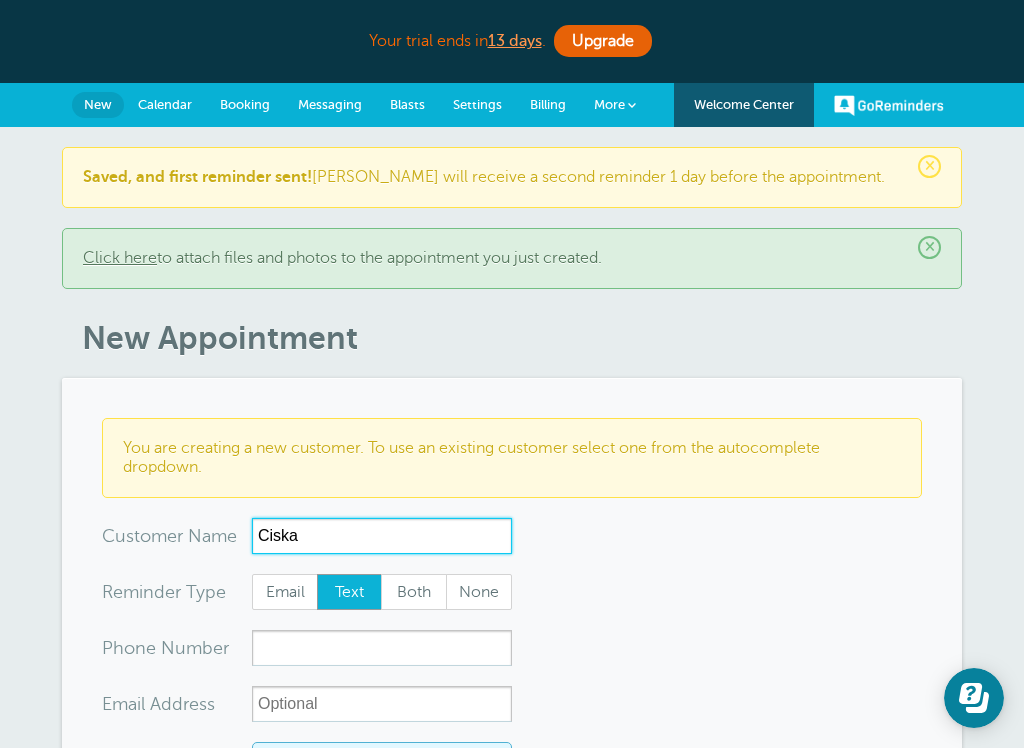 click on "Ciska" at bounding box center [382, 536] 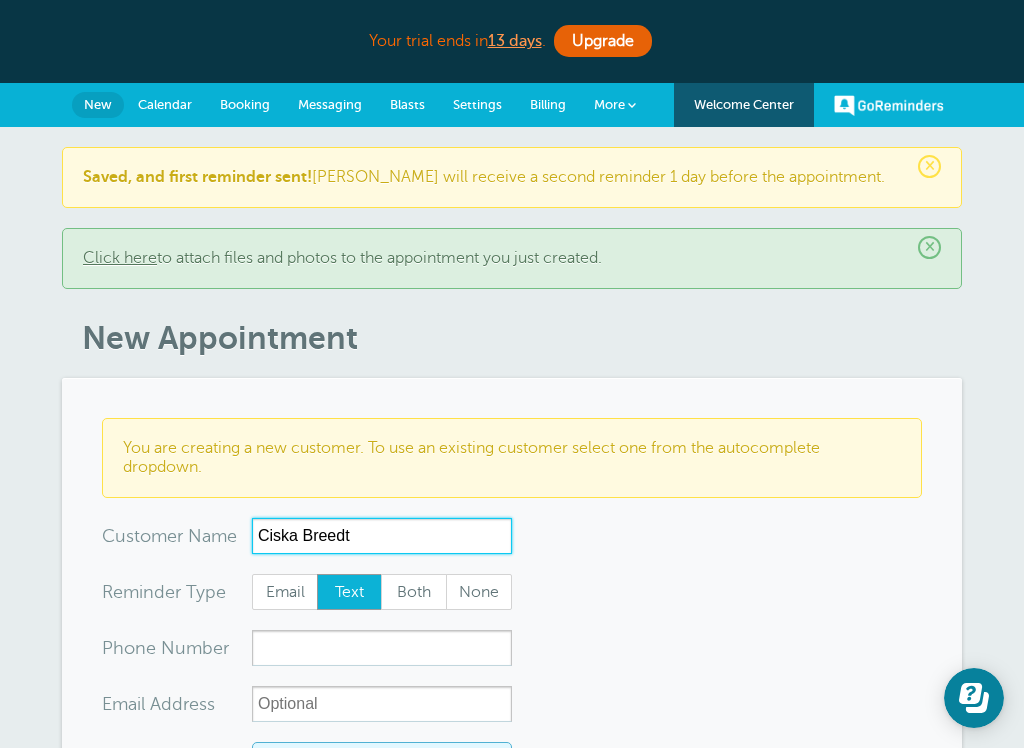 type on "Ciska Breedt" 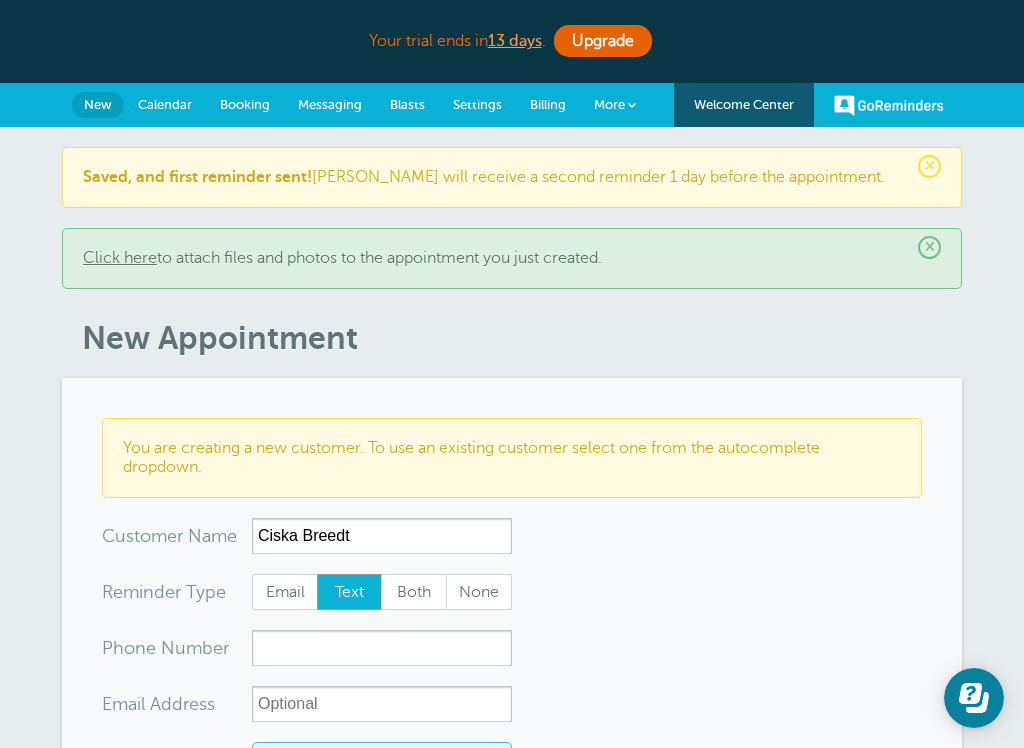 drag, startPoint x: 362, startPoint y: 535, endPoint x: -1, endPoint y: -1, distance: 647.3523 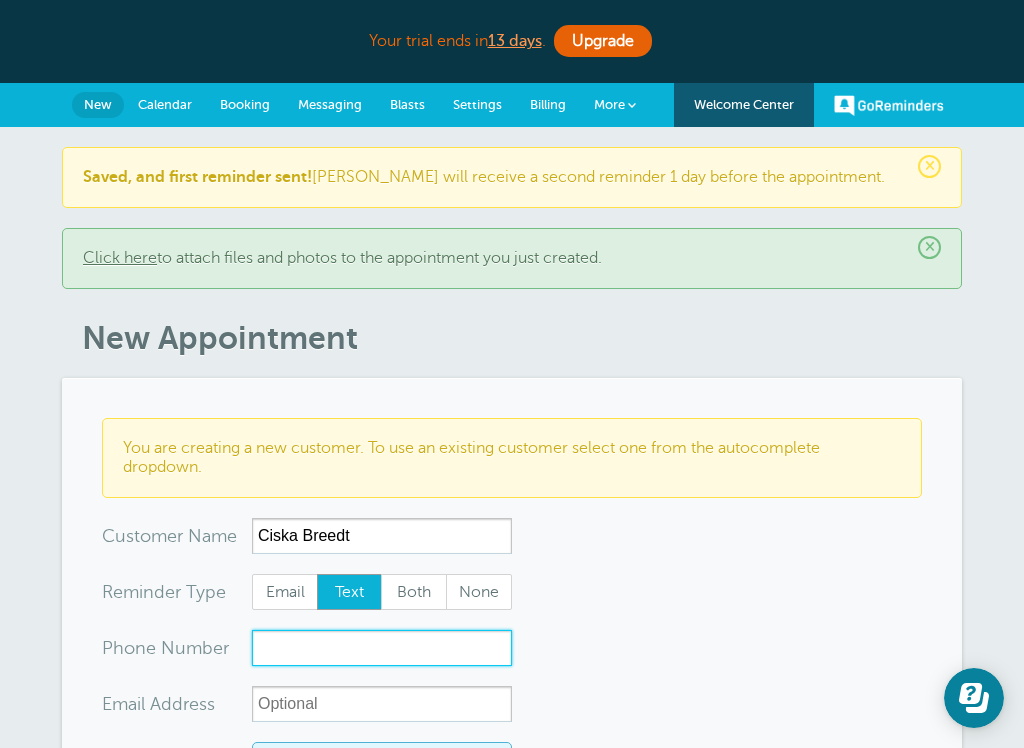 click on "xxx-no-autofill" at bounding box center (382, 648) 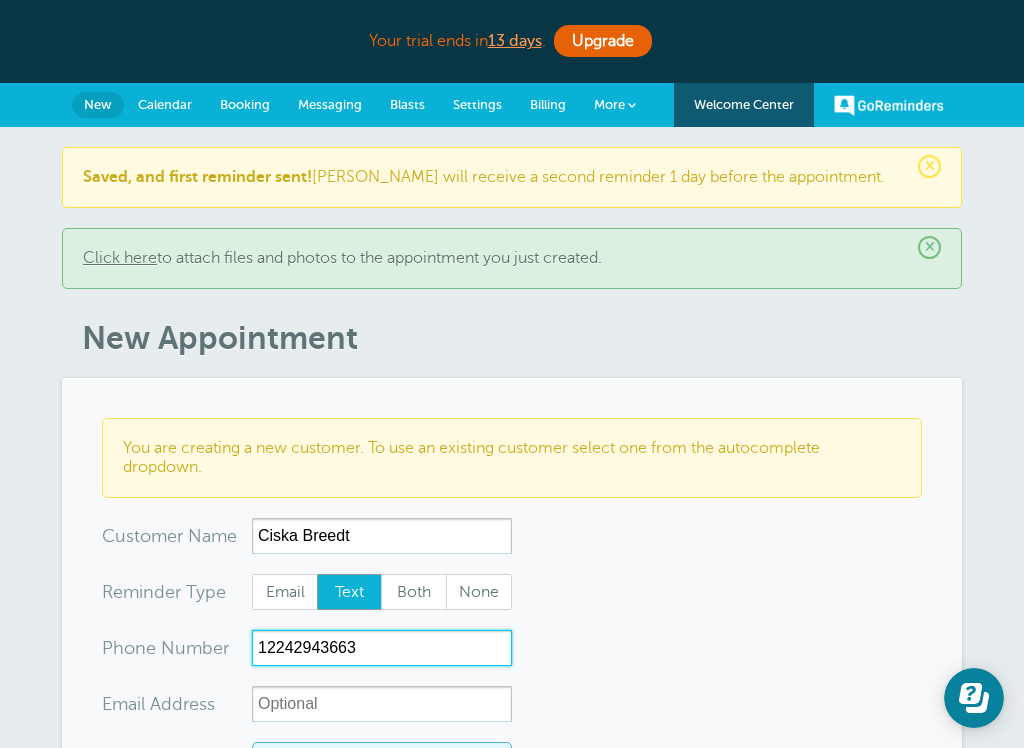 type on "12242943663" 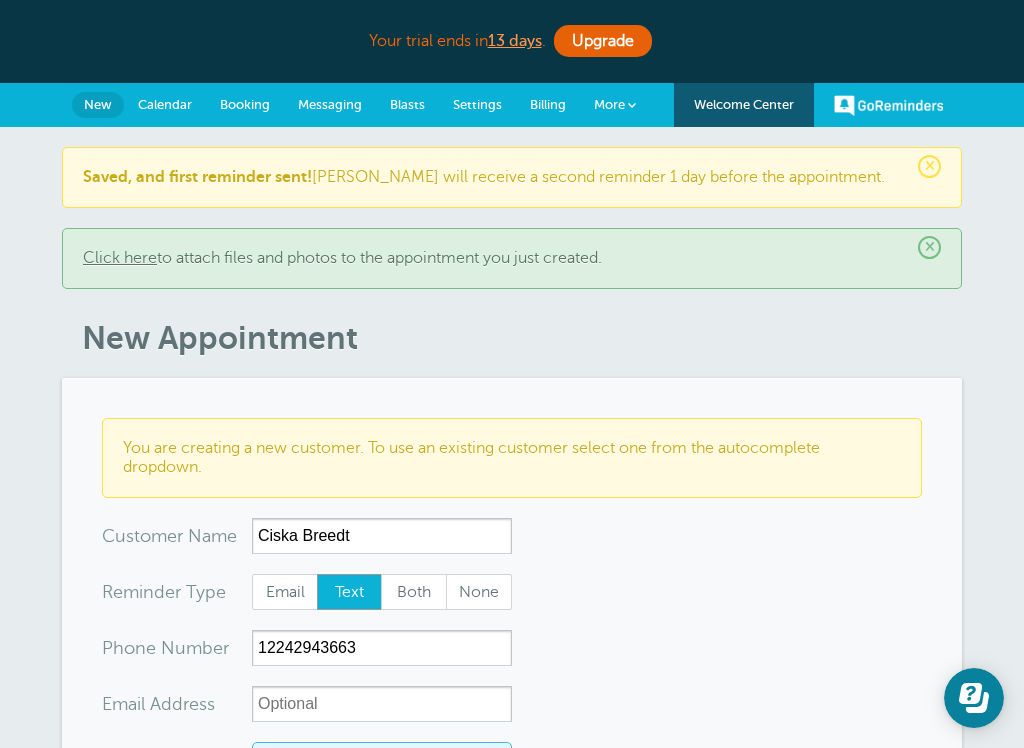 drag, startPoint x: 382, startPoint y: 652, endPoint x: 988, endPoint y: 576, distance: 610.7471 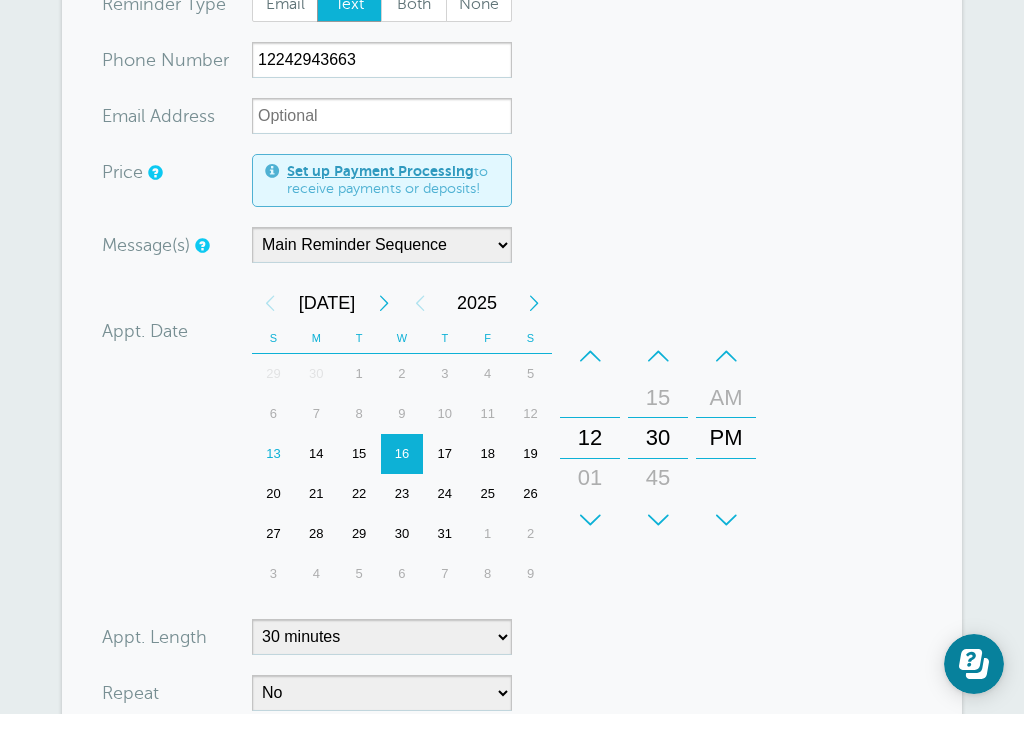 scroll, scrollTop: 566, scrollLeft: 0, axis: vertical 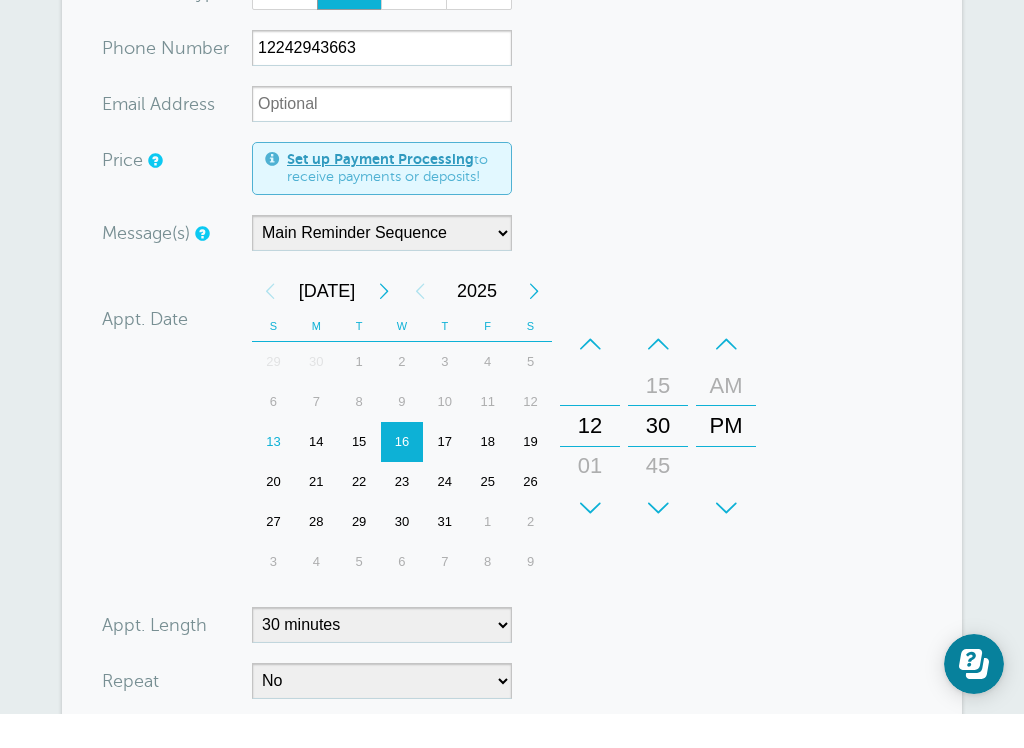 drag, startPoint x: 988, startPoint y: 576, endPoint x: 352, endPoint y: 685, distance: 645.2728 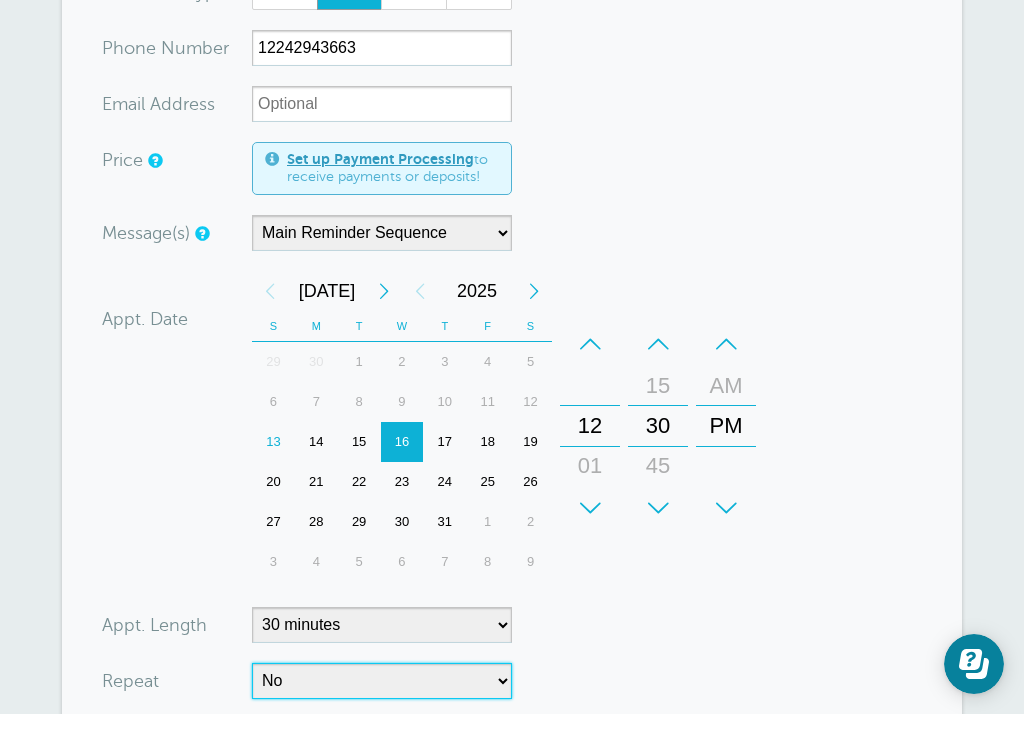 click on "No Daily Weekly Every 2 weeks Every 3 weeks Every 4 weeks Monthly Every 5 weeks Every 6 weeks Every 7 weeks Every 8 weeks Every other month Every 9 weeks Every 10 weeks Every 11 weeks Every 12 weeks Quarterly Every 4 months Every 6 months Yearly Every 18 months Every 2 years Every 3 years" at bounding box center (382, 715) 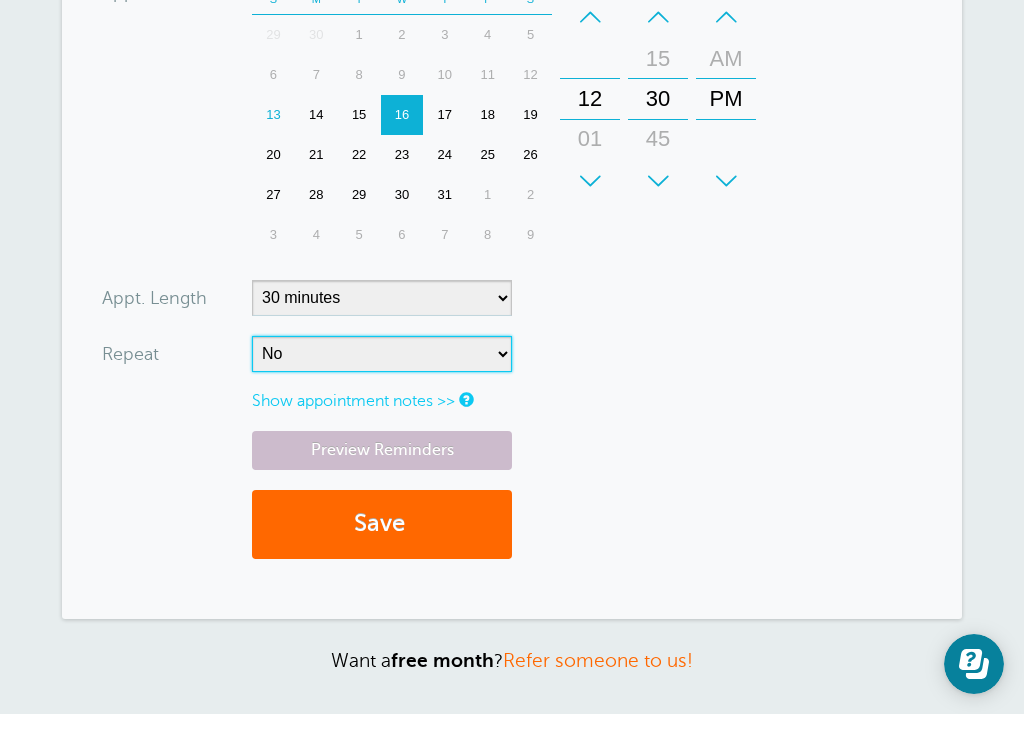 select on "RRULE:FREQ=WEEKLY;INTERVAL=2" 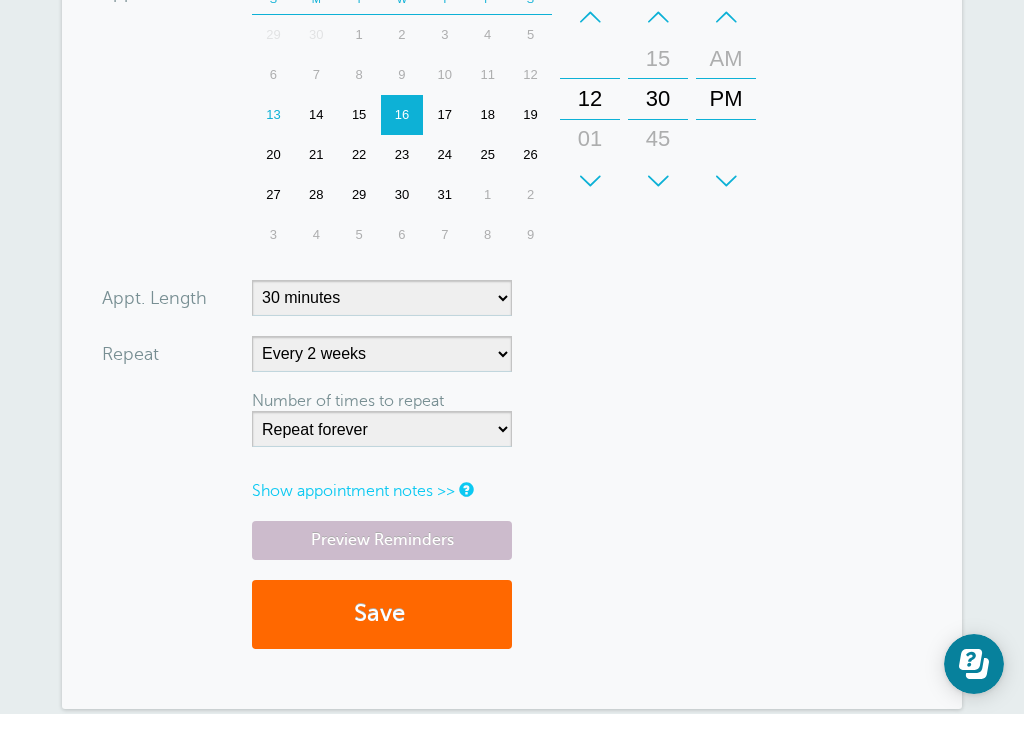 drag, startPoint x: 352, startPoint y: 685, endPoint x: -1, endPoint y: -928, distance: 1651.1747 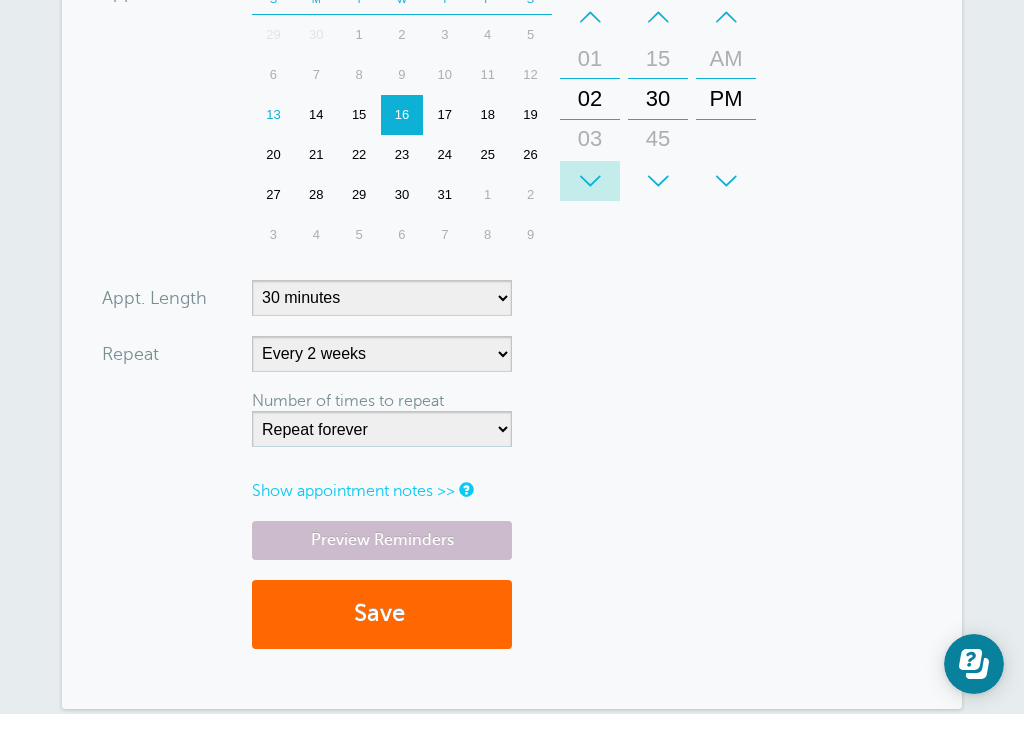 click on "Your trial ends [DATE] .  Upgrade
Your trial ends [DATE] .  Upgrade
GoReminders
[GEOGRAPHIC_DATA]
New
Calendar
Booking
Messaging
Blasts
Settings
Billing
More" at bounding box center (512, 113) 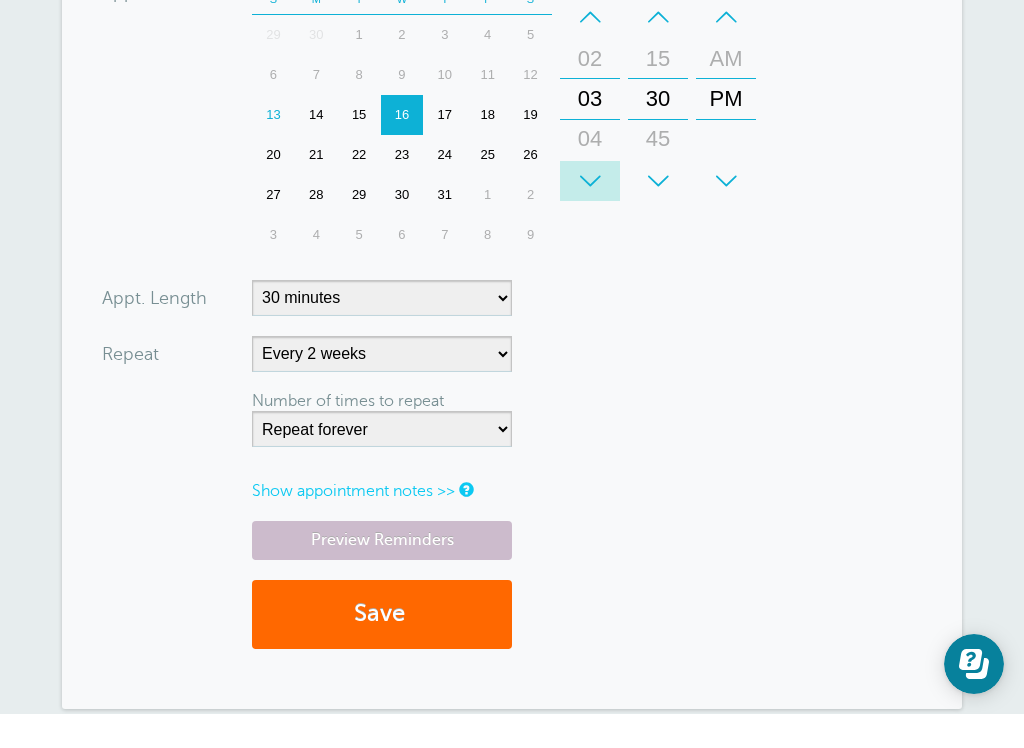 click on "Your trial ends [DATE] .  Upgrade
Your trial ends [DATE] .  Upgrade
GoReminders
[GEOGRAPHIC_DATA]
New
Calendar
Booking
Messaging
Blasts
Settings
Billing
More" at bounding box center (512, 113) 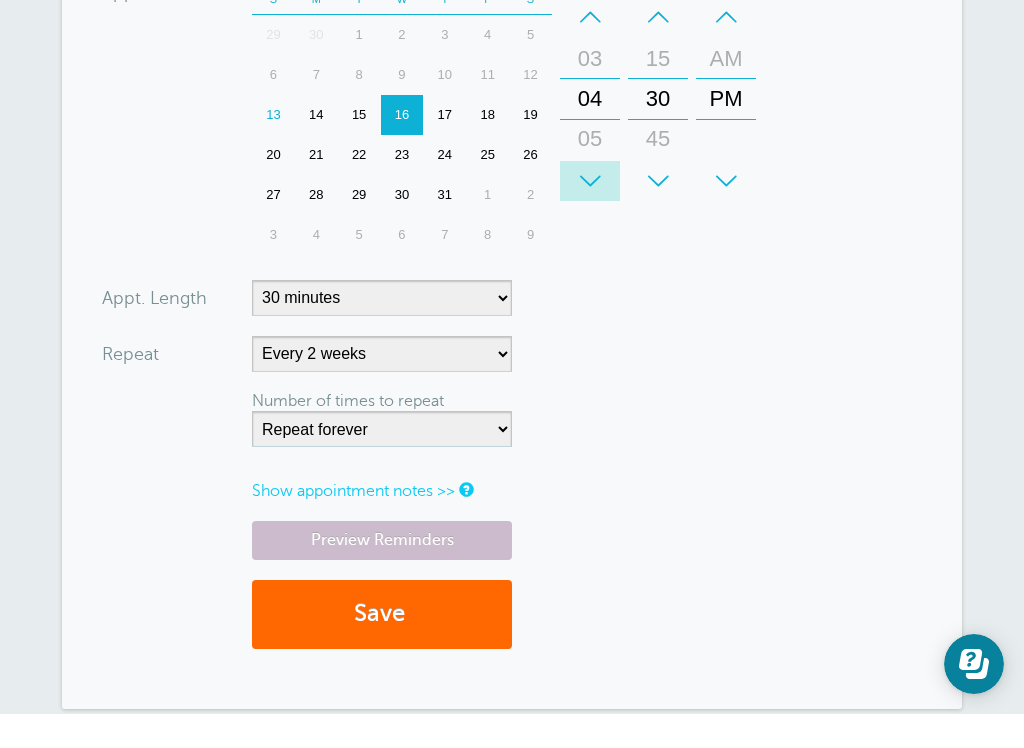 click on "Your trial ends [DATE] .  Upgrade
Your trial ends [DATE] .  Upgrade
GoReminders
[GEOGRAPHIC_DATA]
New
Calendar
Booking
Messaging
Blasts
Settings
Billing
More" at bounding box center (512, 113) 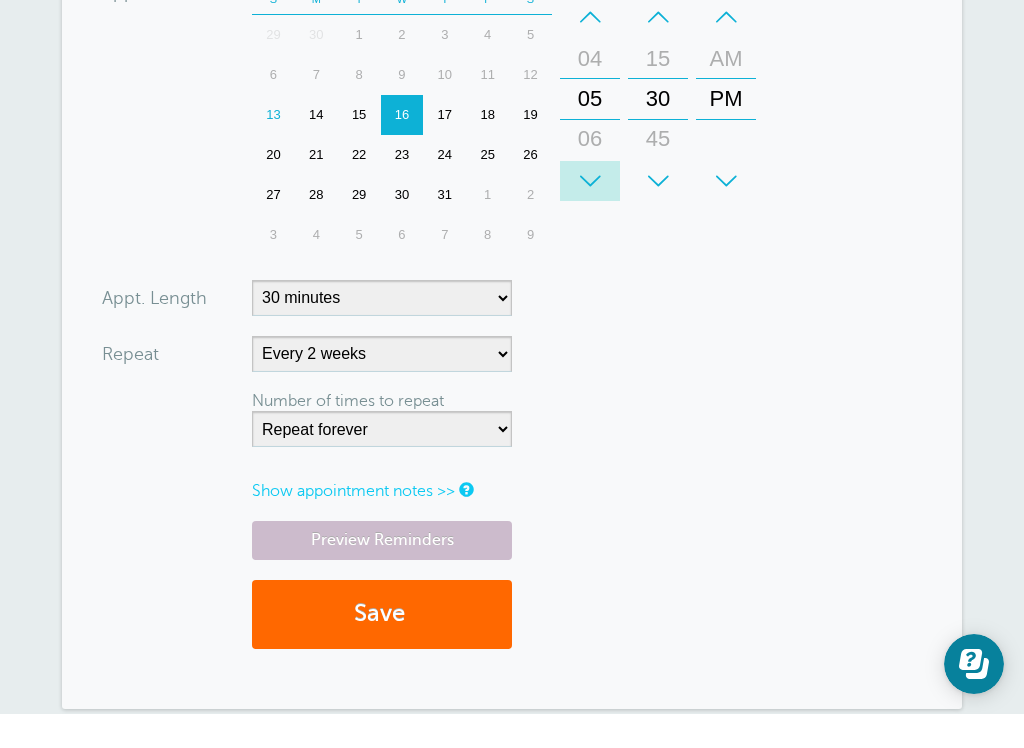 click on "Your trial ends [DATE] .  Upgrade
Your trial ends [DATE] .  Upgrade
GoReminders
[GEOGRAPHIC_DATA]
New
Calendar
Booking
Messaging
Blasts
Settings
Billing
More" at bounding box center (512, 113) 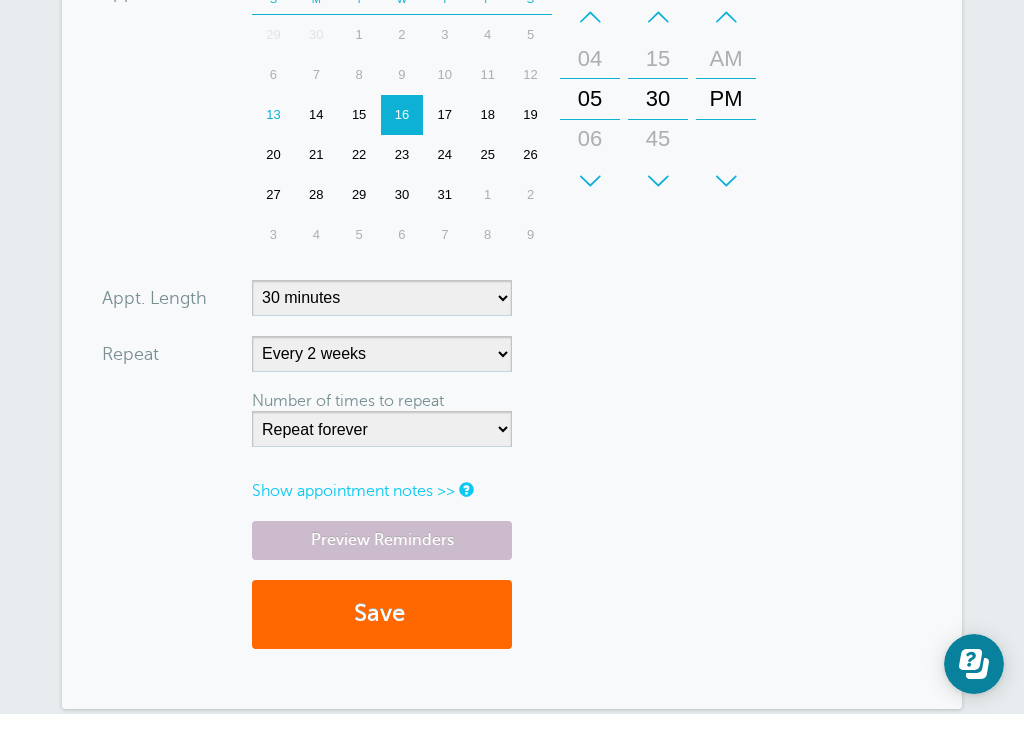 click on "Your trial ends [DATE] .  Upgrade
Your trial ends [DATE] .  Upgrade
GoReminders
[GEOGRAPHIC_DATA]
New
Calendar
Booking
Messaging
Blasts
Settings
Billing
More" at bounding box center (512, 113) 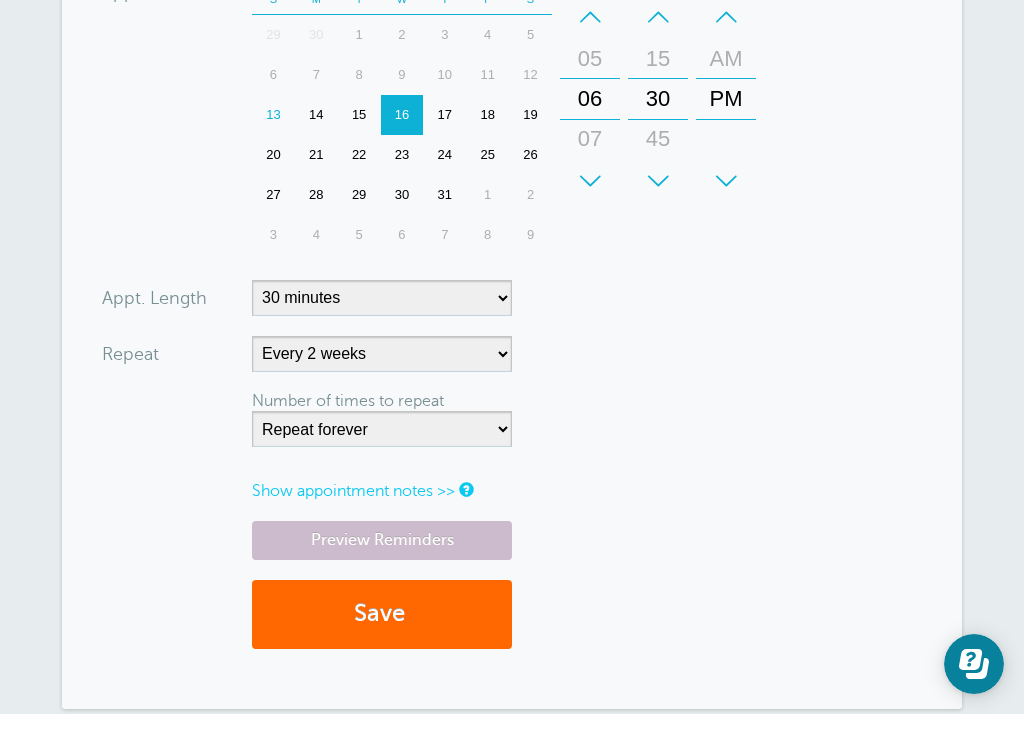 click on "Your trial ends [DATE] .  Upgrade
Your trial ends [DATE] .  Upgrade
GoReminders
[GEOGRAPHIC_DATA]
New
Calendar
Booking
Messaging
Blasts
Settings
Billing
More" at bounding box center (512, 113) 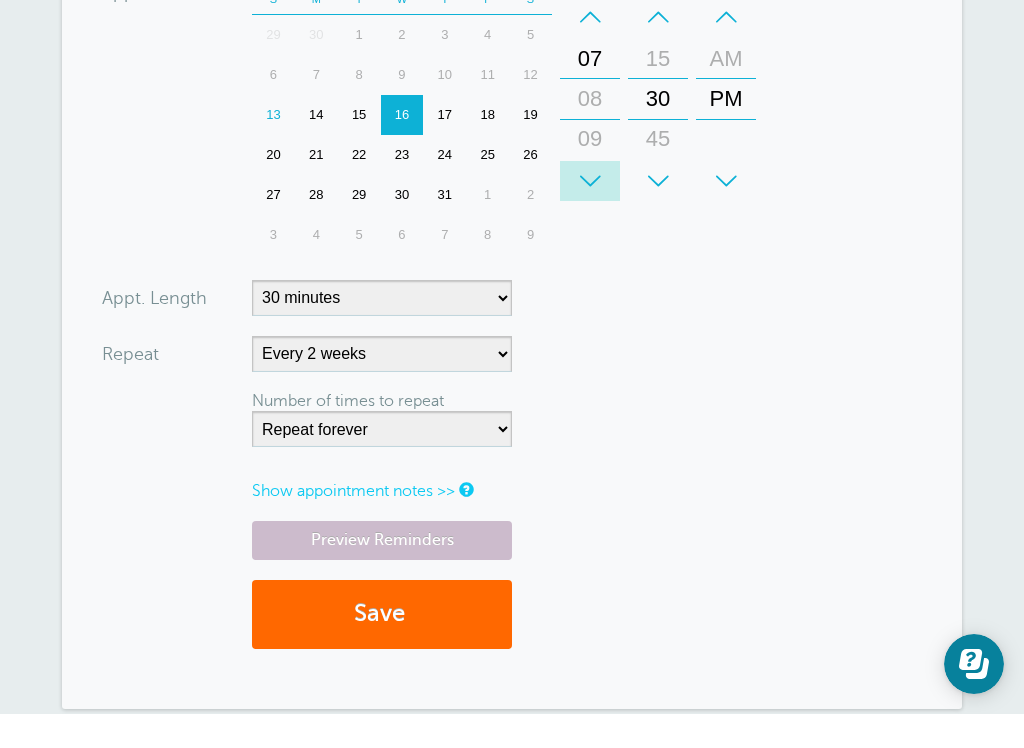 click on "Your trial ends [DATE] .  Upgrade
Your trial ends [DATE] .  Upgrade
GoReminders
[GEOGRAPHIC_DATA]
New
Calendar
Booking
Messaging
Blasts
Settings
Billing
More" at bounding box center (512, 113) 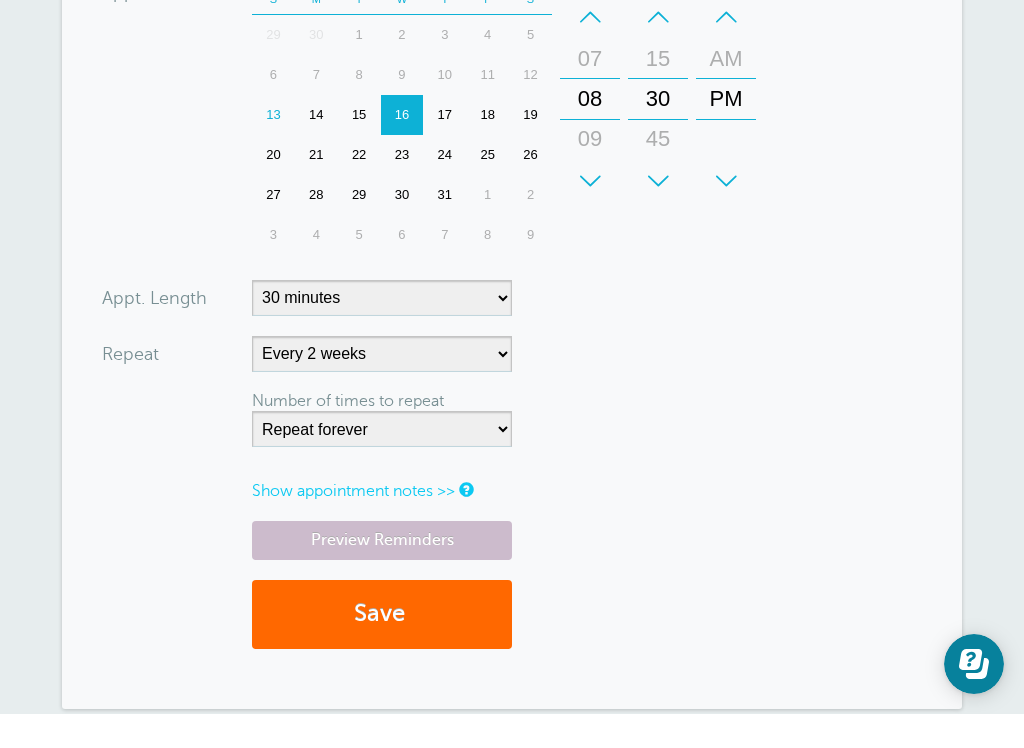 click on "Your trial ends [DATE] .  Upgrade
Your trial ends [DATE] .  Upgrade
GoReminders
[GEOGRAPHIC_DATA]
New
Calendar
Booking
Messaging
Blasts
Settings
Billing
More" at bounding box center (512, 113) 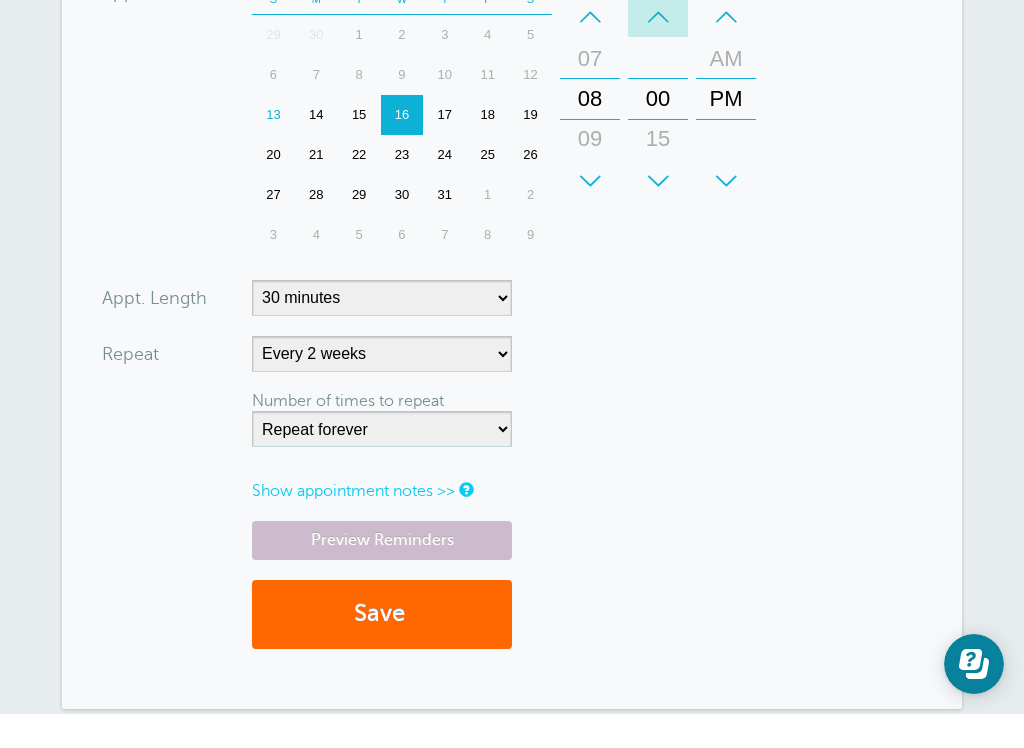 click on "Your trial ends [DATE] .  Upgrade
Your trial ends [DATE] .  Upgrade
GoReminders
[GEOGRAPHIC_DATA]
New
Calendar
Booking
Messaging
Blasts
Settings
Billing
More" at bounding box center [512, 113] 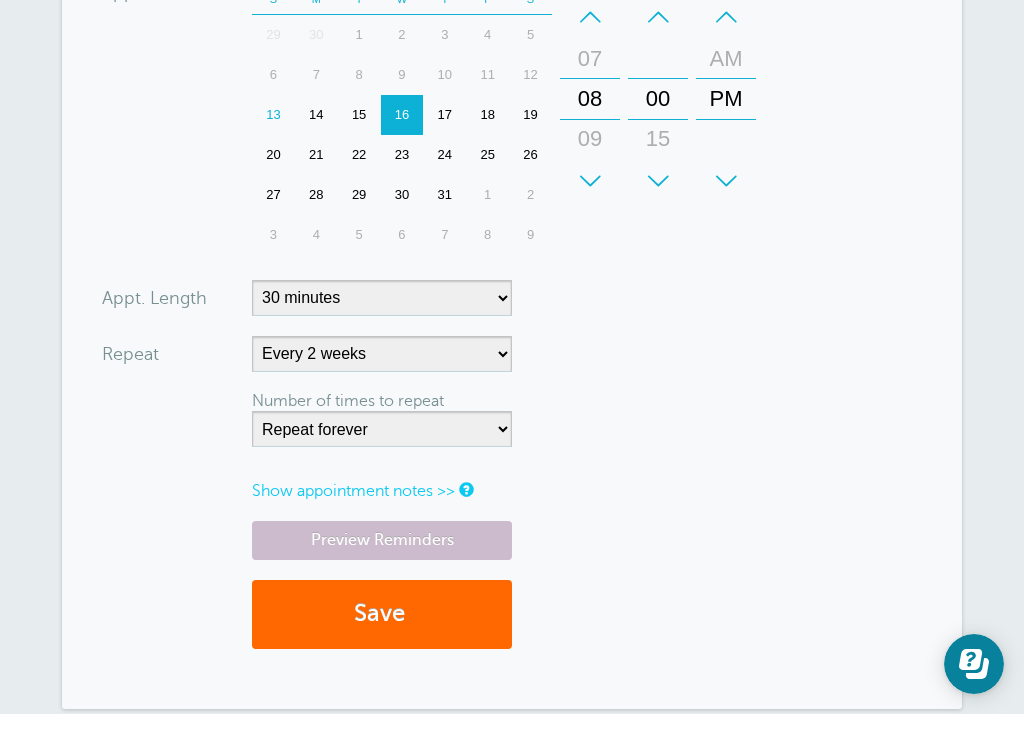 click on "Your trial ends [DATE] .  Upgrade
Your trial ends [DATE] .  Upgrade
GoReminders
[GEOGRAPHIC_DATA]
New
Calendar
Booking
Messaging
Blasts
Settings
Billing
More" at bounding box center [512, 113] 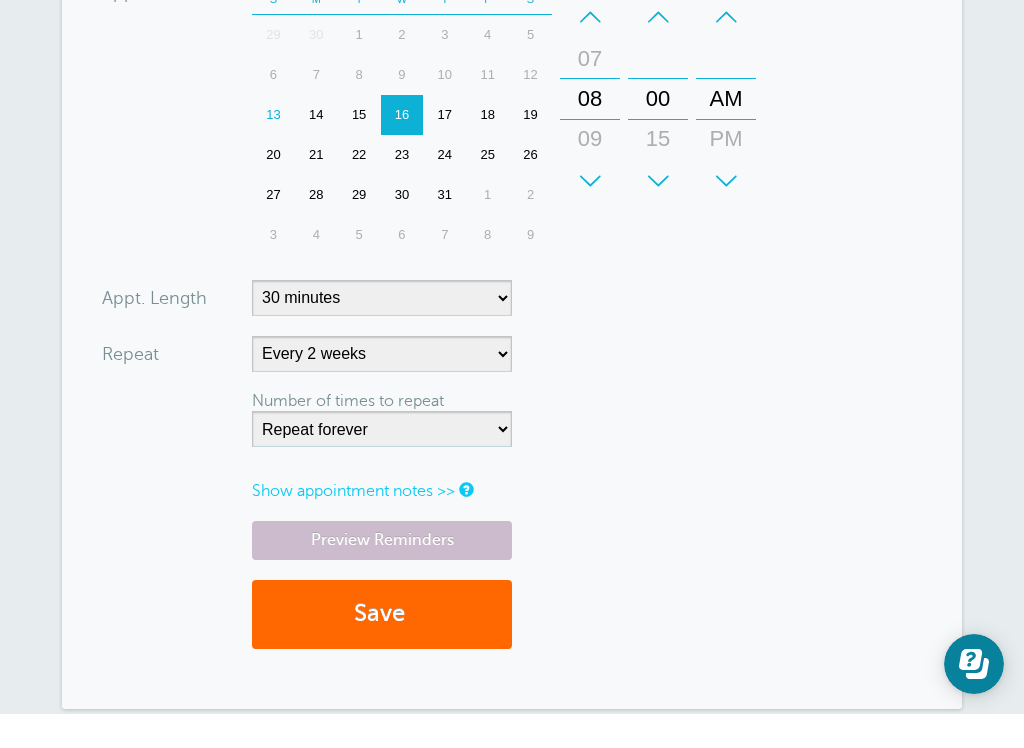 click on "Your trial ends [DATE] .  Upgrade
Your trial ends [DATE] .  Upgrade
GoReminders
[GEOGRAPHIC_DATA]
New
Calendar
Booking
Messaging
Blasts
Settings
Billing
More" at bounding box center (512, 113) 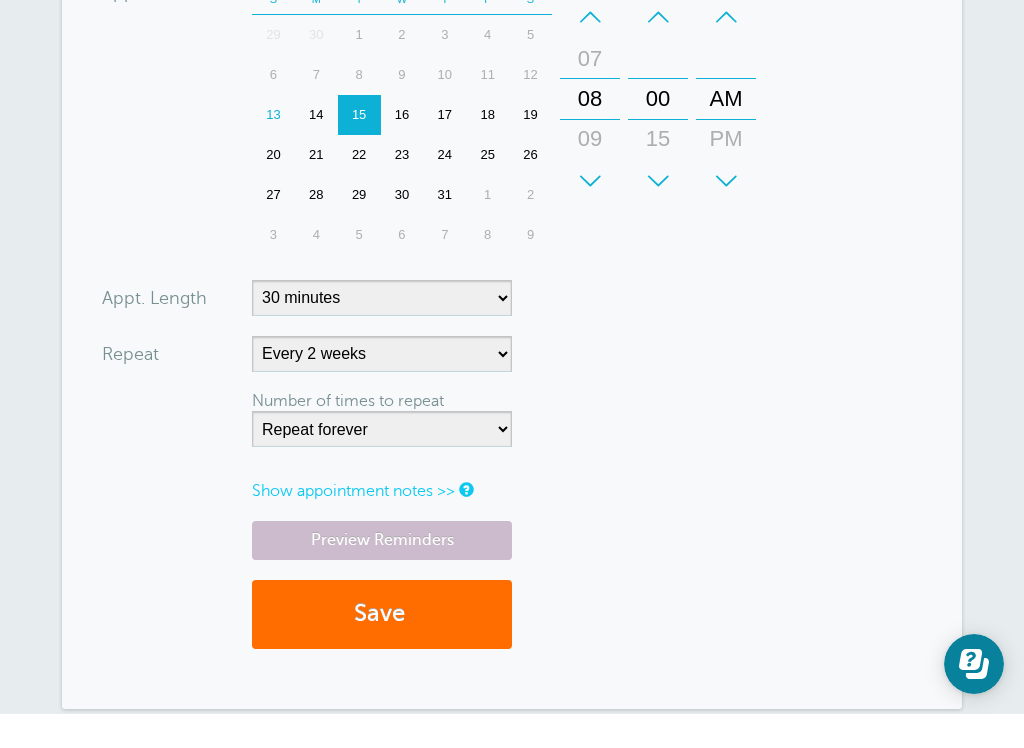 drag, startPoint x: 368, startPoint y: 116, endPoint x: 435, endPoint y: 622, distance: 510.4165 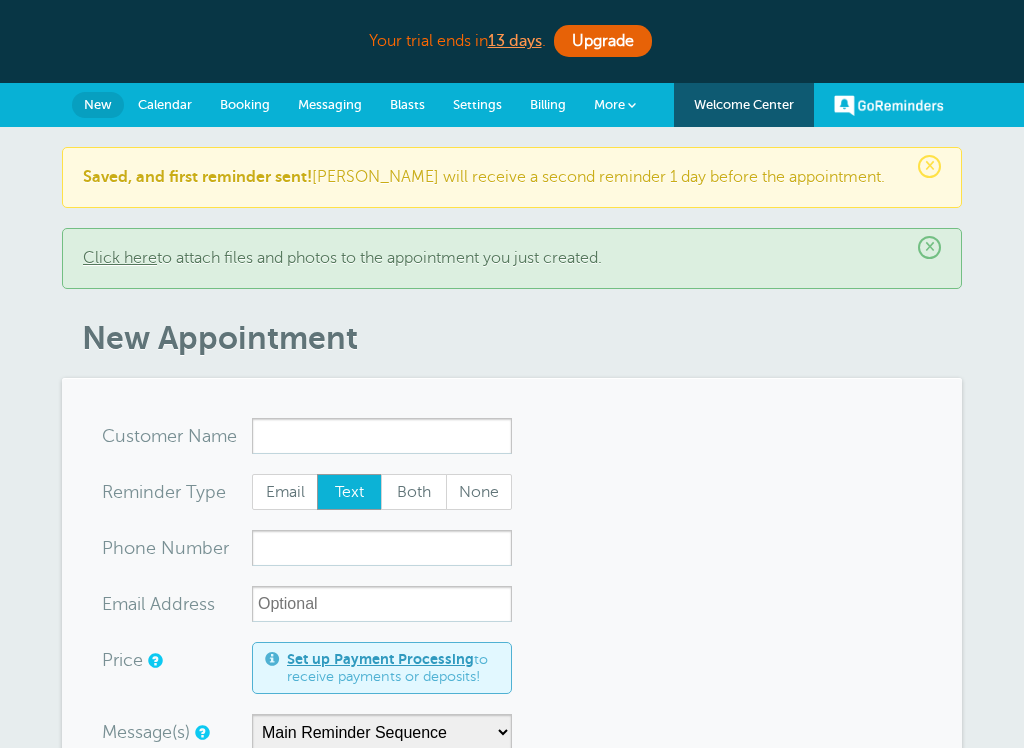 scroll, scrollTop: 0, scrollLeft: 0, axis: both 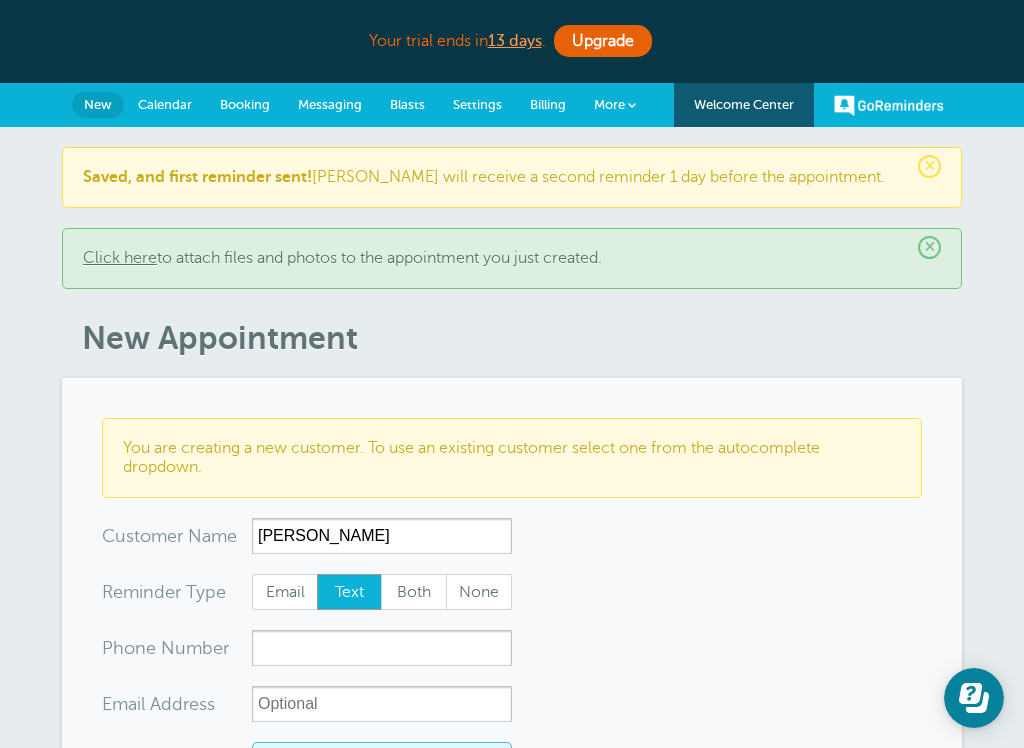type on "Katie Mccarney" 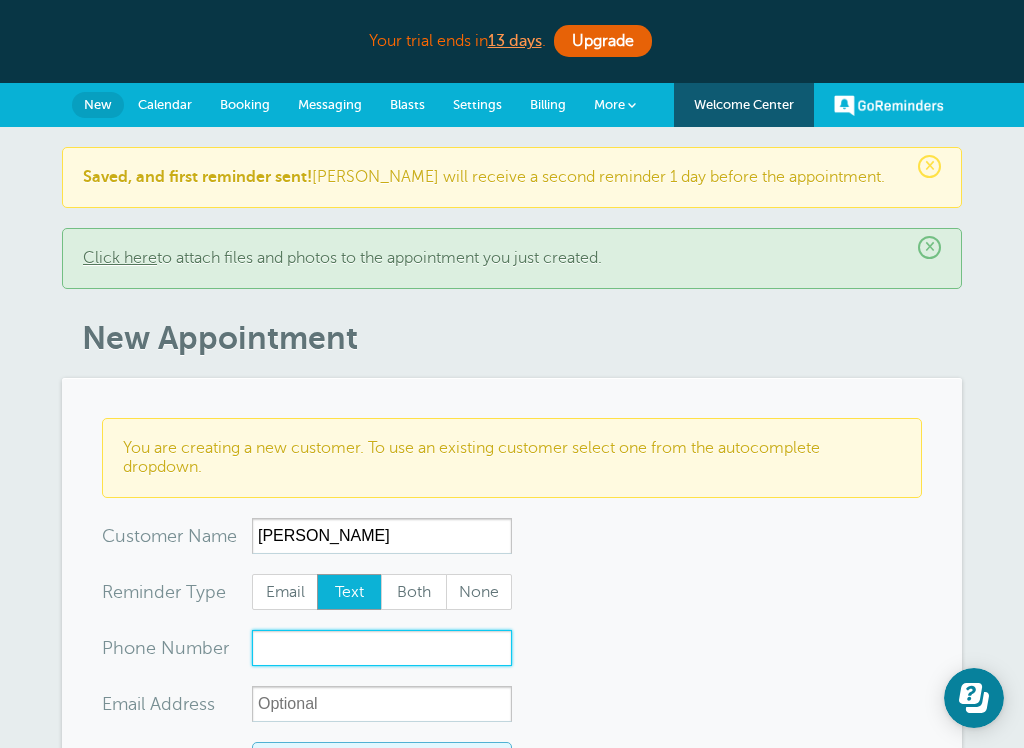 click on "xxx-no-autofill" at bounding box center (382, 648) 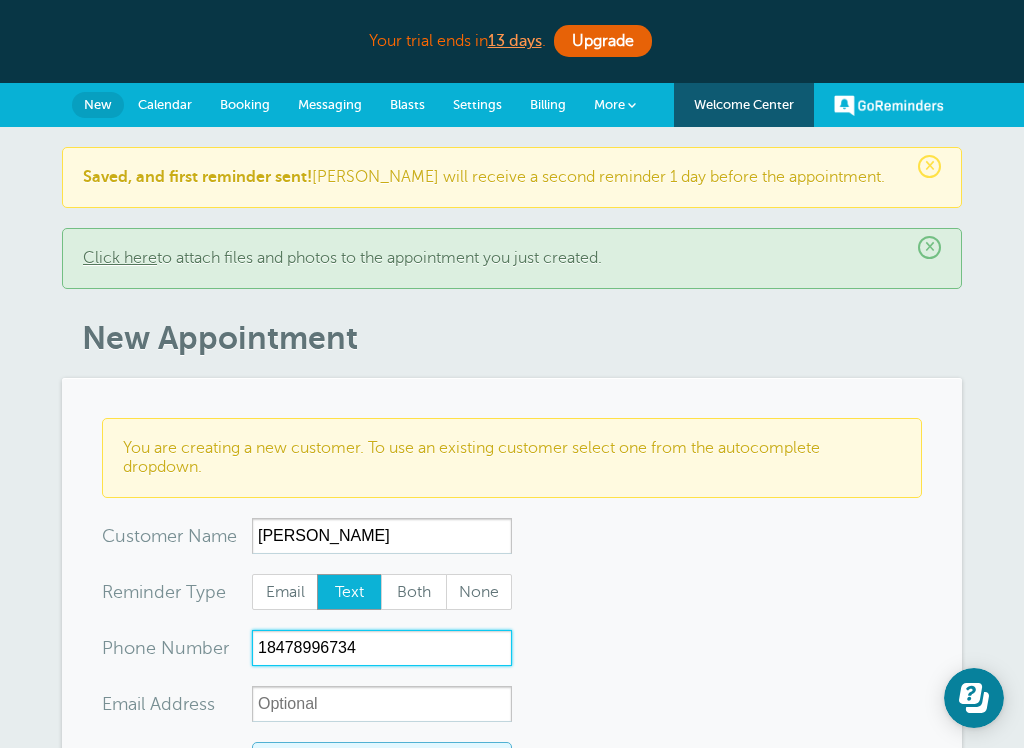 type on "18478996734" 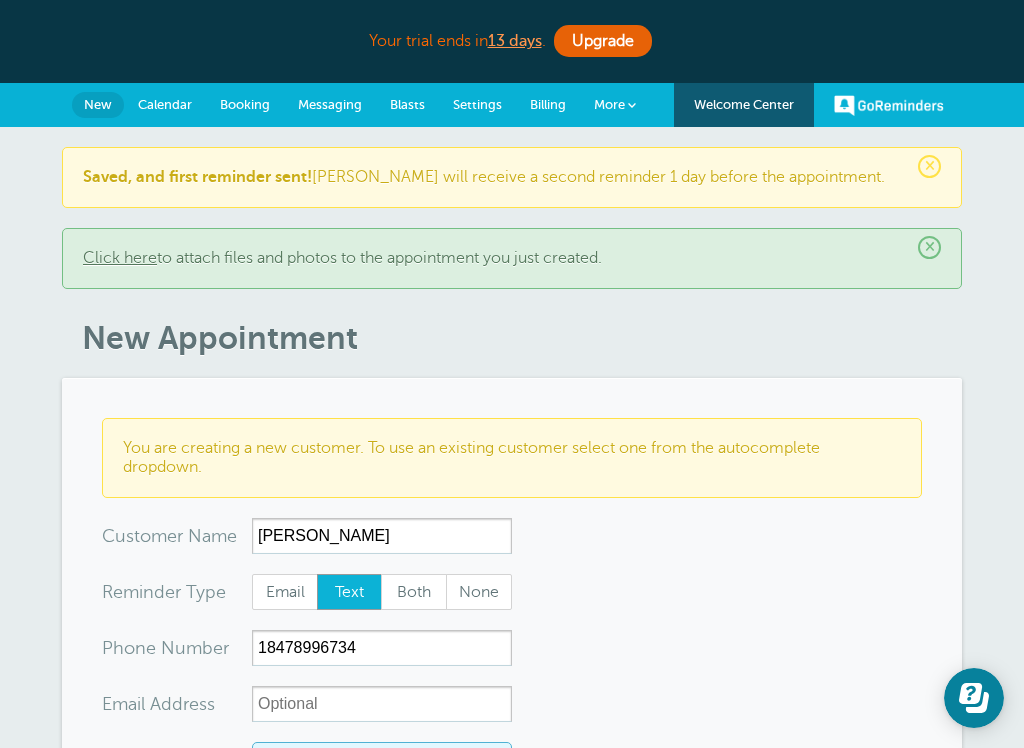 drag, startPoint x: 342, startPoint y: 632, endPoint x: -1, endPoint y: -1, distance: 719.957 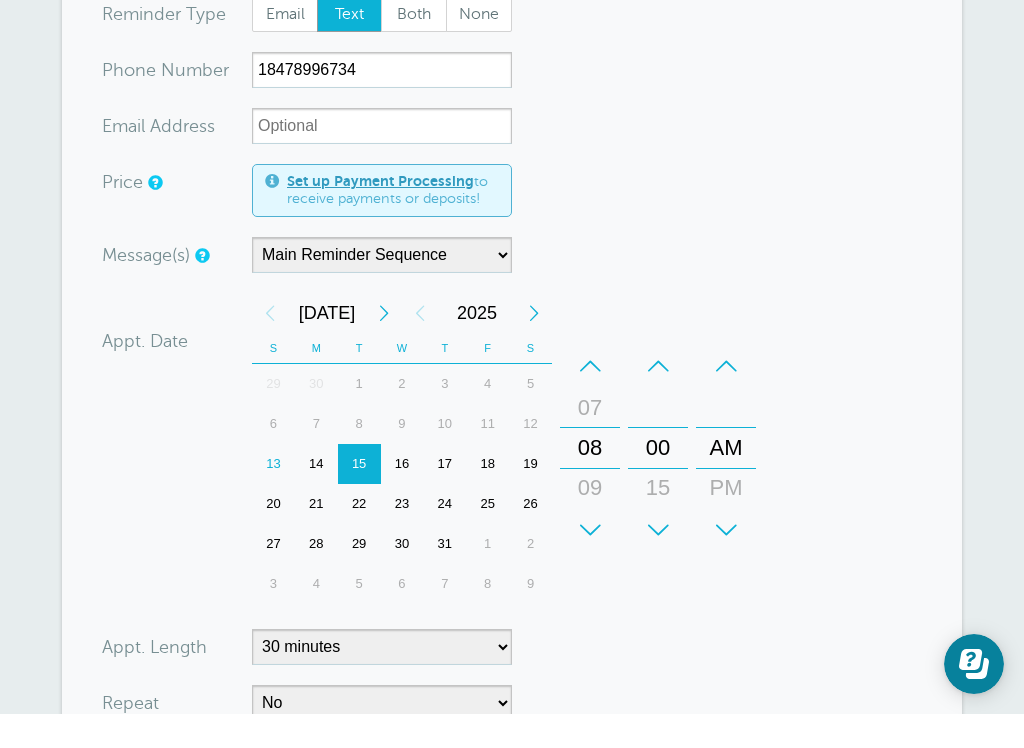 scroll, scrollTop: 547, scrollLeft: 0, axis: vertical 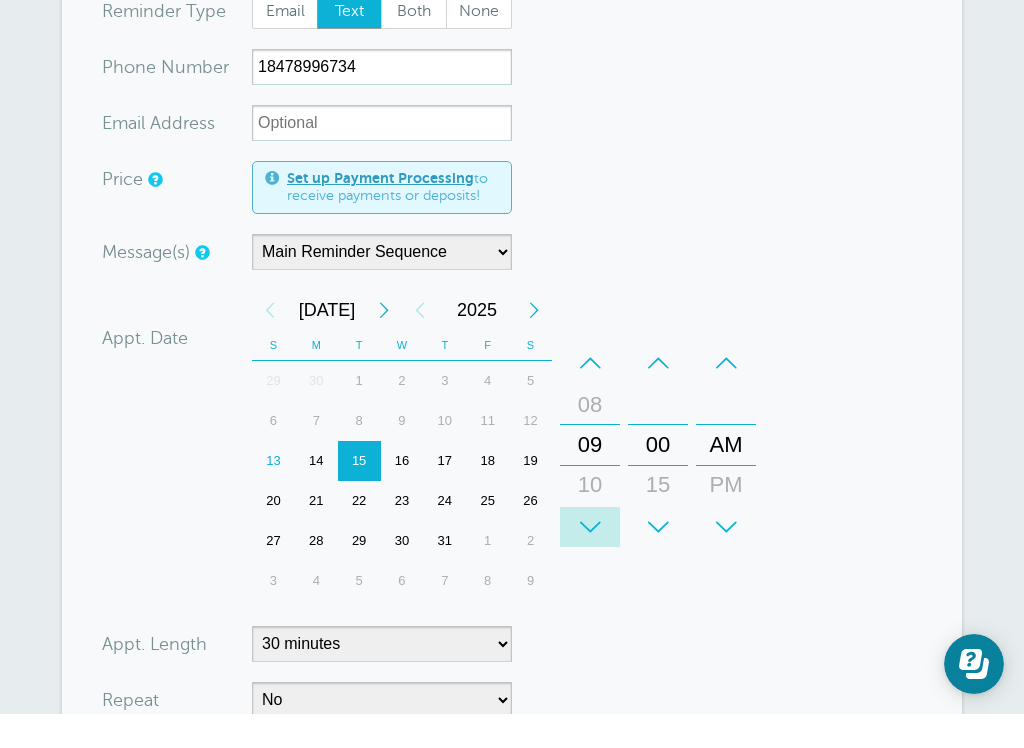 drag, startPoint x: 930, startPoint y: 598, endPoint x: -1, endPoint y: -582, distance: 1503.0505 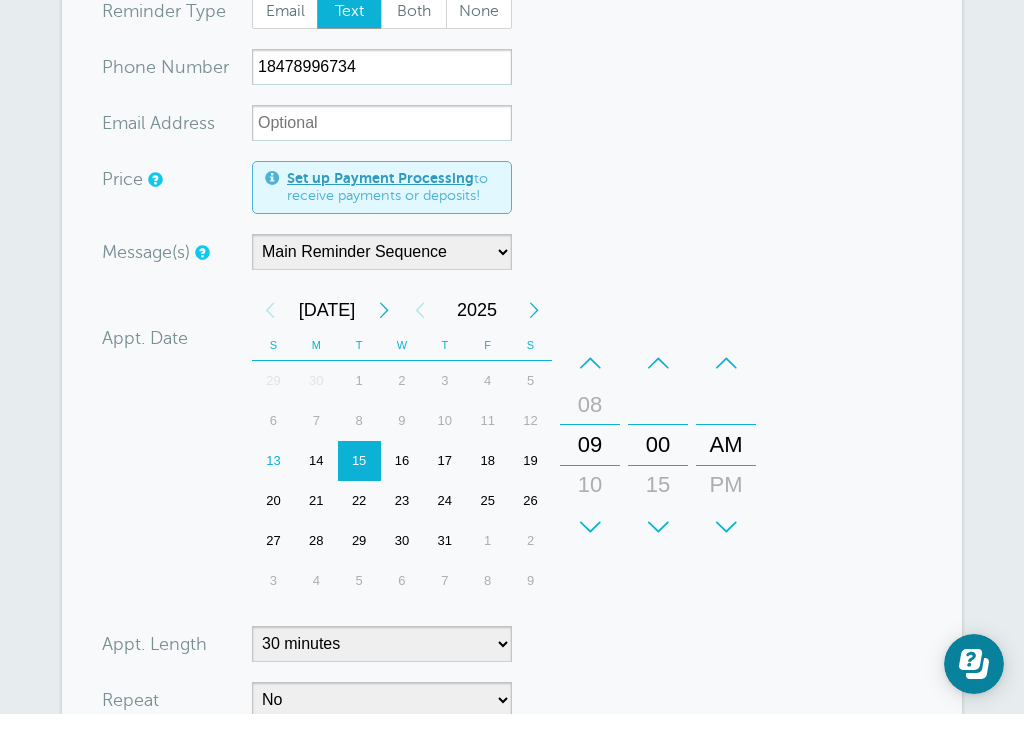 click on "Your trial ends [DATE] .  Upgrade
Your trial ends [DATE] .  Upgrade
GoReminders
[GEOGRAPHIC_DATA]
New
Calendar
Booking
Messaging
Blasts
Settings
Billing
More" at bounding box center [512, 414] 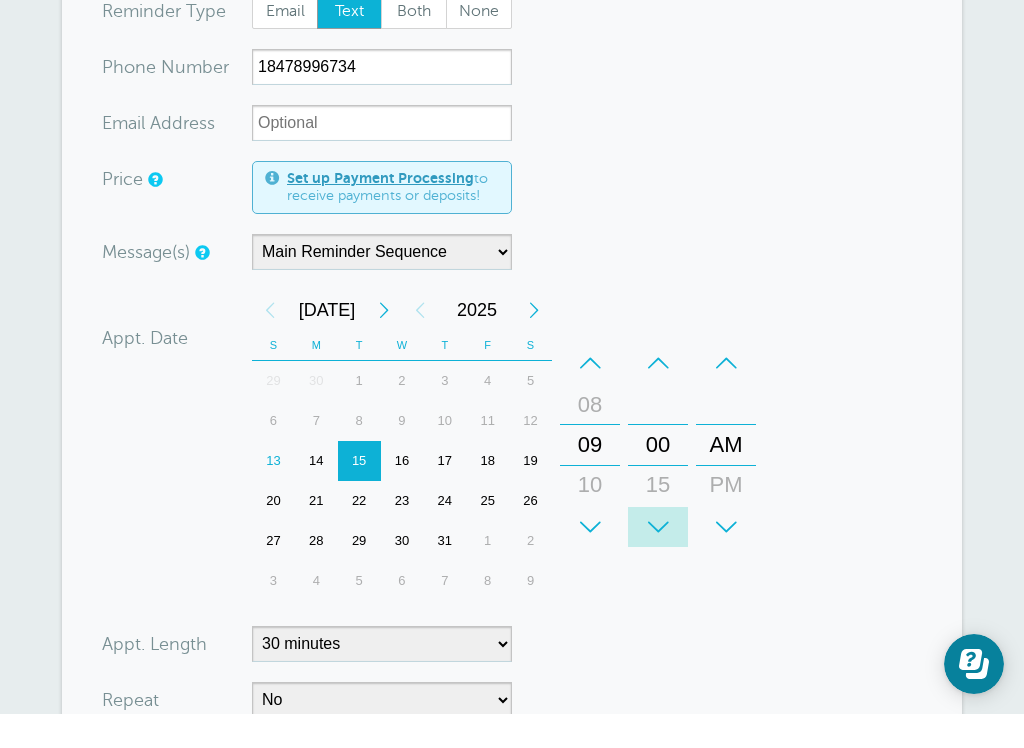 click on "Your trial ends [DATE] .  Upgrade
Your trial ends [DATE] .  Upgrade
GoReminders
[GEOGRAPHIC_DATA]
New
Calendar
Booking
Messaging
Blasts
Settings
Billing
More" at bounding box center (512, 414) 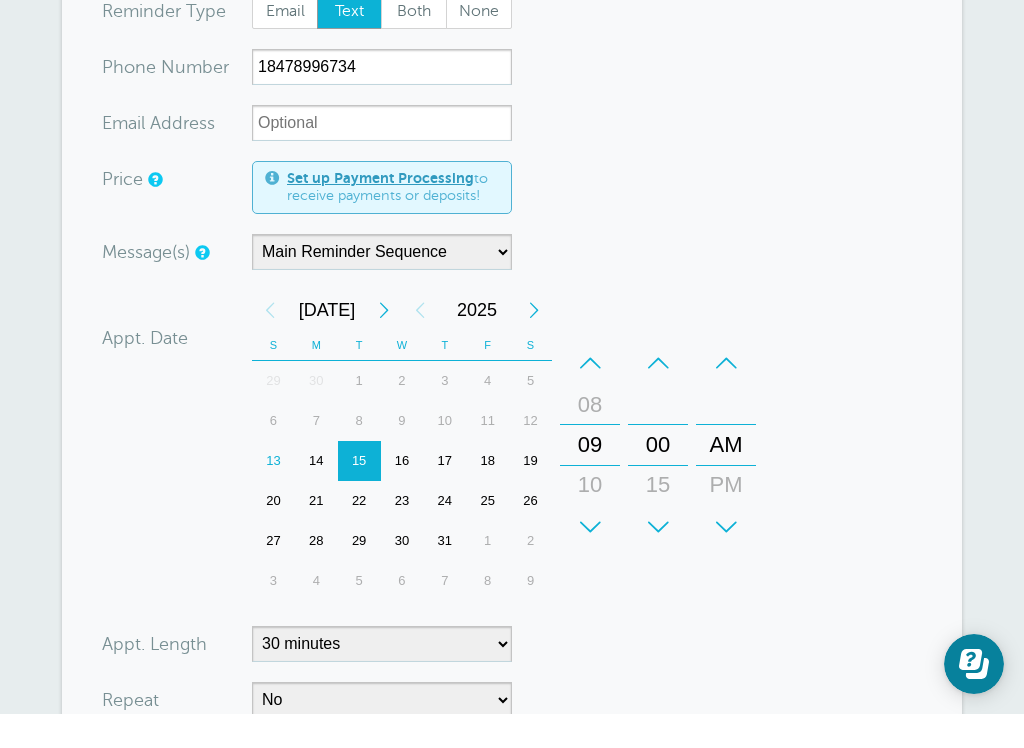 click on "Your trial ends [DATE] .  Upgrade
Your trial ends [DATE] .  Upgrade
GoReminders
[GEOGRAPHIC_DATA]
New
Calendar
Booking
Messaging
Blasts
Settings
Billing
More" at bounding box center (512, 414) 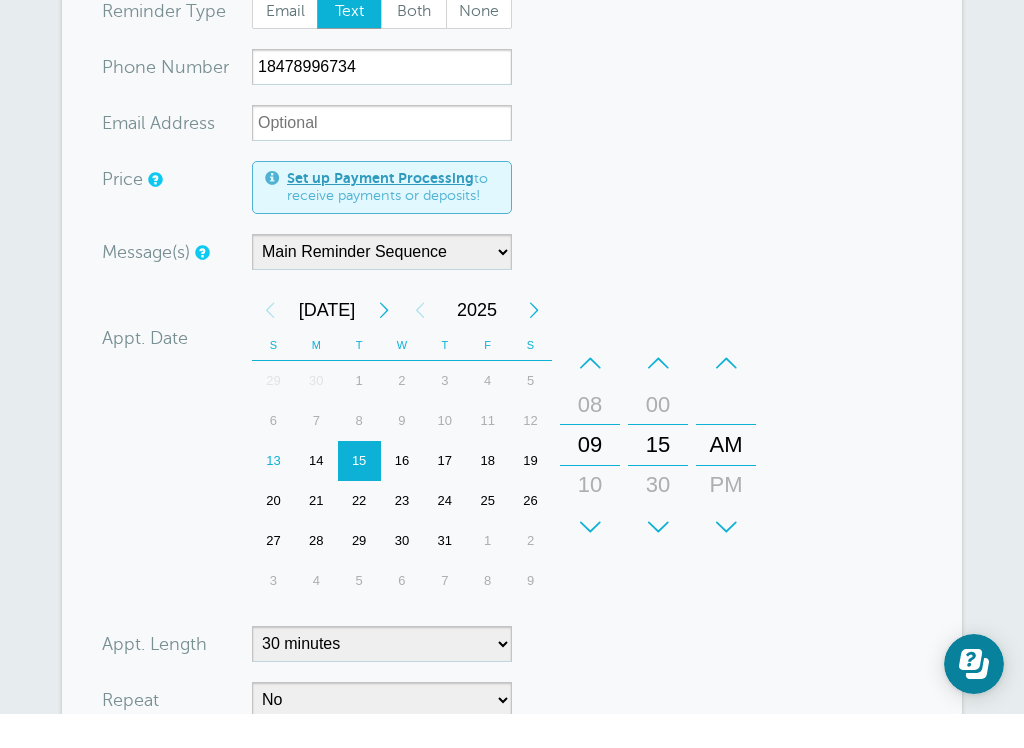 click on "Your trial ends [DATE] .  Upgrade
Your trial ends [DATE] .  Upgrade
GoReminders
[GEOGRAPHIC_DATA]
New
Calendar
Booking
Messaging
Blasts
Settings
Billing
More" at bounding box center (512, 414) 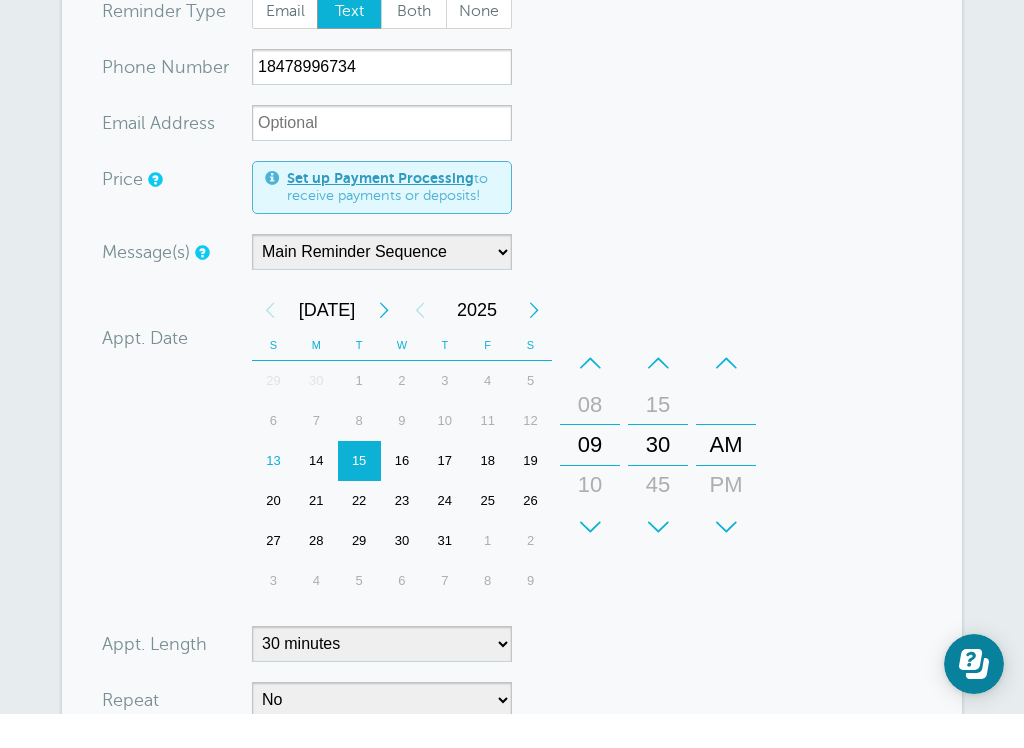 drag, startPoint x: -1, startPoint y: -582, endPoint x: 871, endPoint y: 534, distance: 1416.2769 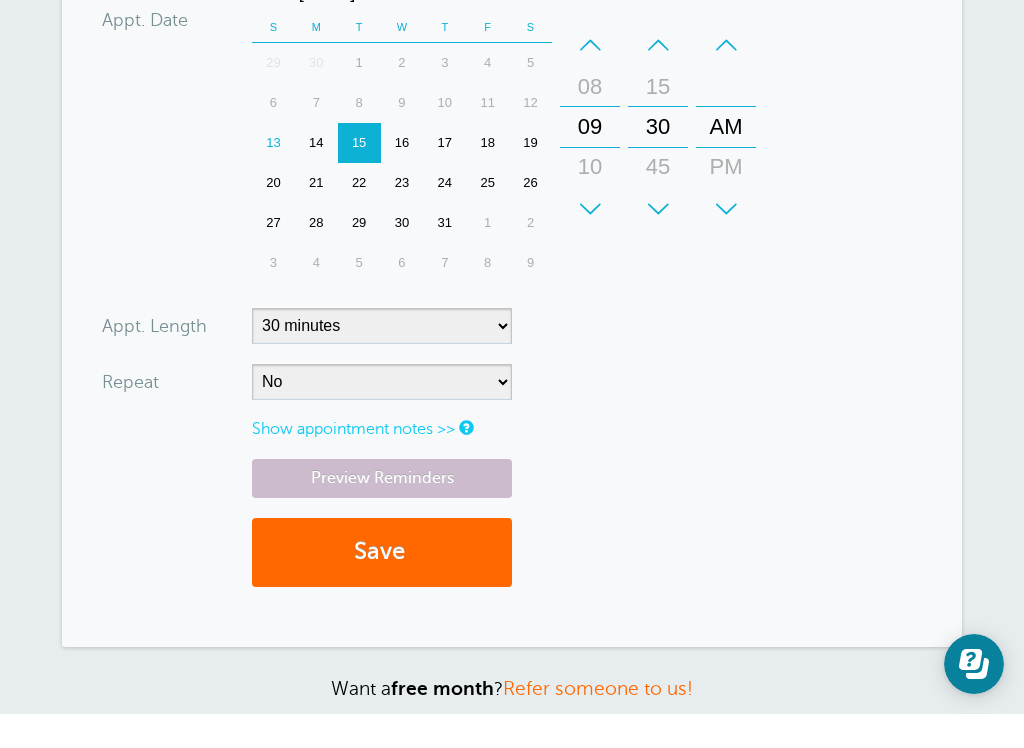 scroll, scrollTop: 874, scrollLeft: 0, axis: vertical 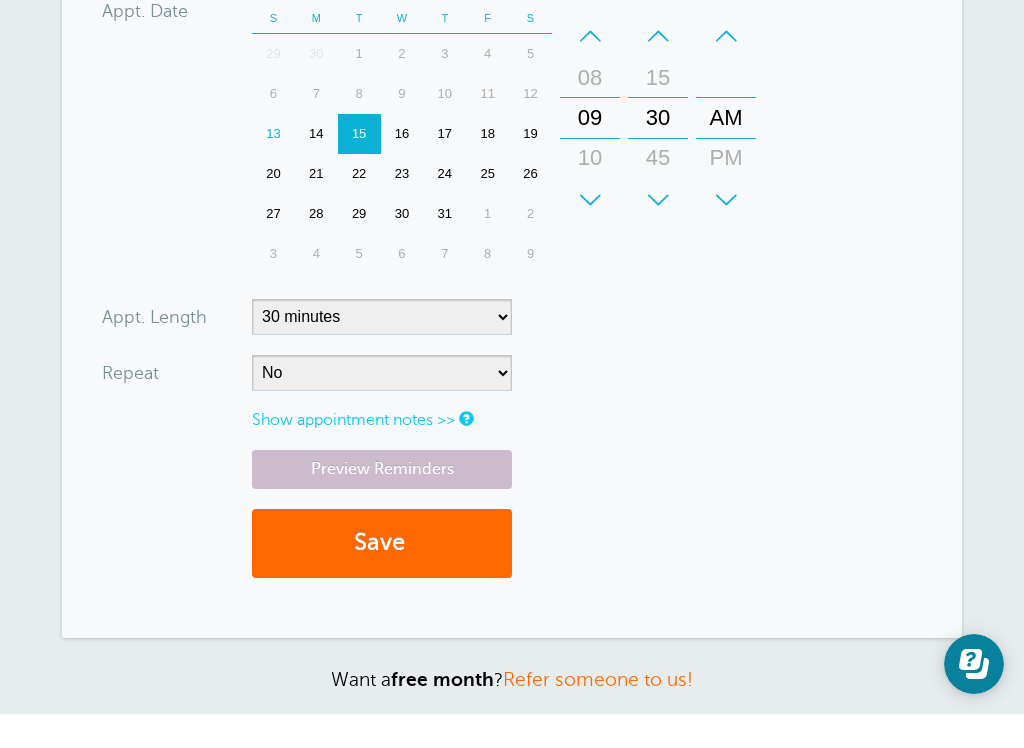 drag, startPoint x: 871, startPoint y: 534, endPoint x: 446, endPoint y: 363, distance: 458.11133 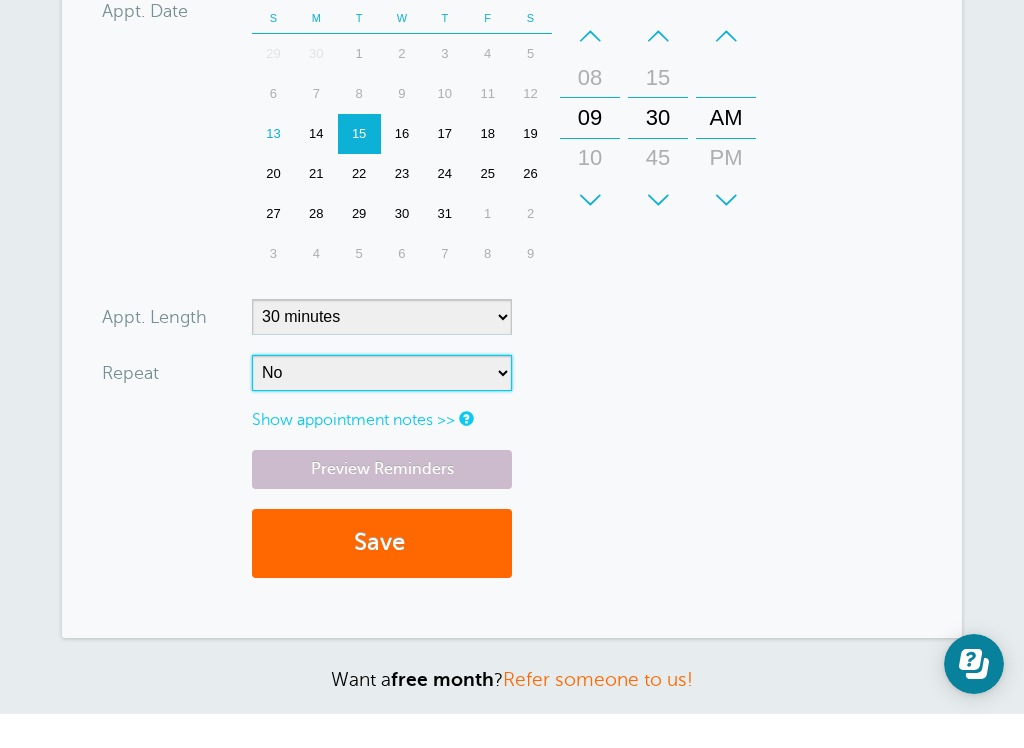 click on "No Daily Weekly Every 2 weeks Every 3 weeks Every 4 weeks Monthly Every 5 weeks Every 6 weeks Every 7 weeks Every 8 weeks Every other month Every 9 weeks Every 10 weeks Every 11 weeks Every 12 weeks Quarterly Every 4 months Every 6 months Yearly Every 18 months Every 2 years Every 3 years" at bounding box center [382, 407] 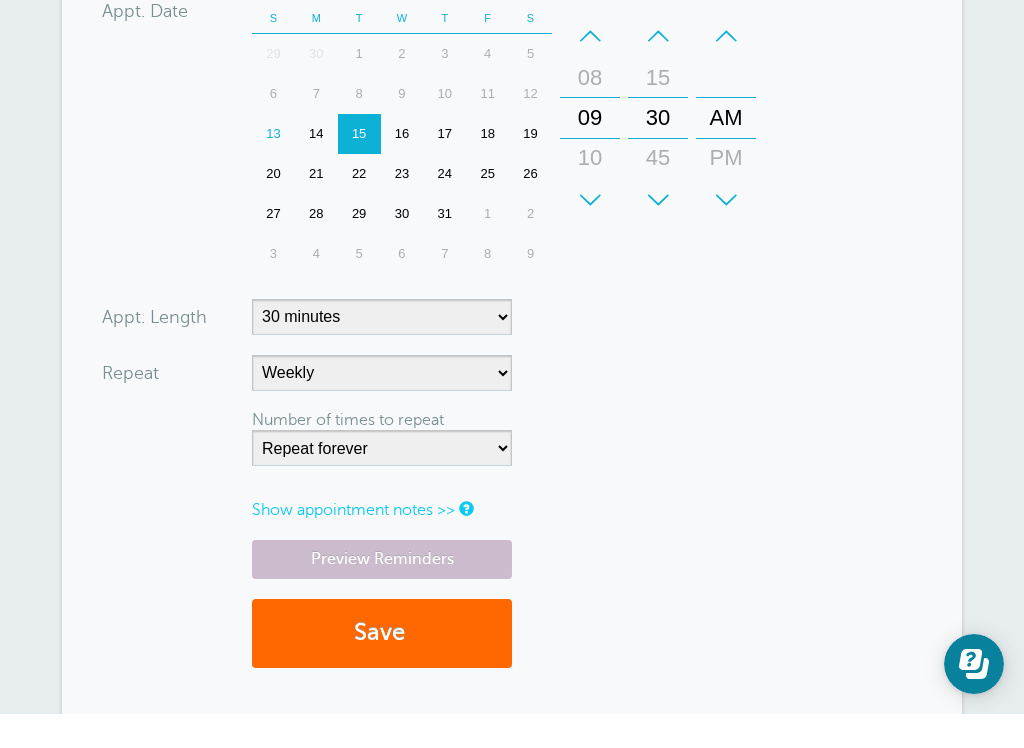 drag, startPoint x: 446, startPoint y: 363, endPoint x: 398, endPoint y: 366, distance: 48.09366 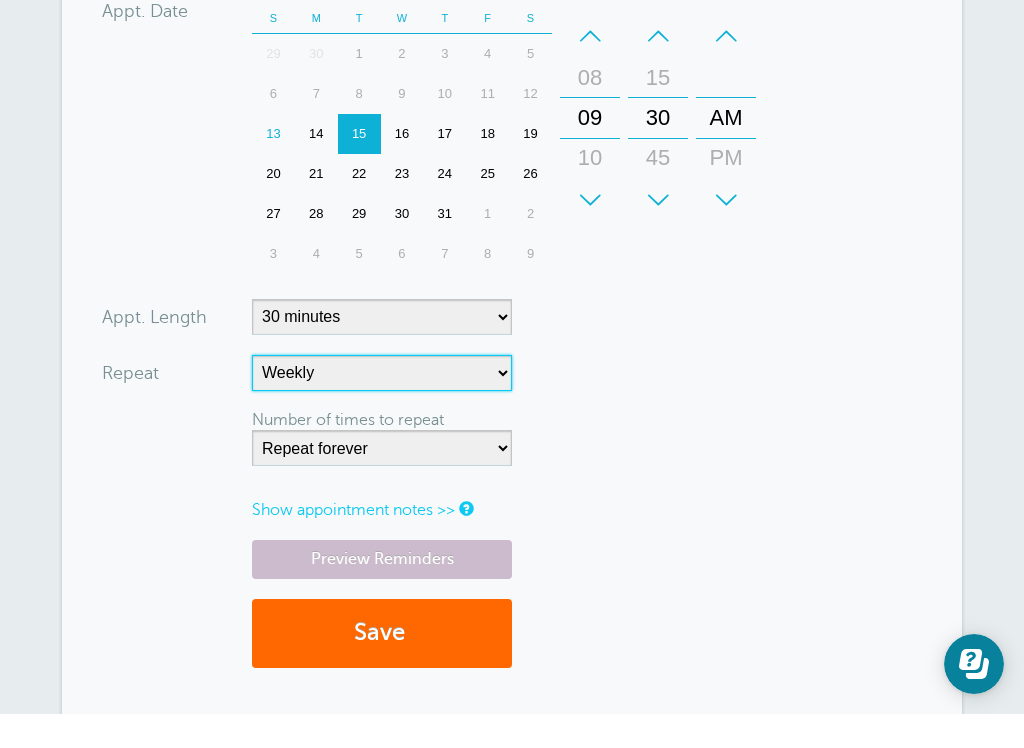 click on "No Daily Weekly Every 2 weeks Every 3 weeks Every 4 weeks Monthly Every 5 weeks Every 6 weeks Every 7 weeks Every 8 weeks Every other month Every 9 weeks Every 10 weeks Every 11 weeks Every 12 weeks Quarterly Every 4 months Every 6 months Yearly Every 18 months Every 2 years Every 3 years" at bounding box center (382, 407) 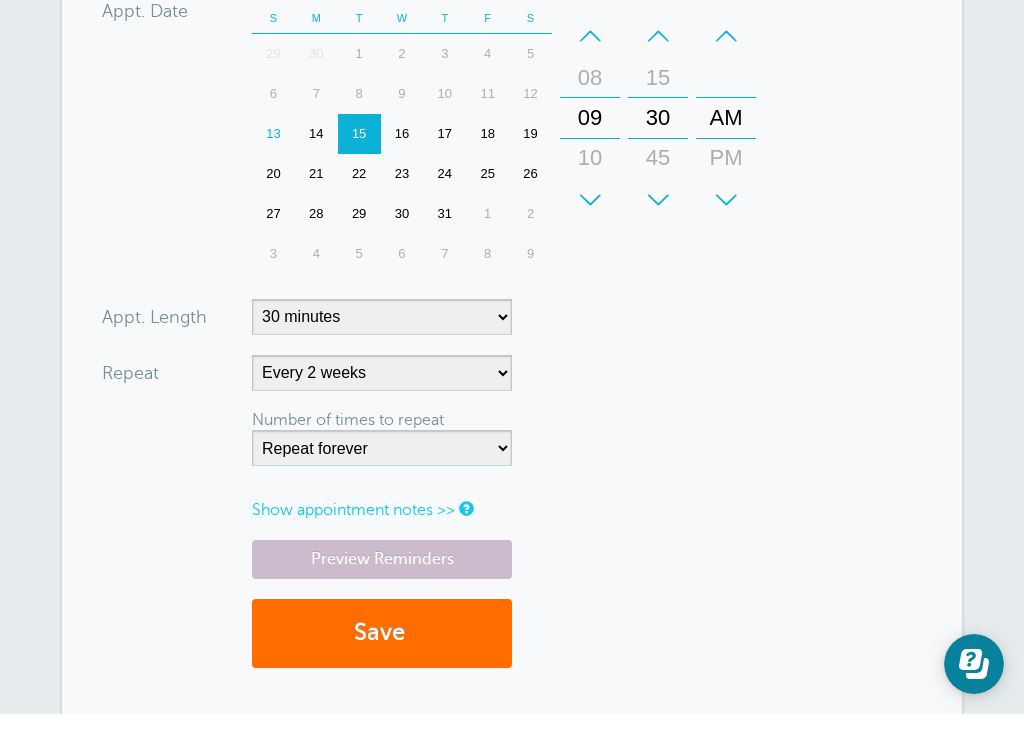 drag, startPoint x: 398, startPoint y: 366, endPoint x: 392, endPoint y: 639, distance: 273.06592 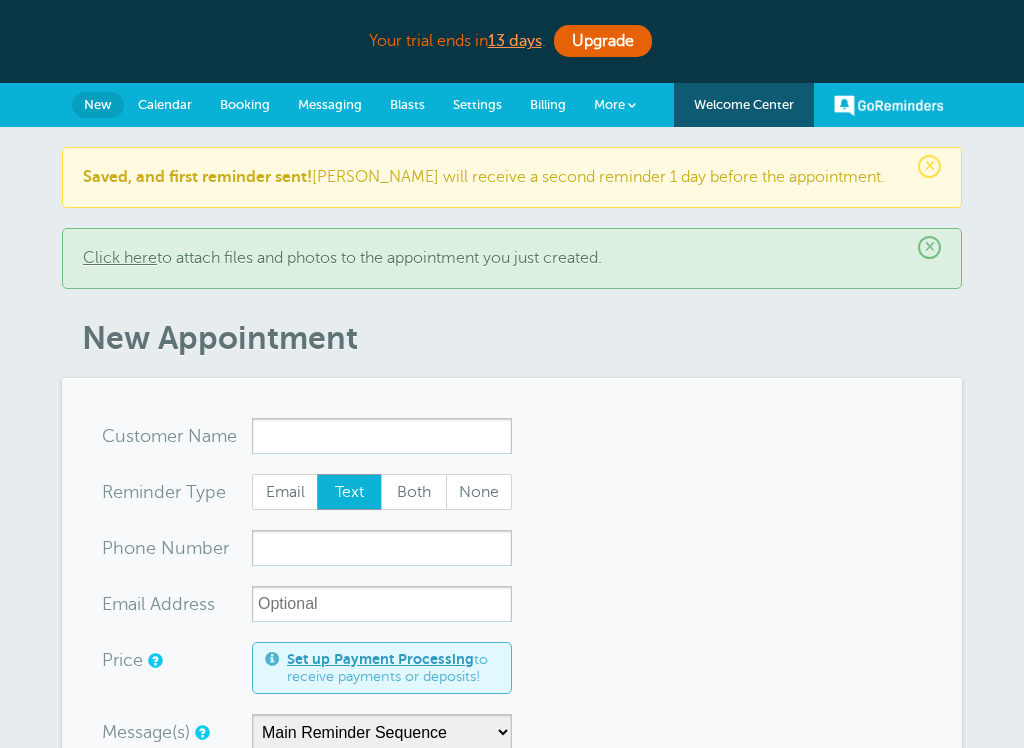scroll, scrollTop: 0, scrollLeft: 0, axis: both 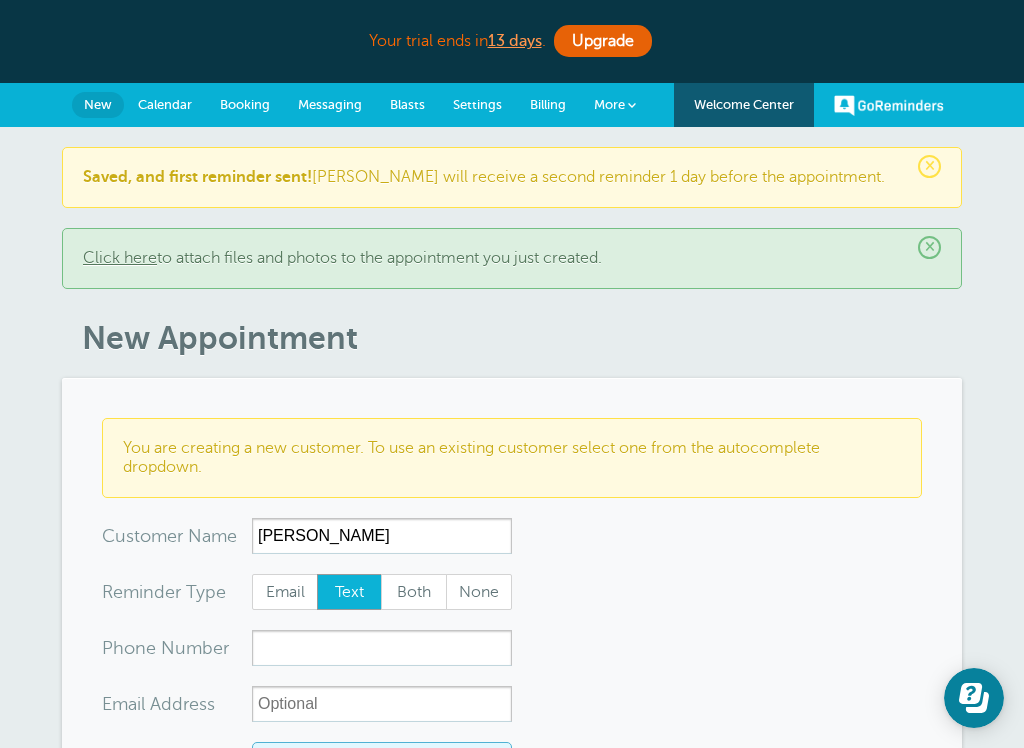 type on "Lucio Lagunas" 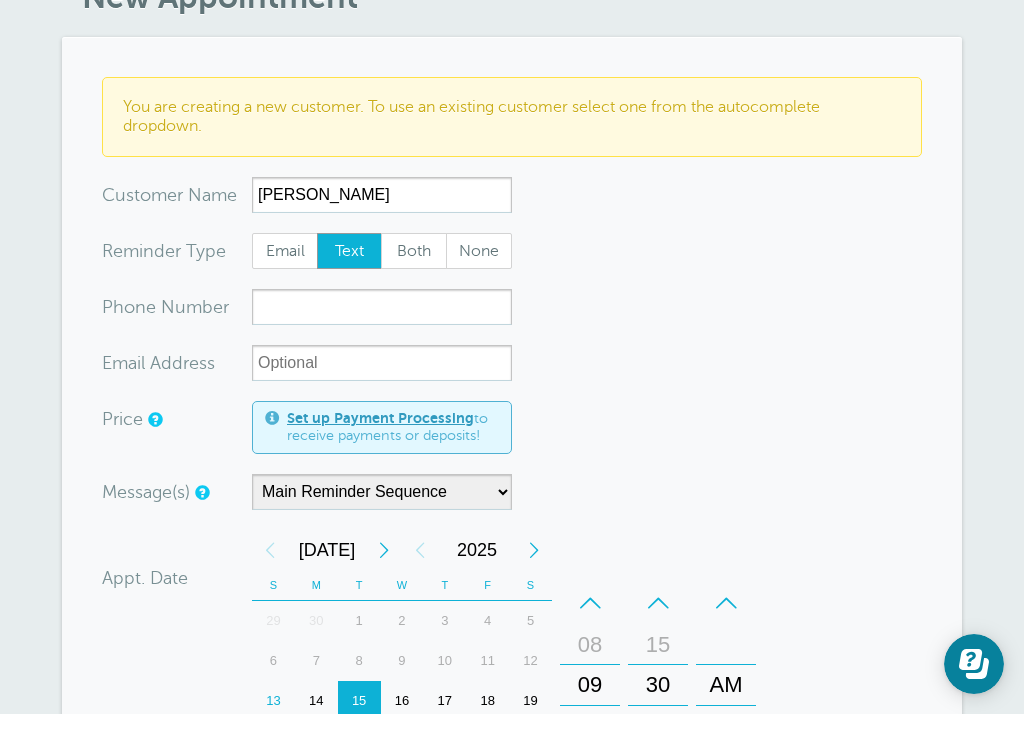scroll, scrollTop: 308, scrollLeft: 0, axis: vertical 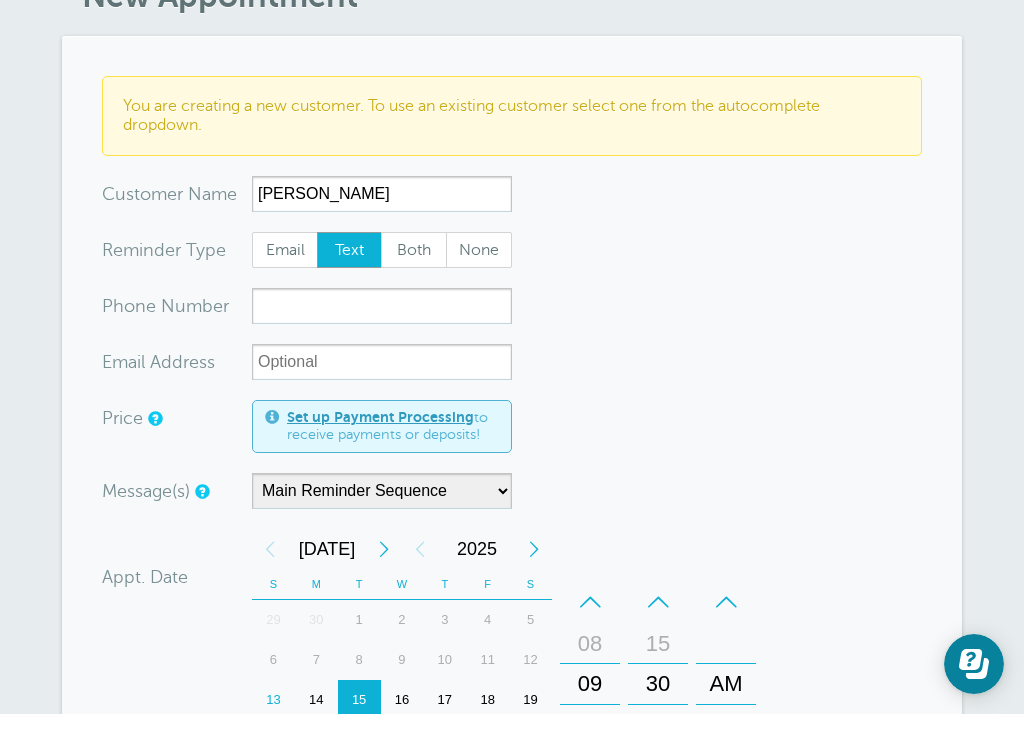 drag, startPoint x: 944, startPoint y: 551, endPoint x: 295, endPoint y: 320, distance: 688.8846 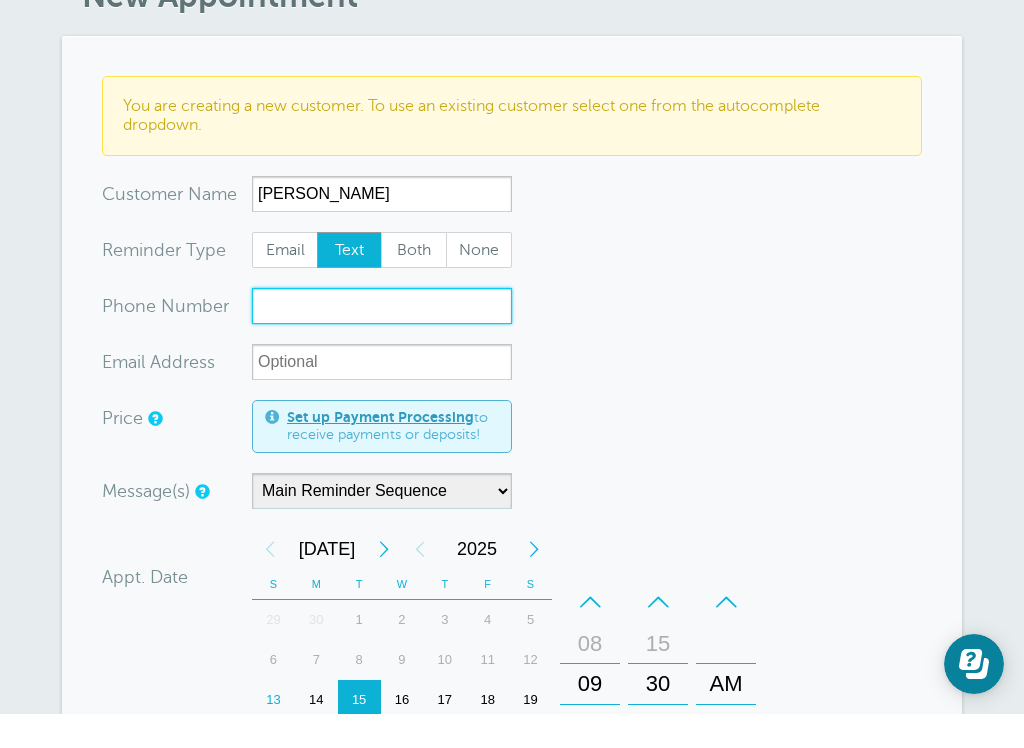 click on "xxx-no-autofill" at bounding box center (382, 340) 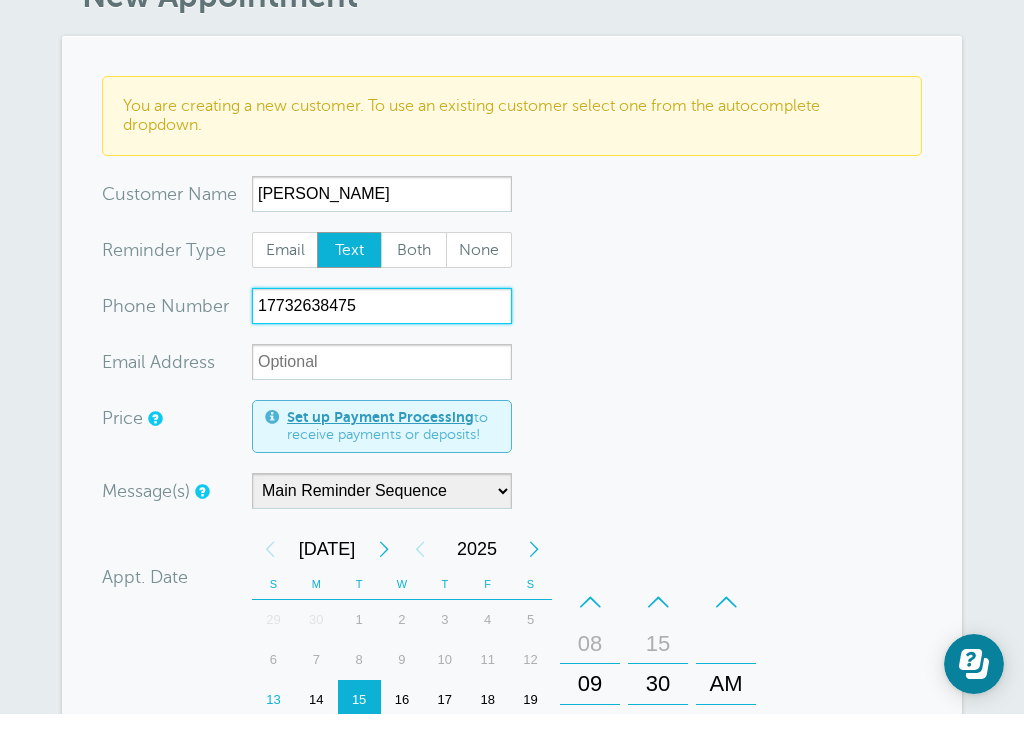 type on "17732638475" 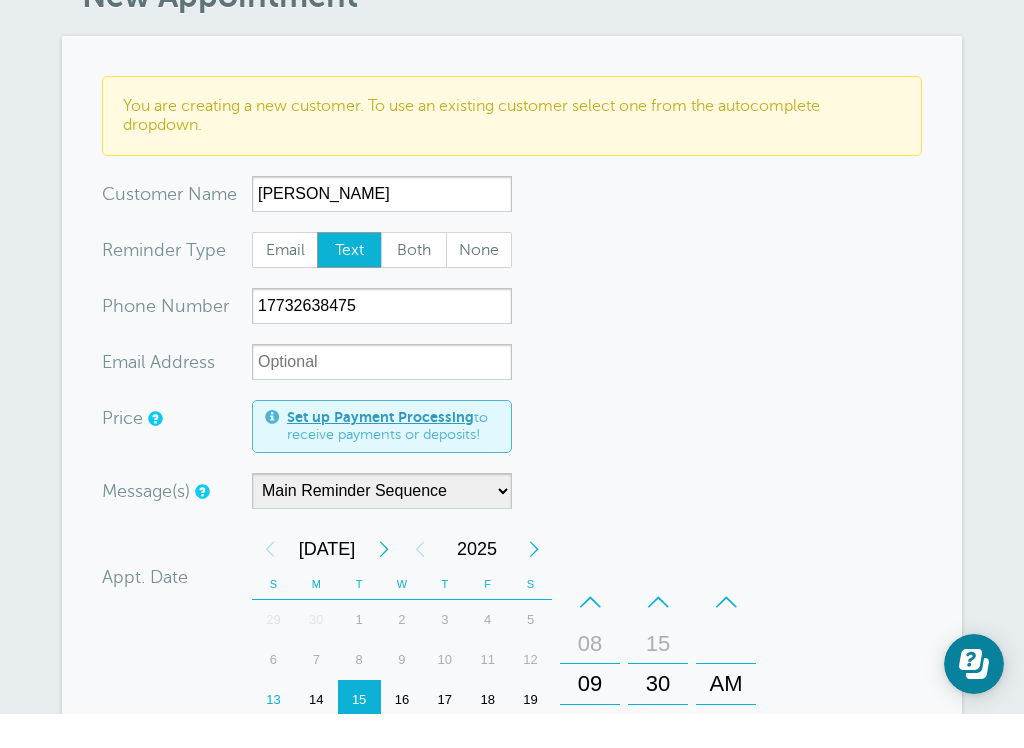 scroll, scrollTop: 343, scrollLeft: 0, axis: vertical 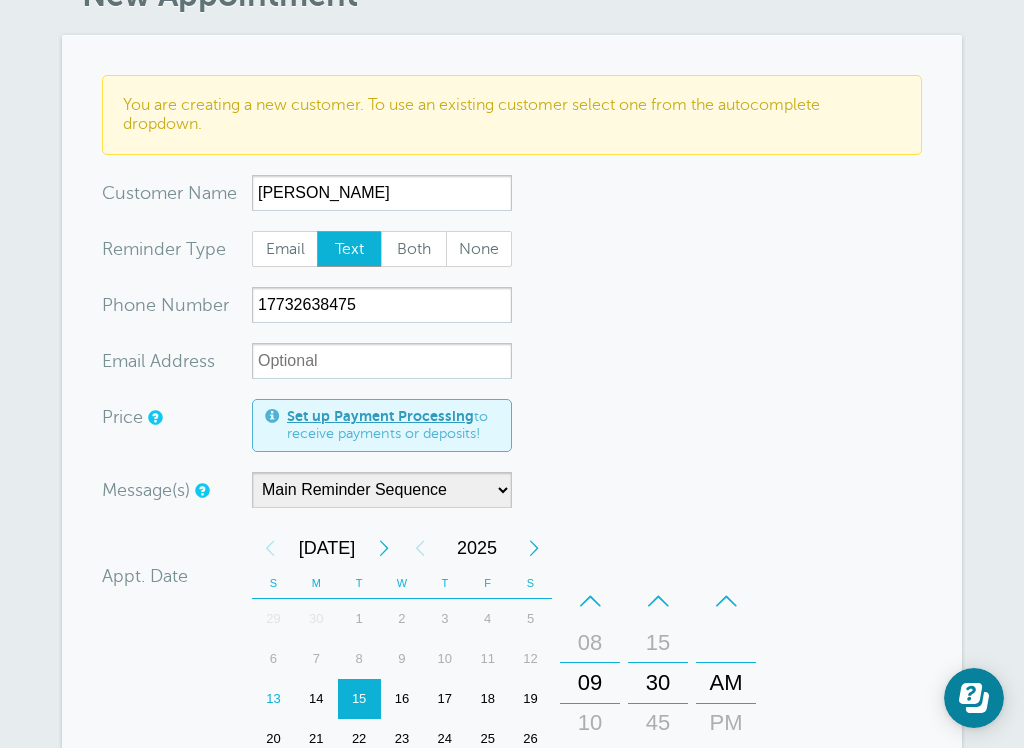 drag, startPoint x: 295, startPoint y: 320, endPoint x: 731, endPoint y: 441, distance: 452.47873 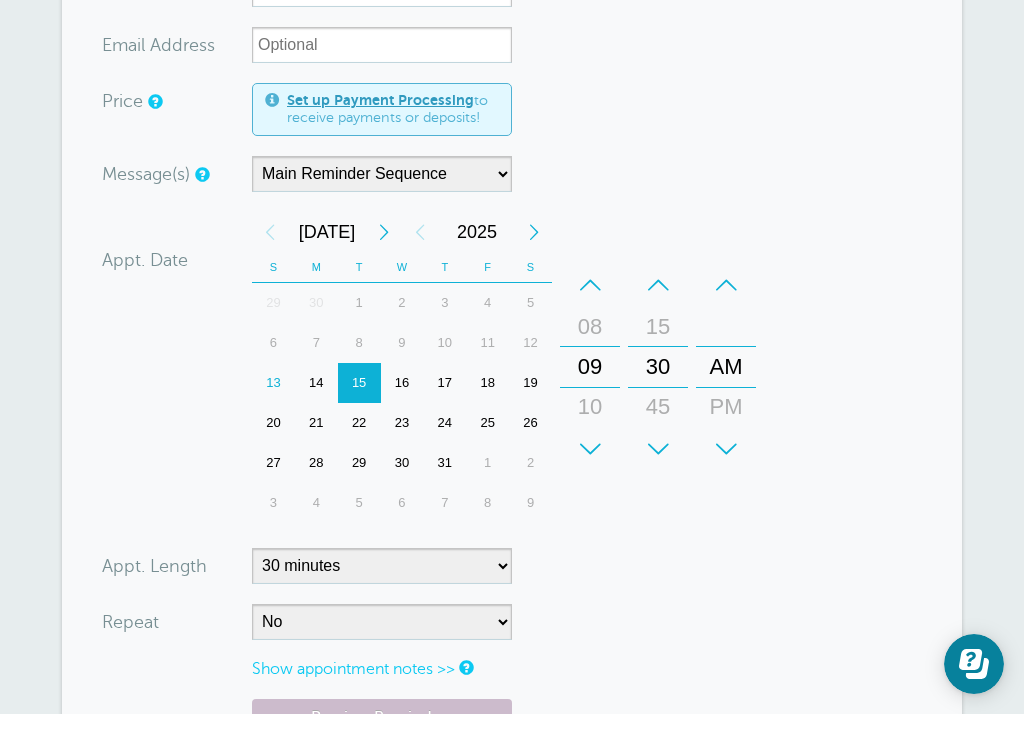 scroll, scrollTop: 626, scrollLeft: 0, axis: vertical 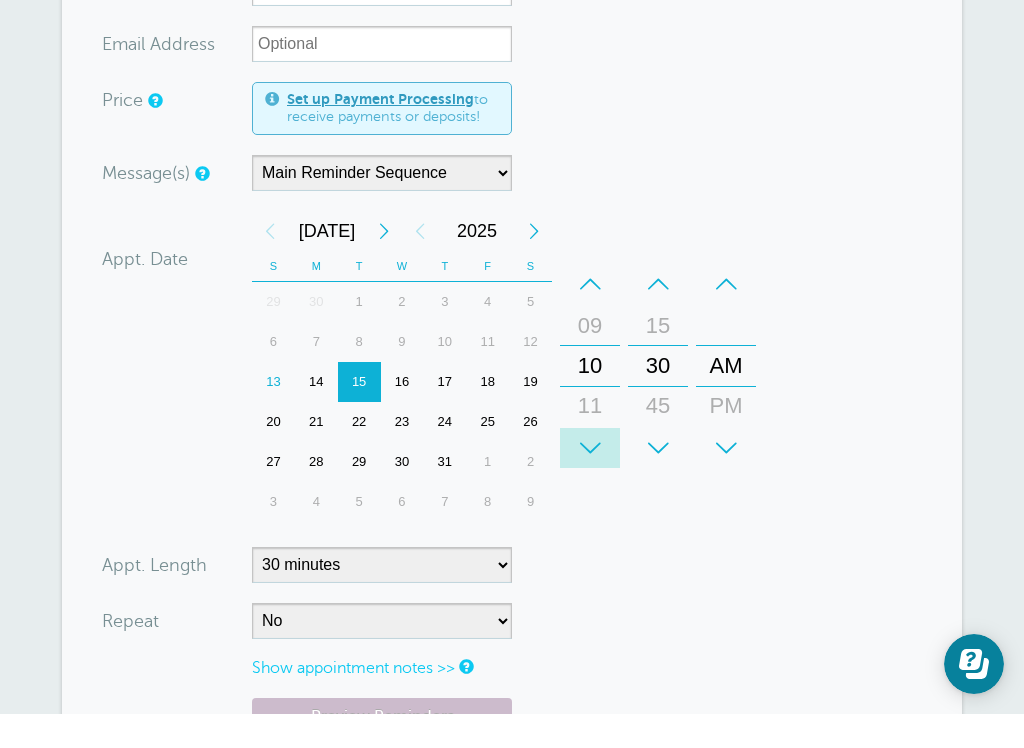 drag, startPoint x: 731, startPoint y: 441, endPoint x: -1, endPoint y: -661, distance: 1322.9618 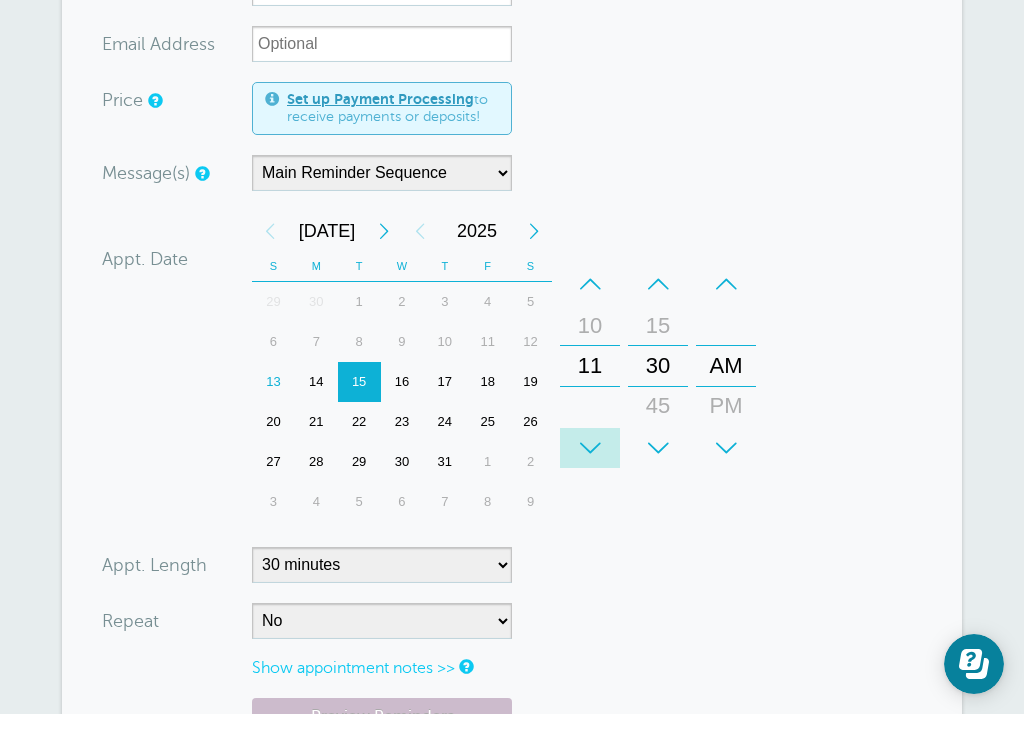 click on "Your trial ends in  13 days .  Upgrade
Your trial ends in  13 days .  Upgrade
GoReminders
Welcome Center
New
Calendar
Booking
Messaging
Blasts
Settings
Billing
More" at bounding box center [512, 335] 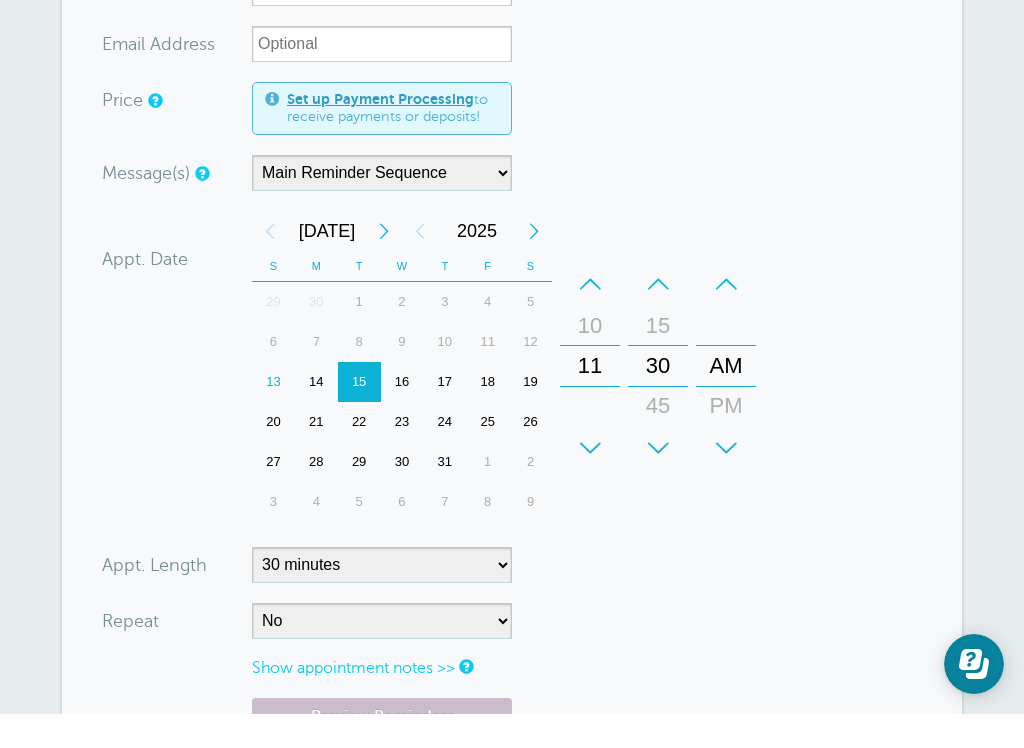 click on "Your trial ends in  13 days .  Upgrade
Your trial ends in  13 days .  Upgrade
GoReminders
Welcome Center
New
Calendar
Booking
Messaging
Blasts
Settings
Billing
More" at bounding box center (512, 335) 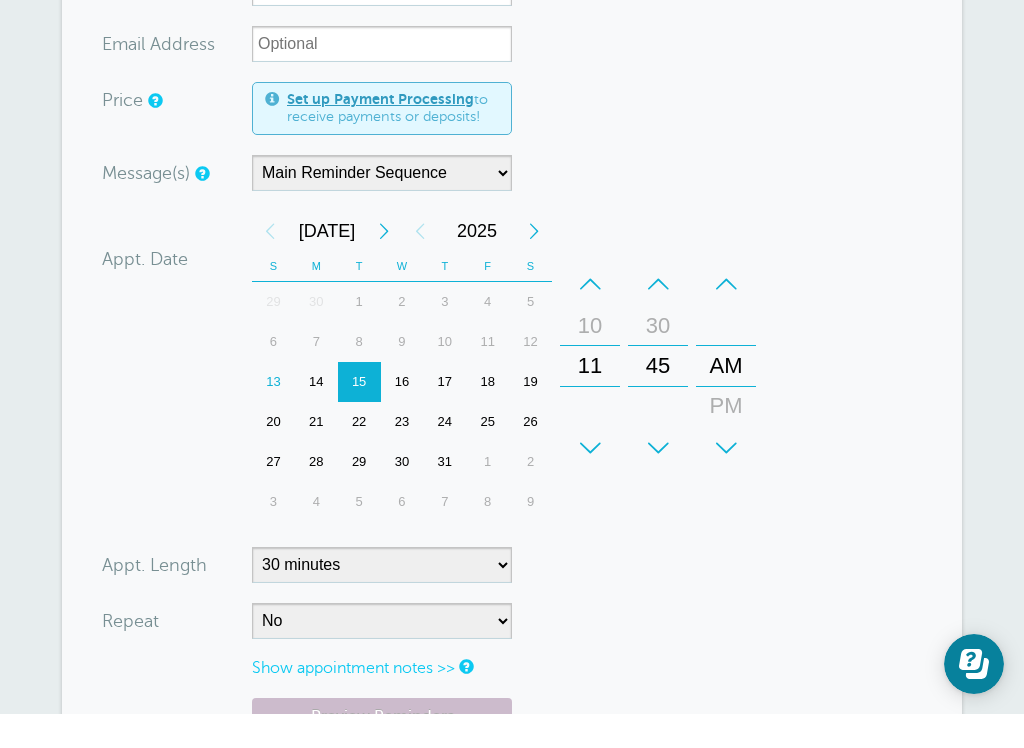click on "Your trial ends in  13 days .  Upgrade
Your trial ends in  13 days .  Upgrade
GoReminders
Welcome Center
New
Calendar
Booking
Messaging
Blasts
Settings
Billing
More" at bounding box center [512, 335] 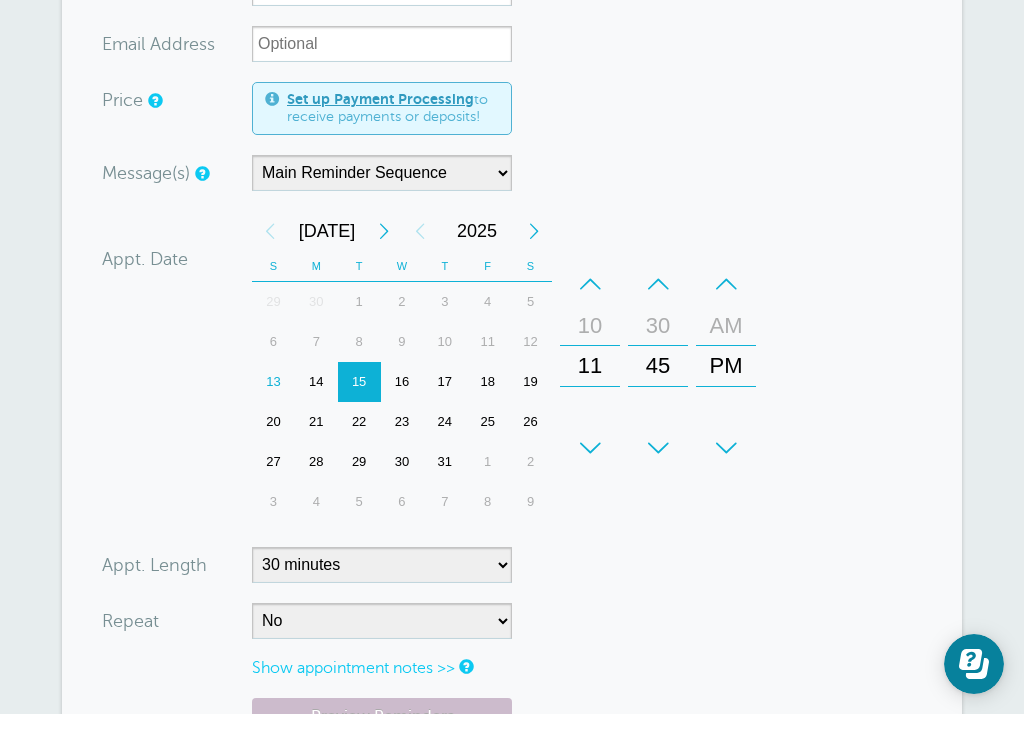 drag, startPoint x: -1, startPoint y: -661, endPoint x: 906, endPoint y: 561, distance: 1521.819 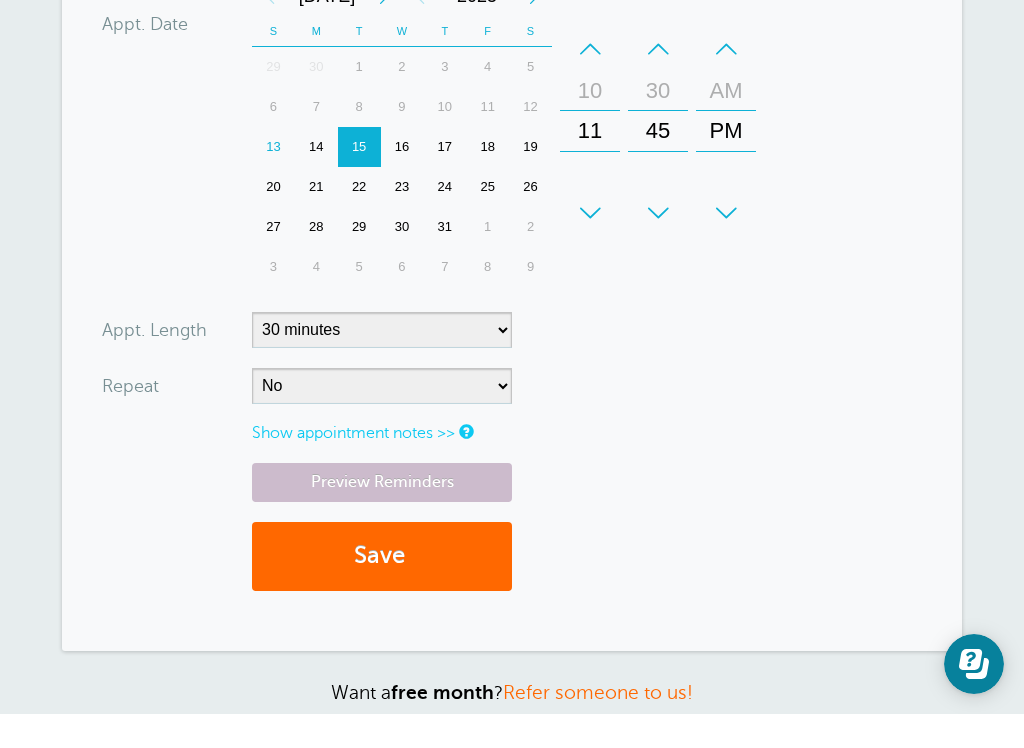 scroll, scrollTop: 886, scrollLeft: 0, axis: vertical 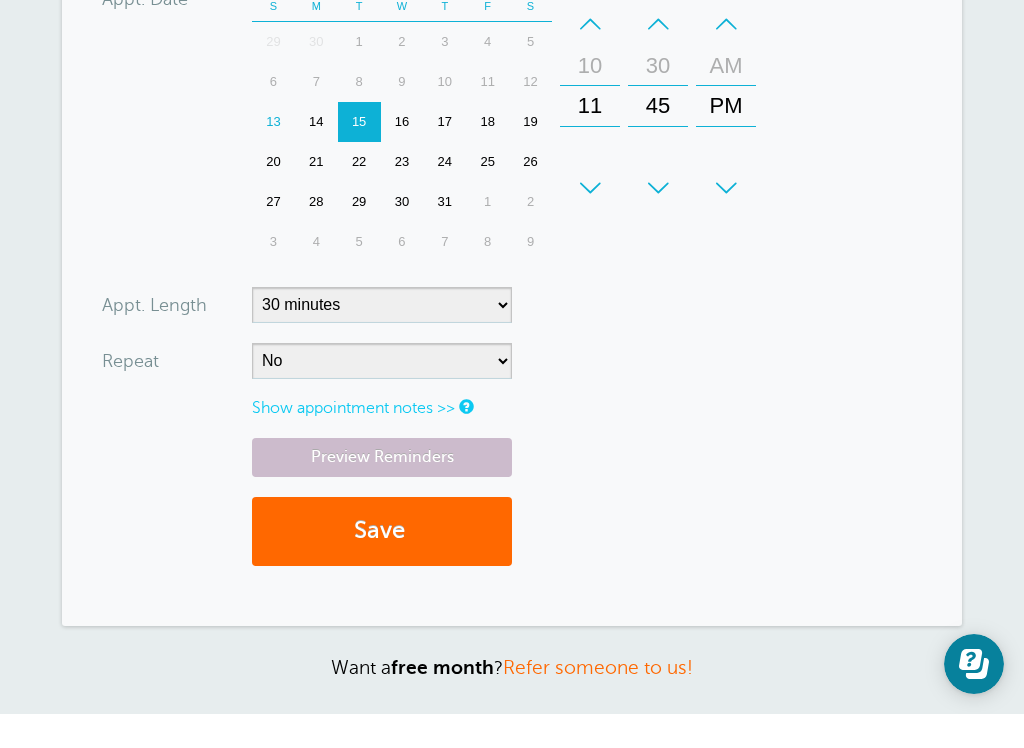 drag, startPoint x: 906, startPoint y: 561, endPoint x: 392, endPoint y: 358, distance: 552.6346 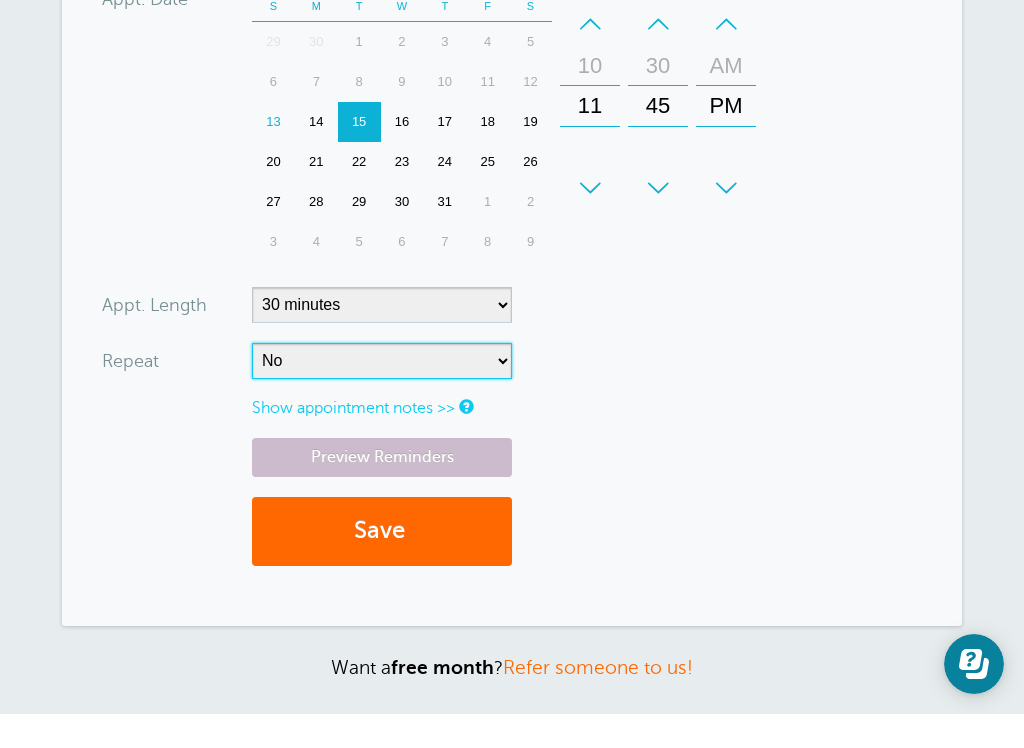 select on "RRULE:FREQ=WEEKLY;INTERVAL=2" 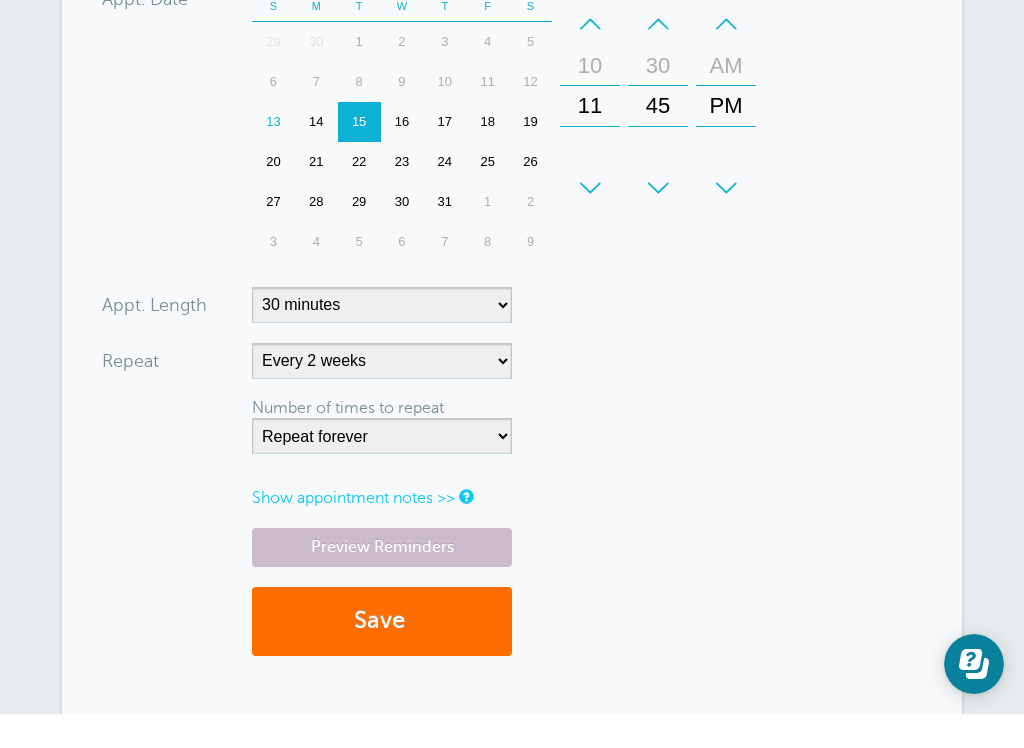 drag, startPoint x: 392, startPoint y: 358, endPoint x: 401, endPoint y: 629, distance: 271.1494 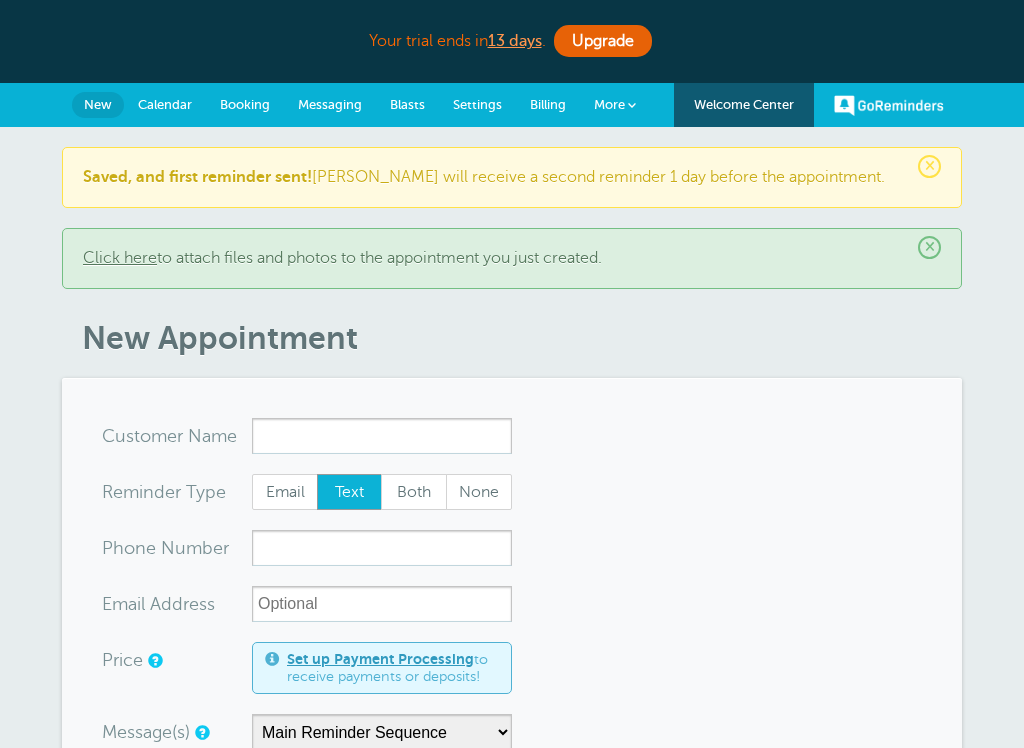 scroll, scrollTop: 0, scrollLeft: 0, axis: both 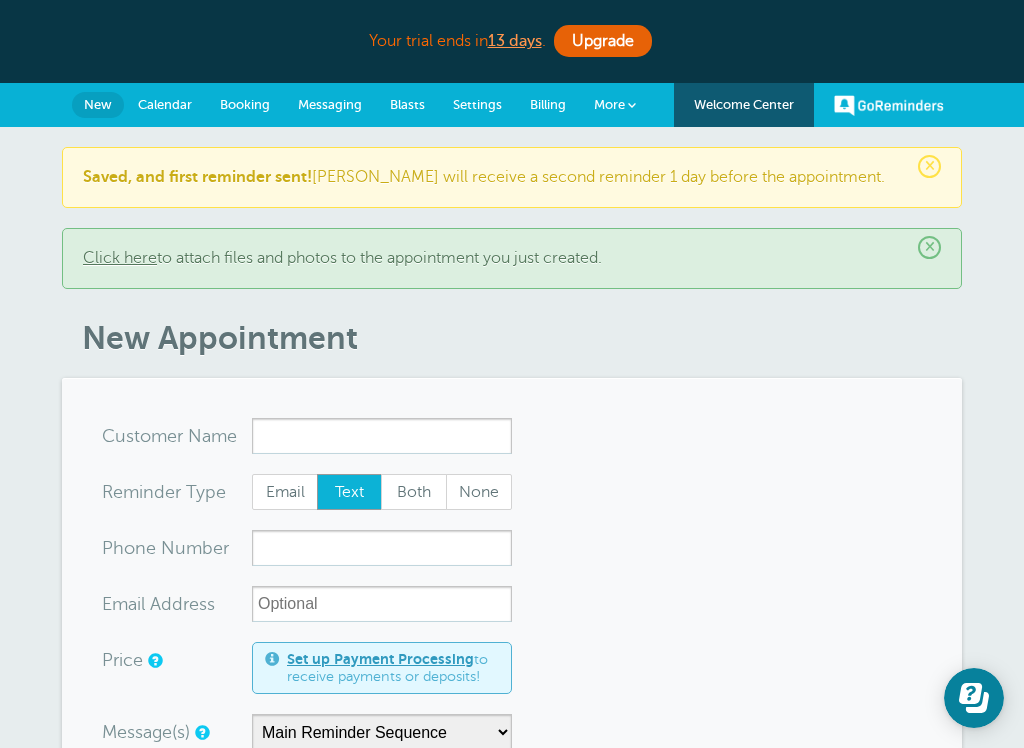 drag, startPoint x: 0, startPoint y: 0, endPoint x: 175, endPoint y: 112, distance: 207.77151 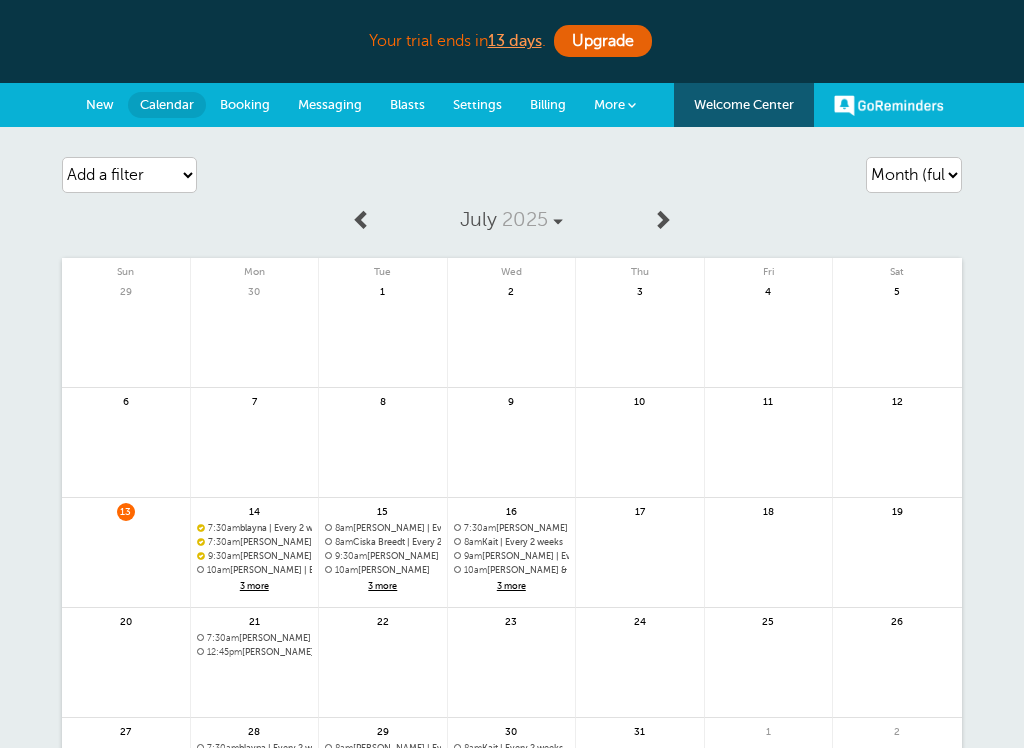 scroll, scrollTop: 0, scrollLeft: 0, axis: both 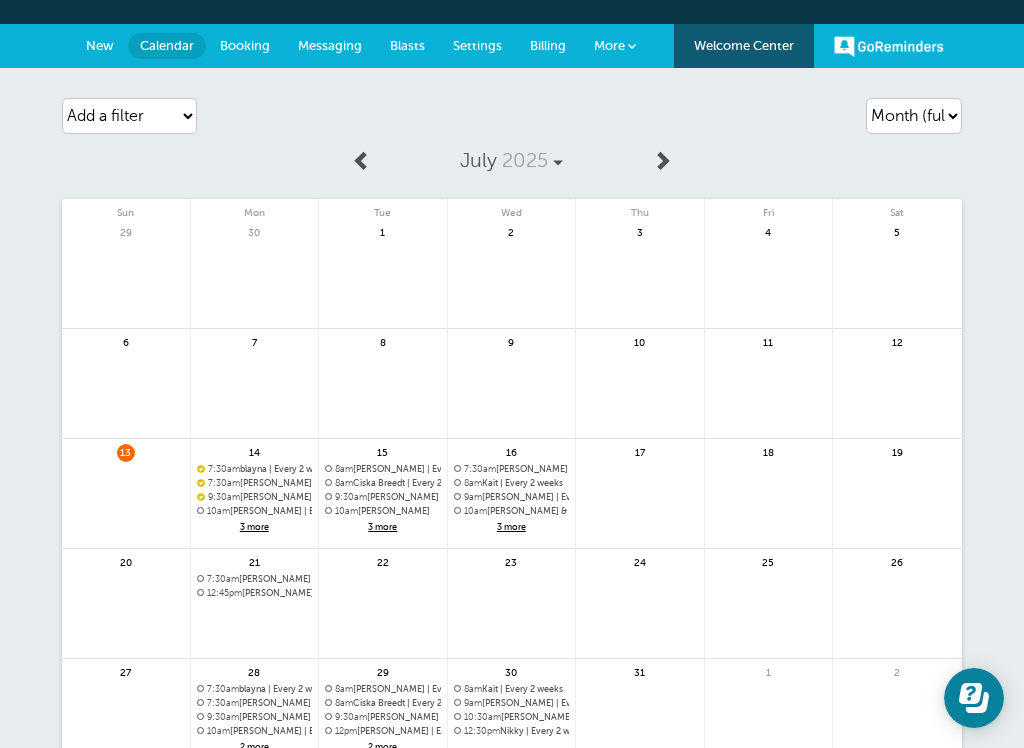drag, startPoint x: 0, startPoint y: 0, endPoint x: -1, endPoint y: -60, distance: 60.00833 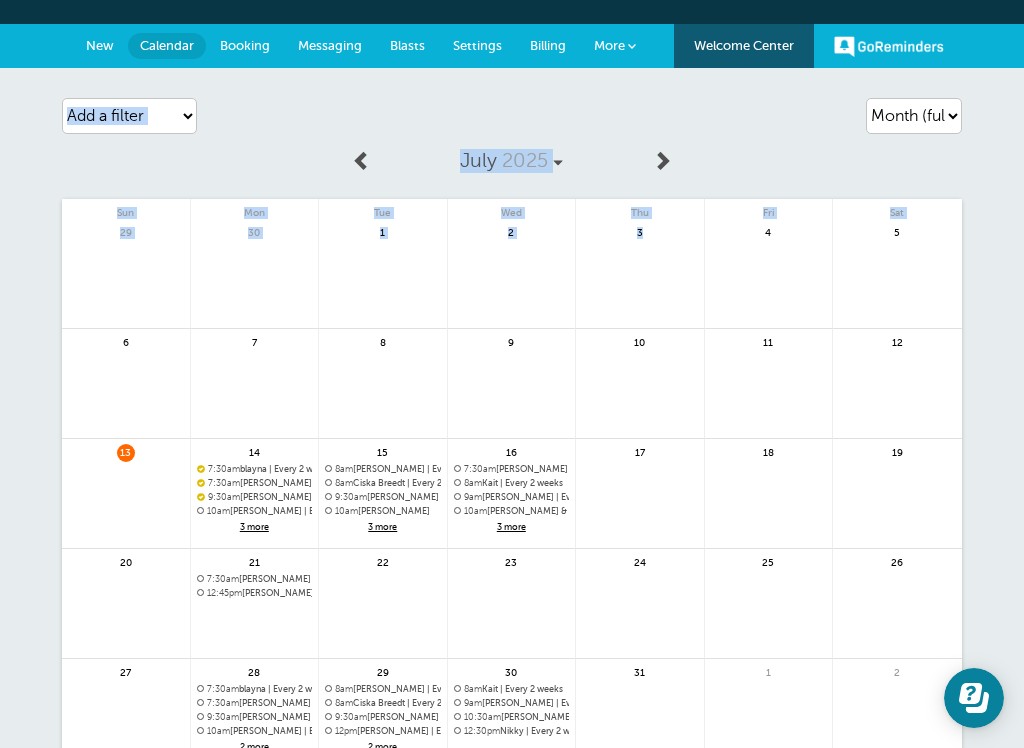 drag, startPoint x: 606, startPoint y: 129, endPoint x: -1, endPoint y: -60, distance: 635.74365 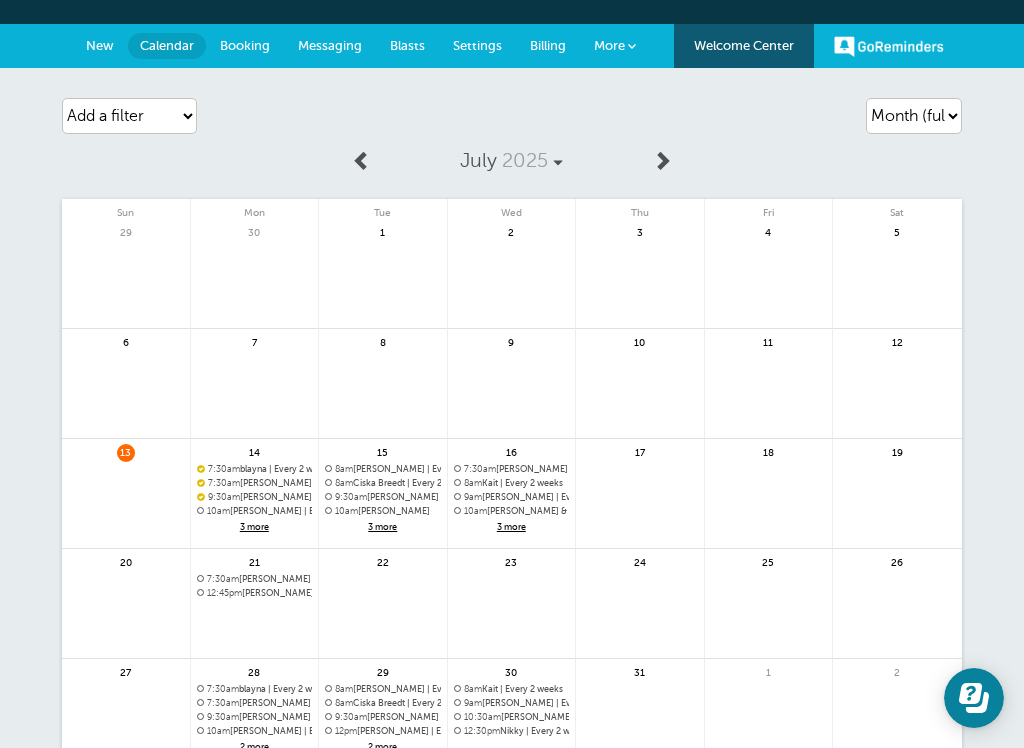 drag, startPoint x: -1, startPoint y: -60, endPoint x: 254, endPoint y: 526, distance: 639.07825 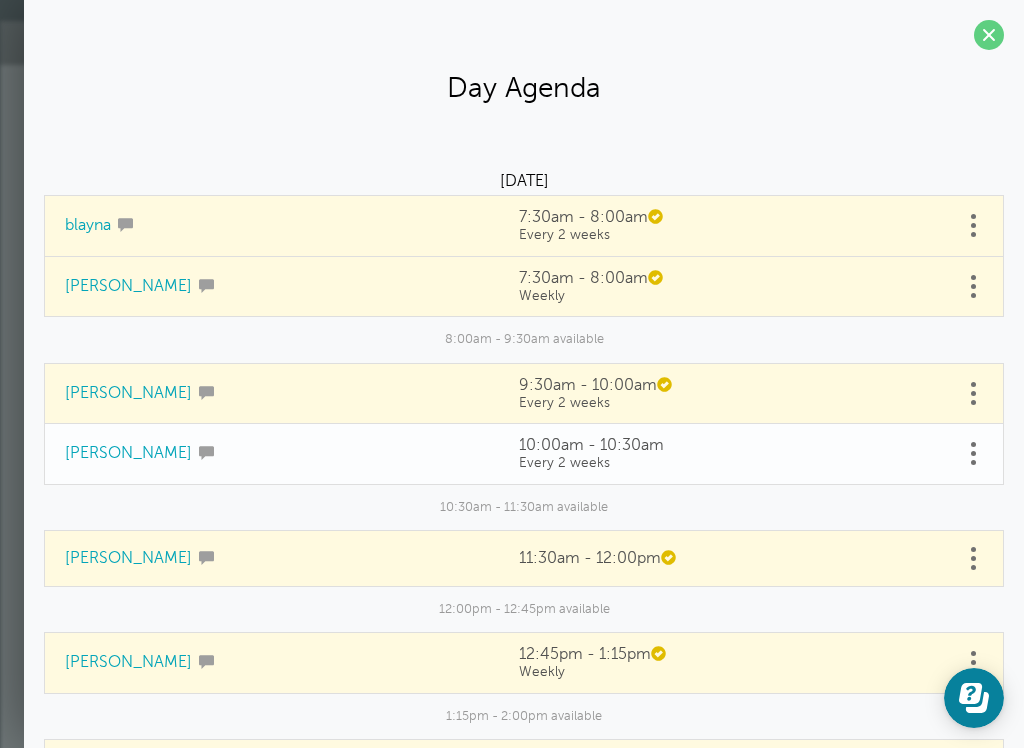 drag, startPoint x: 254, startPoint y: 526, endPoint x: 930, endPoint y: 121, distance: 788.0362 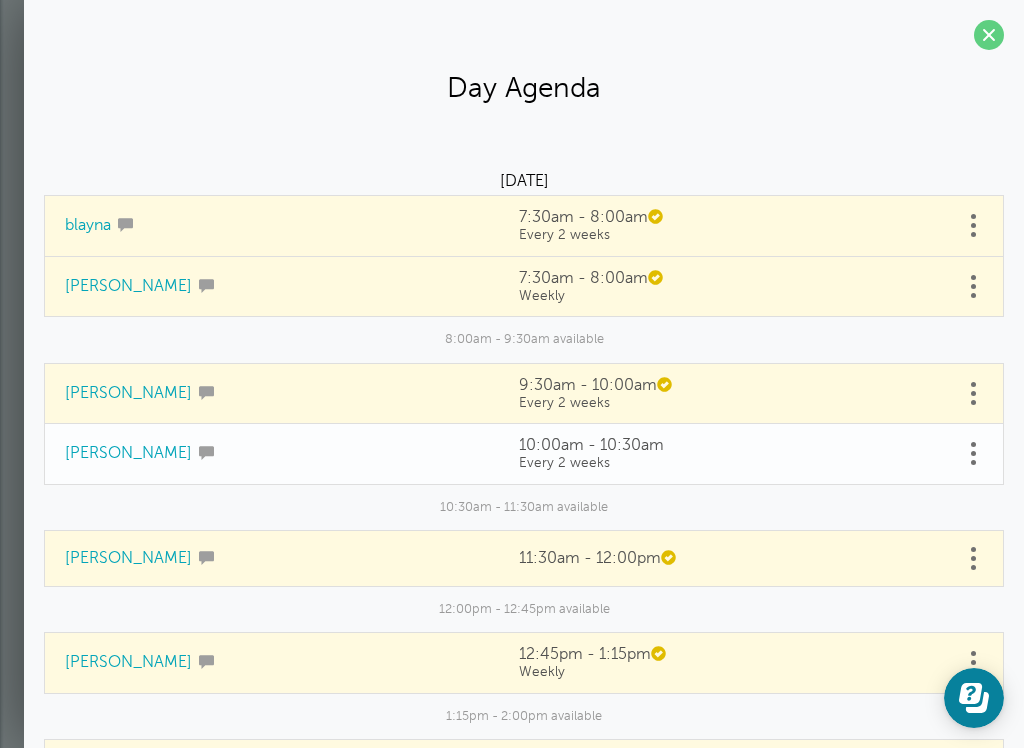 scroll, scrollTop: 180, scrollLeft: 0, axis: vertical 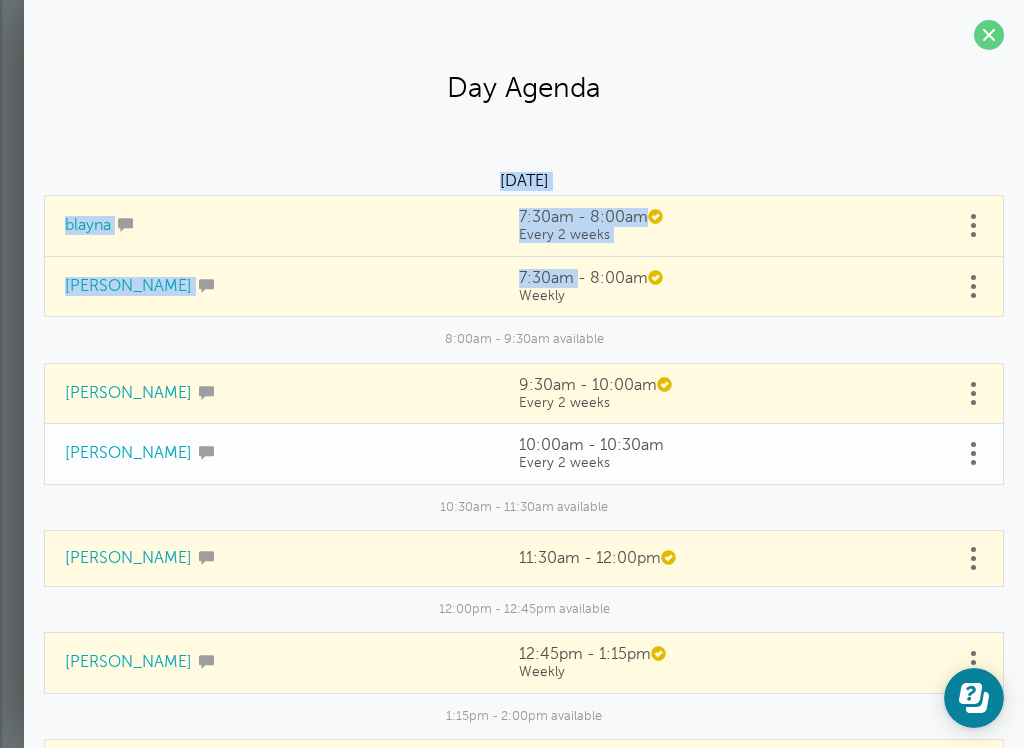 drag, startPoint x: 799, startPoint y: 706, endPoint x: -1, endPoint y: -181, distance: 1194.4744 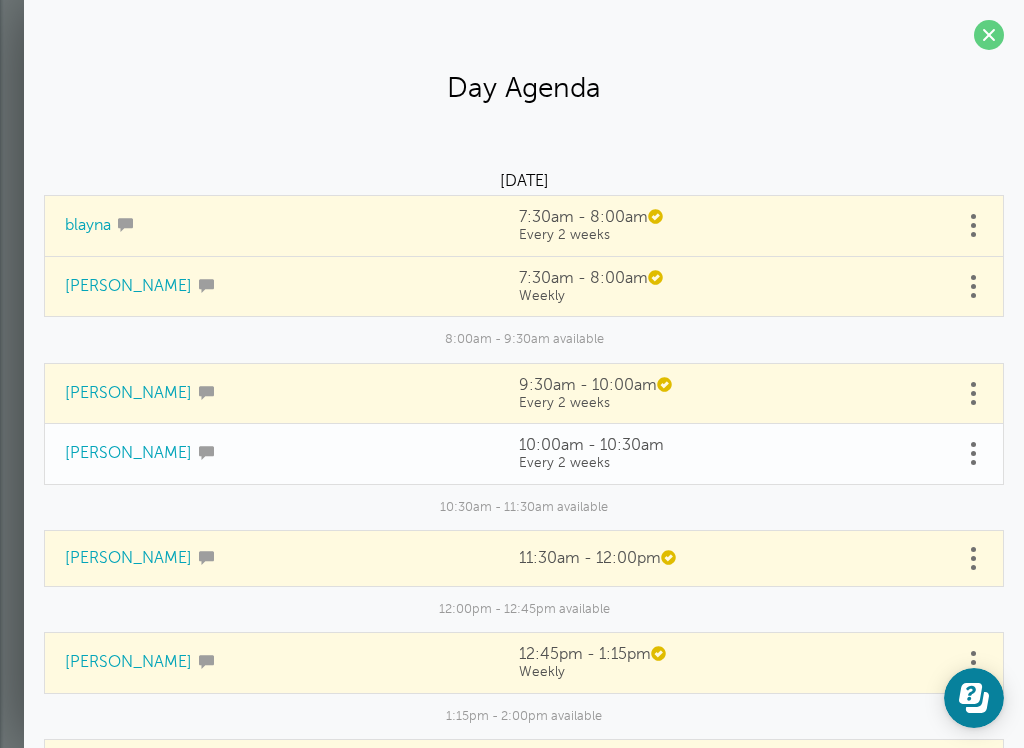 drag, startPoint x: -1, startPoint y: -181, endPoint x: 813, endPoint y: 84, distance: 856.0496 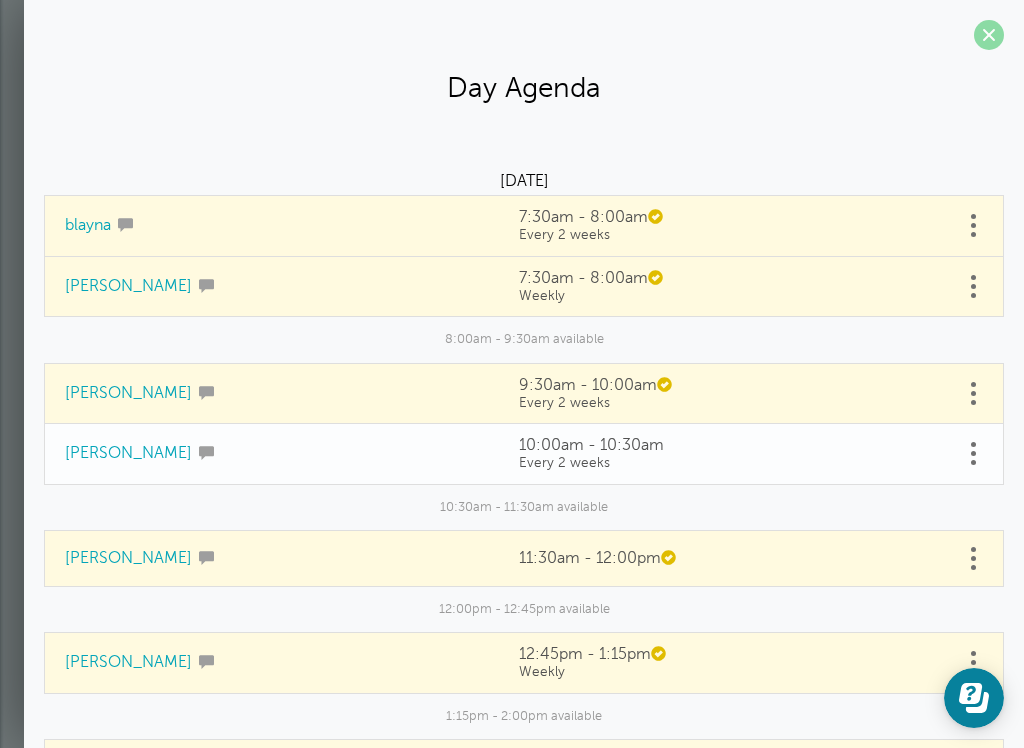 drag, startPoint x: -1, startPoint y: -181, endPoint x: 989, endPoint y: 42, distance: 1014.80493 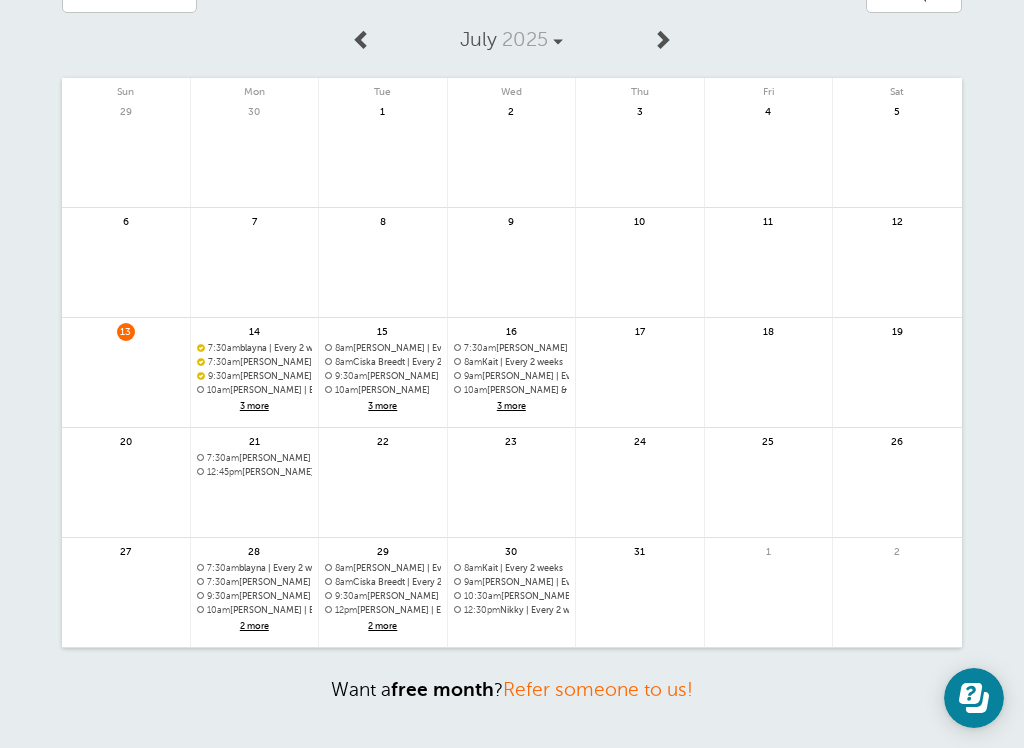 drag, startPoint x: 989, startPoint y: 42, endPoint x: 975, endPoint y: 16, distance: 29.529646 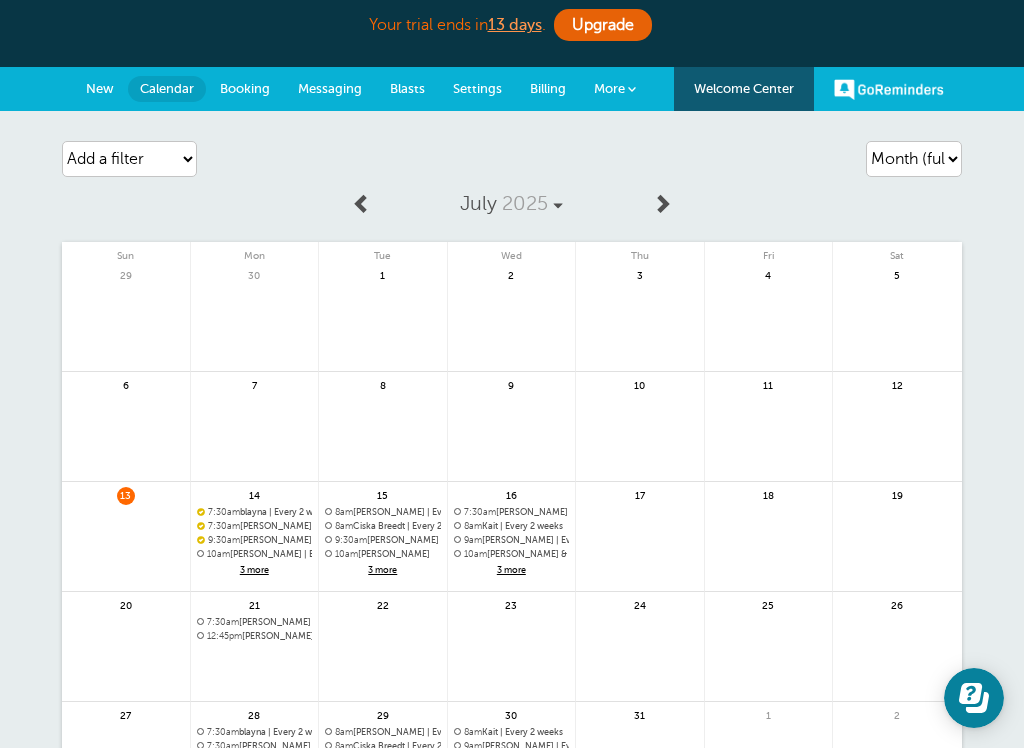 scroll, scrollTop: 0, scrollLeft: 0, axis: both 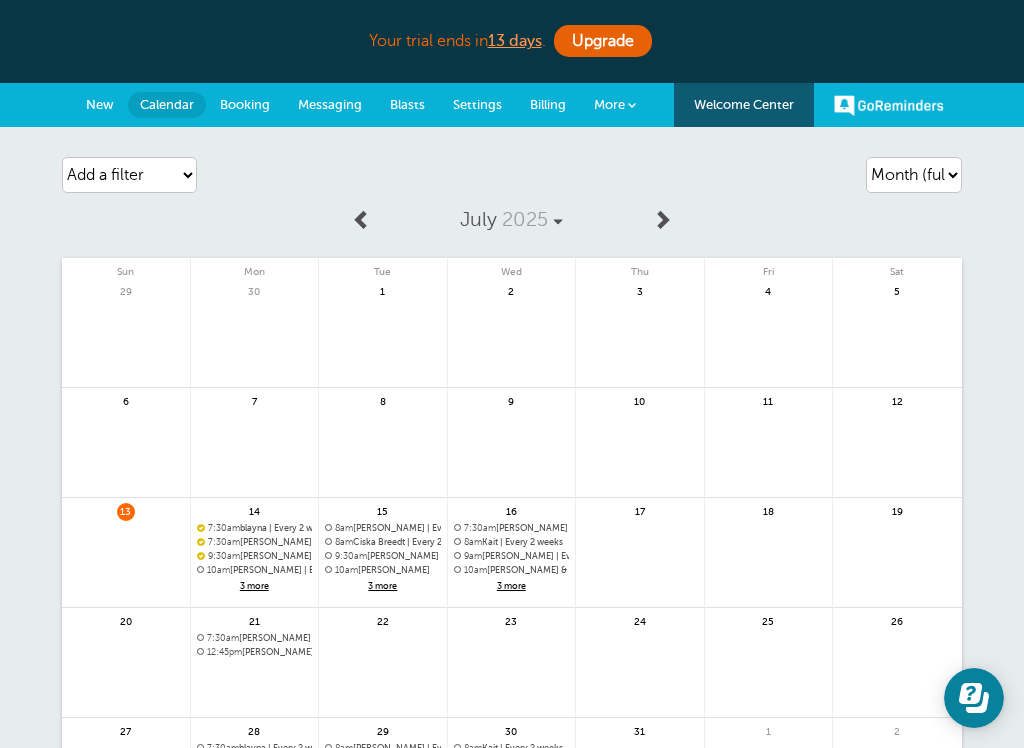 drag, startPoint x: 975, startPoint y: 16, endPoint x: 644, endPoint y: 564, distance: 640.207 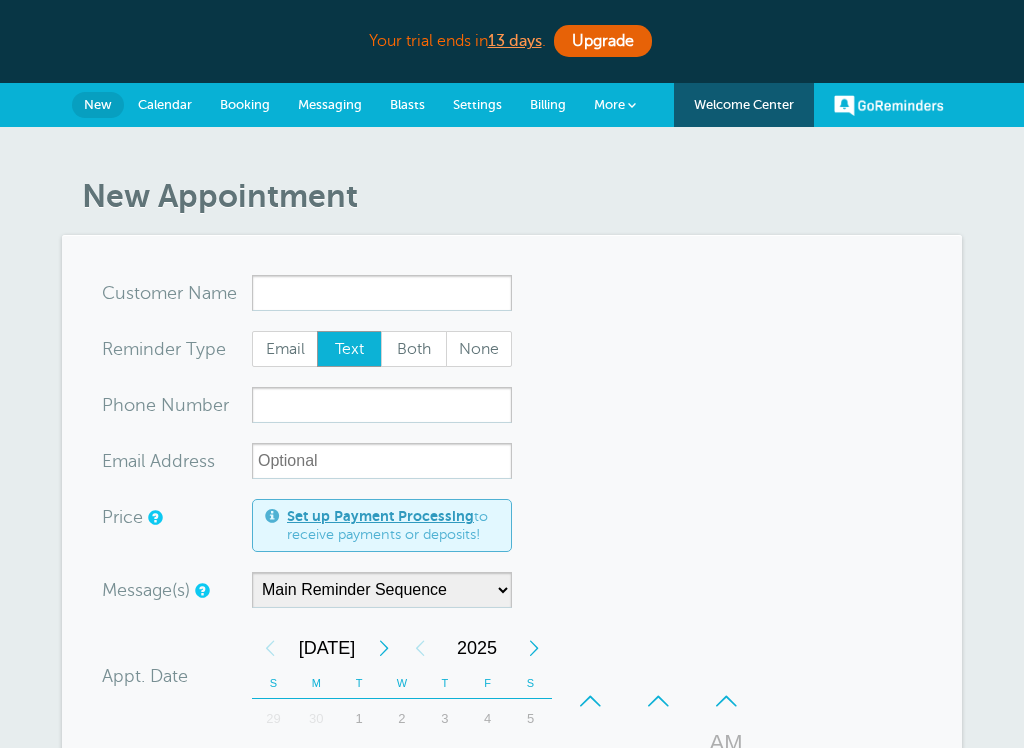 scroll, scrollTop: 0, scrollLeft: 0, axis: both 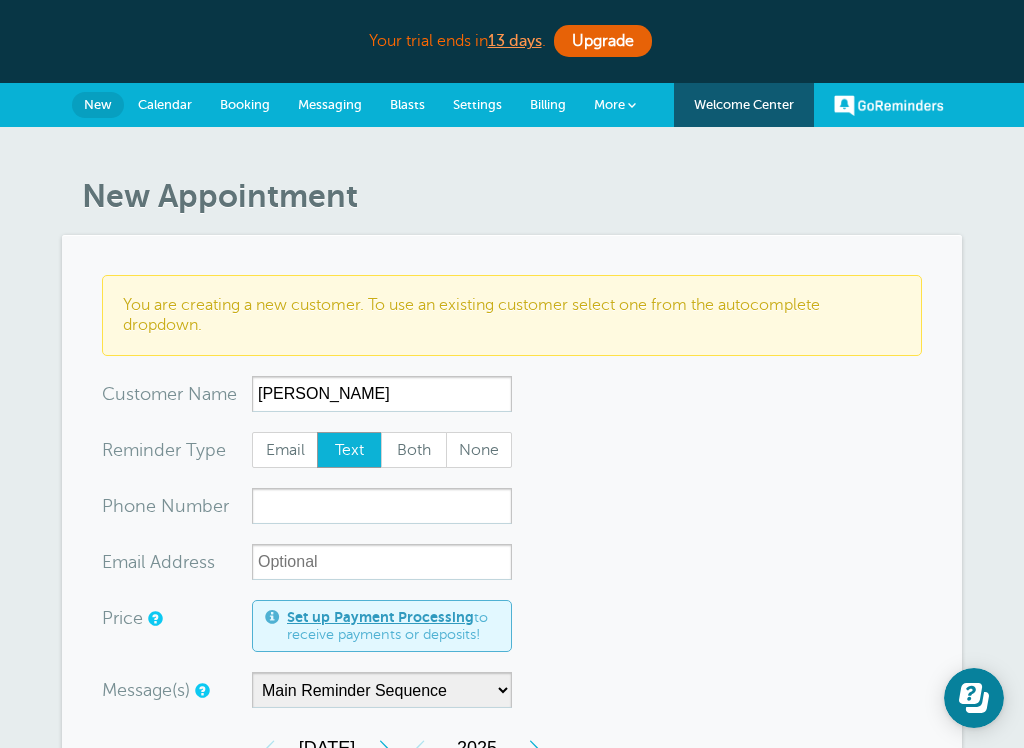 type on "[PERSON_NAME]" 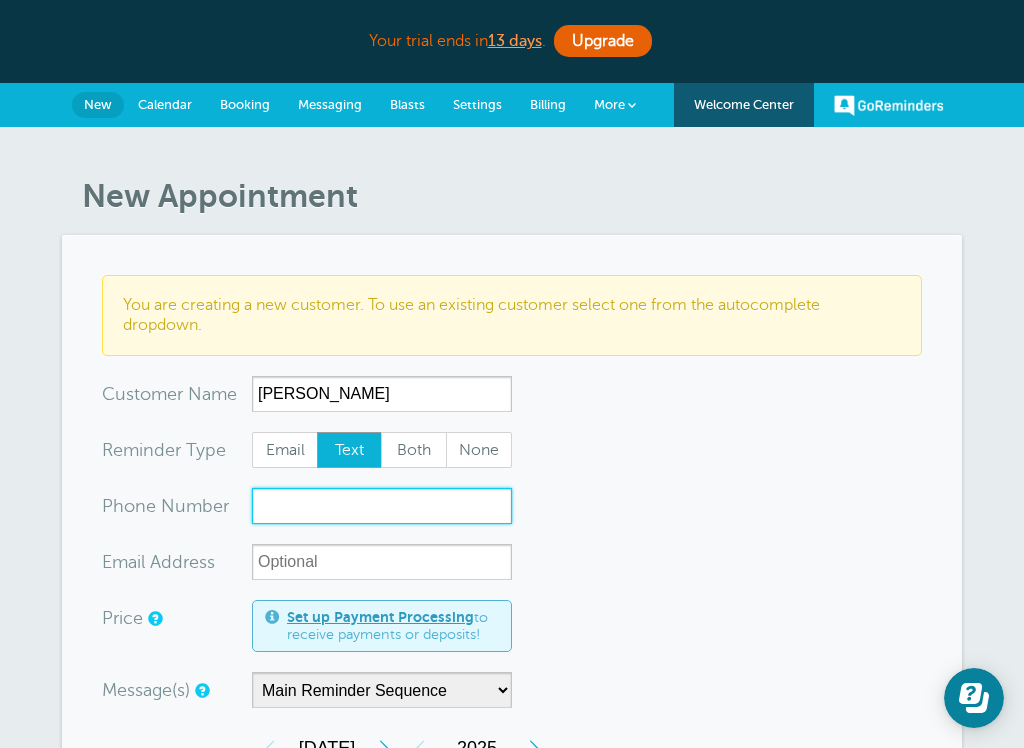 click on "xxx-no-autofill" at bounding box center (382, 506) 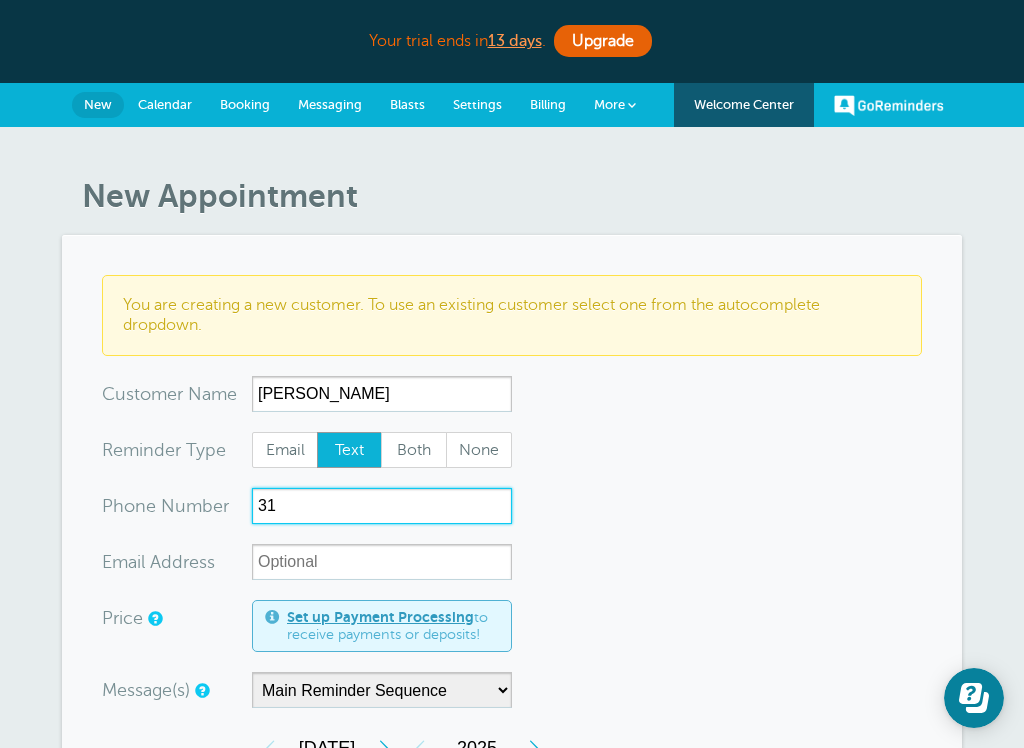type on "3" 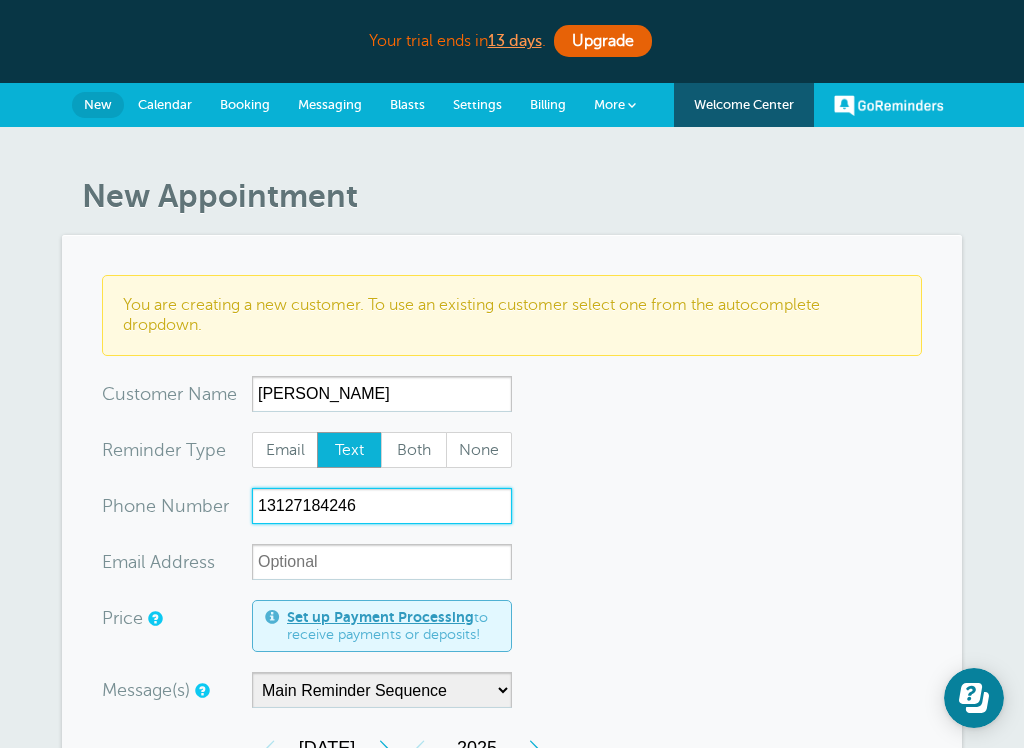 type on "13127184246" 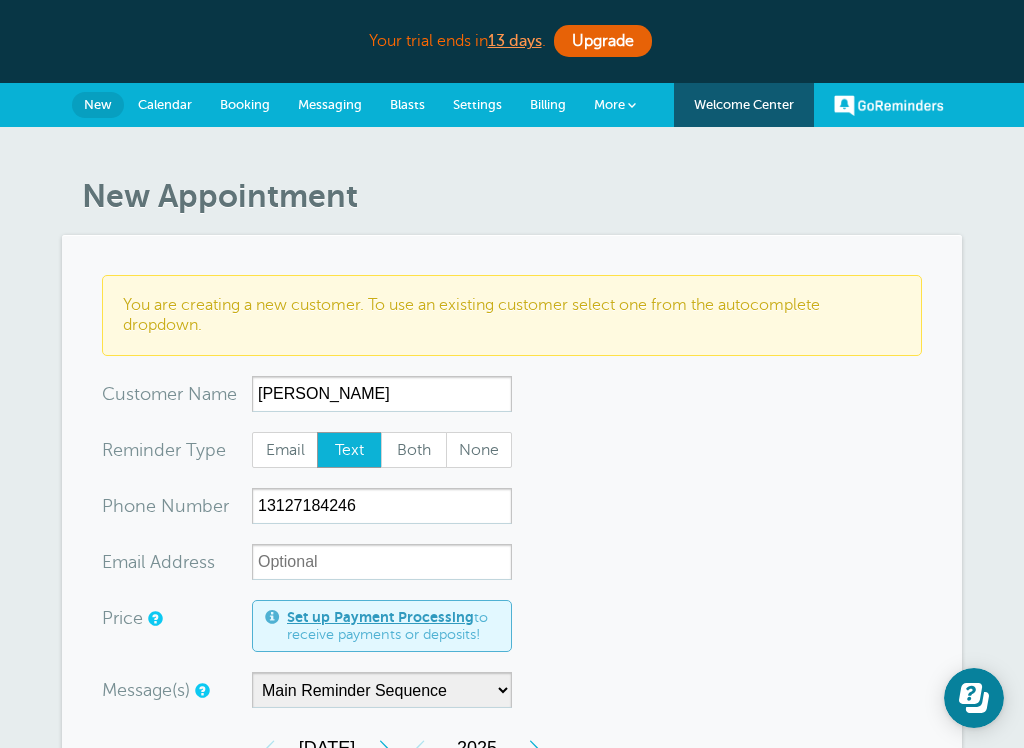 drag, startPoint x: 418, startPoint y: 506, endPoint x: 748, endPoint y: 585, distance: 339.32434 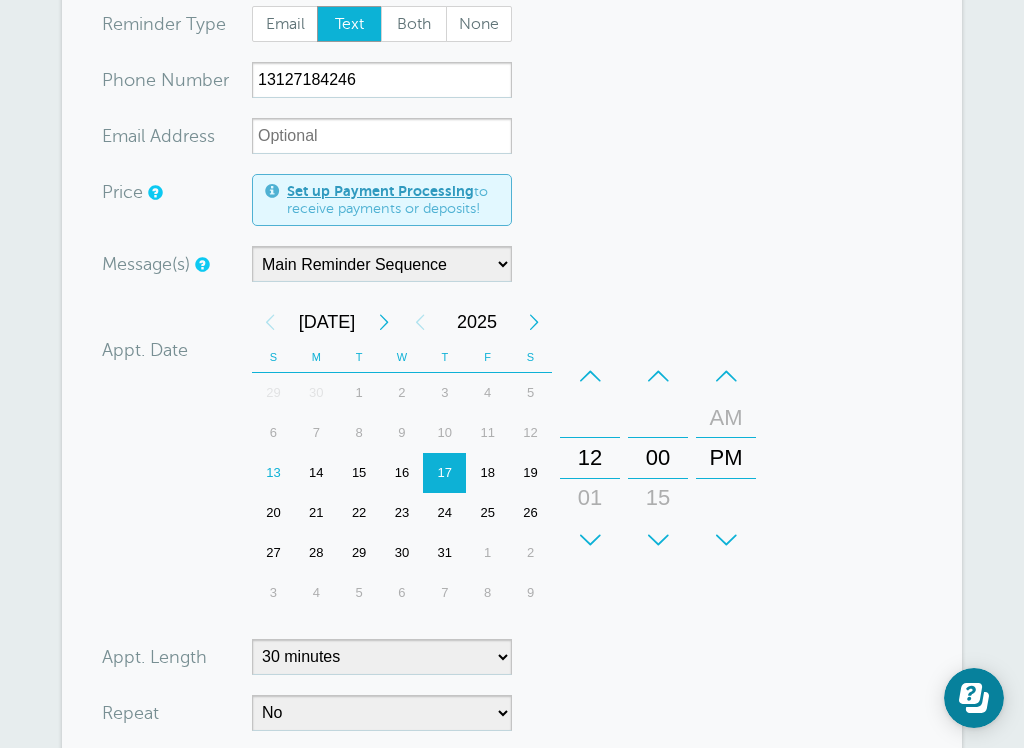 scroll, scrollTop: 463, scrollLeft: 0, axis: vertical 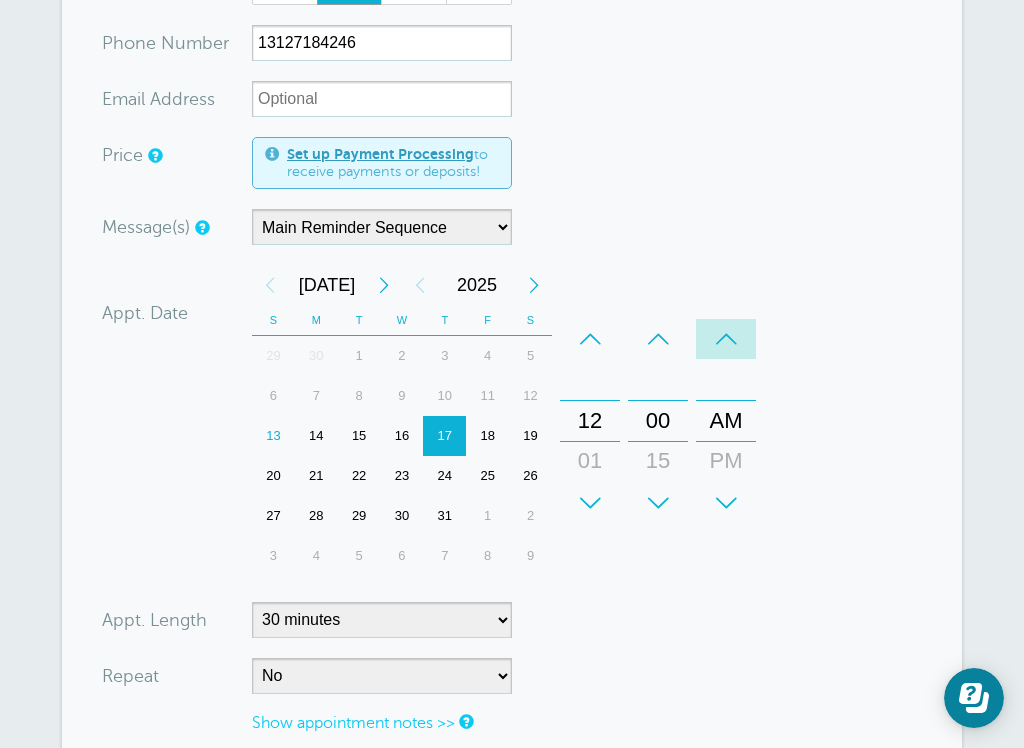 drag, startPoint x: 748, startPoint y: 585, endPoint x: -1, endPoint y: -464, distance: 1288.9539 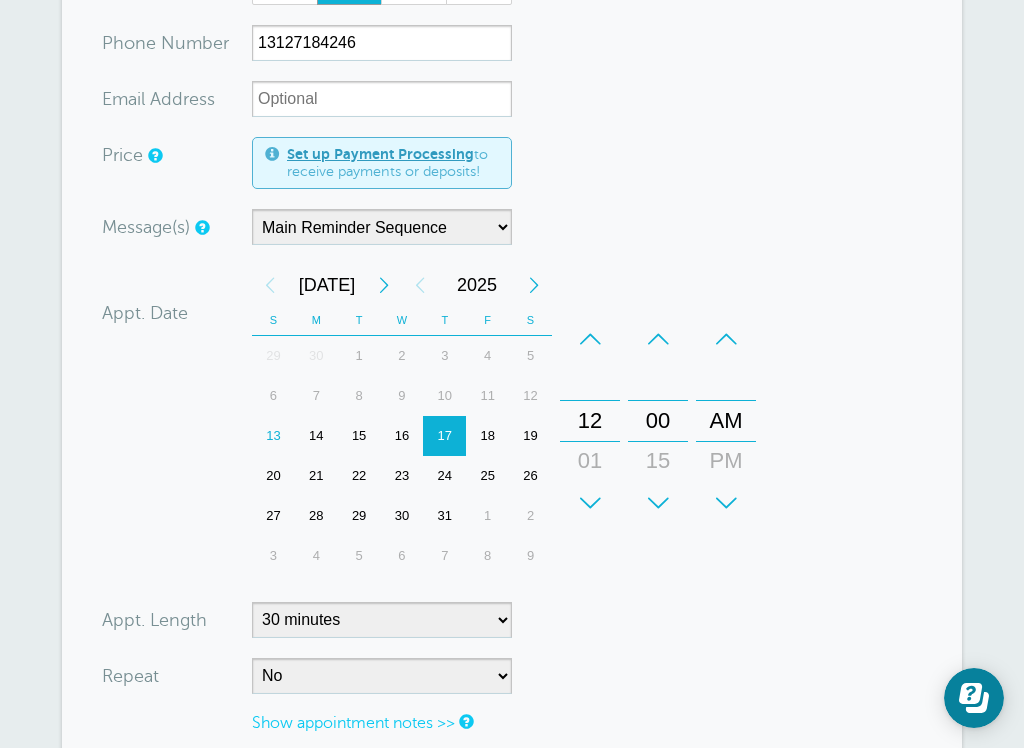 click on "Your trial ends in  13 days .  Upgrade
Your trial ends in  13 days .  Upgrade
GoReminders
Welcome Center
New
Calendar
Booking
Messaging
Blasts
Settings
Billing
More" at bounding box center [512, 427] 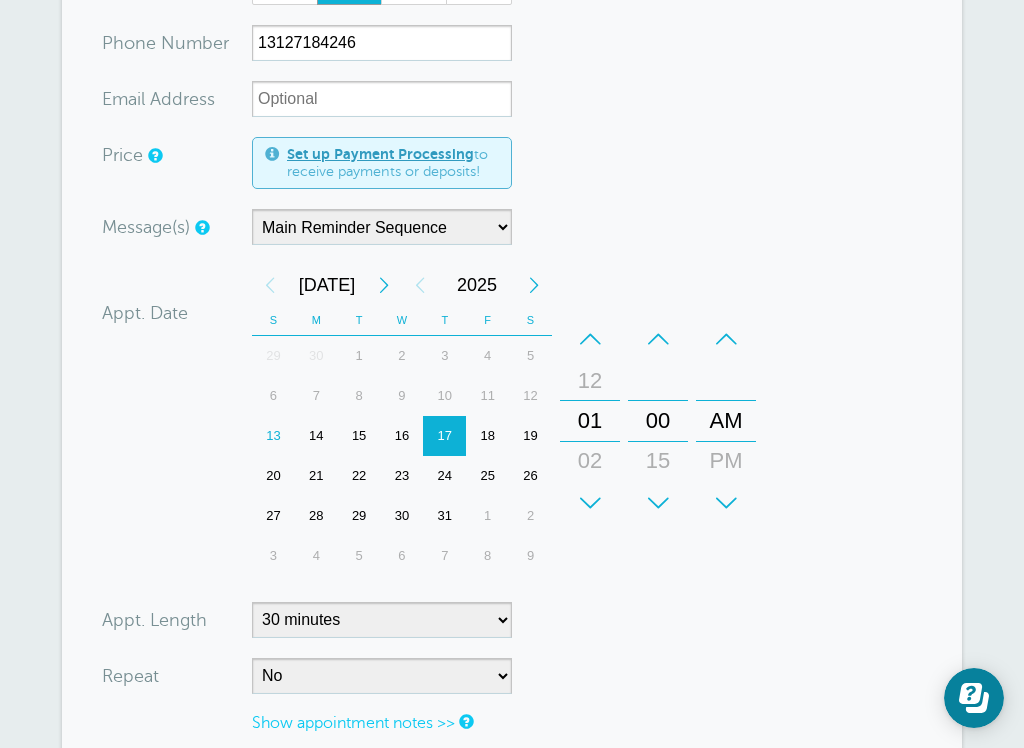 click on "Your trial ends in  13 days .  Upgrade
Your trial ends in  13 days .  Upgrade
GoReminders
Welcome Center
New
Calendar
Booking
Messaging
Blasts
Settings
Billing
More" at bounding box center (512, 427) 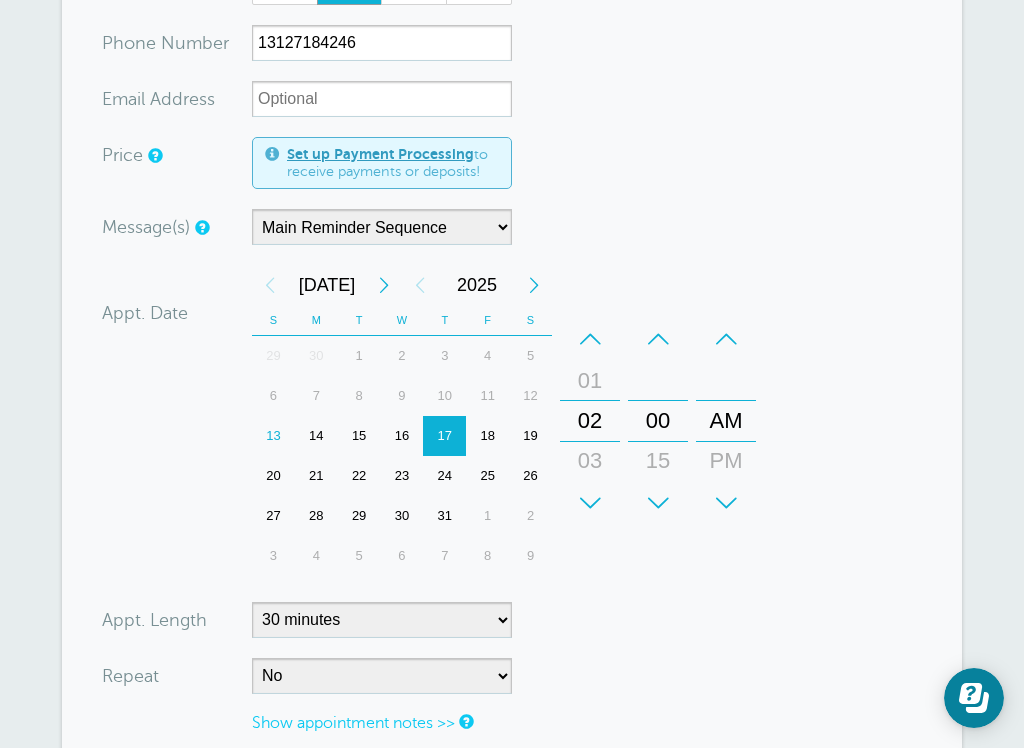 click on "Your trial ends in  13 days .  Upgrade
Your trial ends in  13 days .  Upgrade
GoReminders
Welcome Center
New
Calendar
Booking
Messaging
Blasts
Settings
Billing
More" at bounding box center (512, 427) 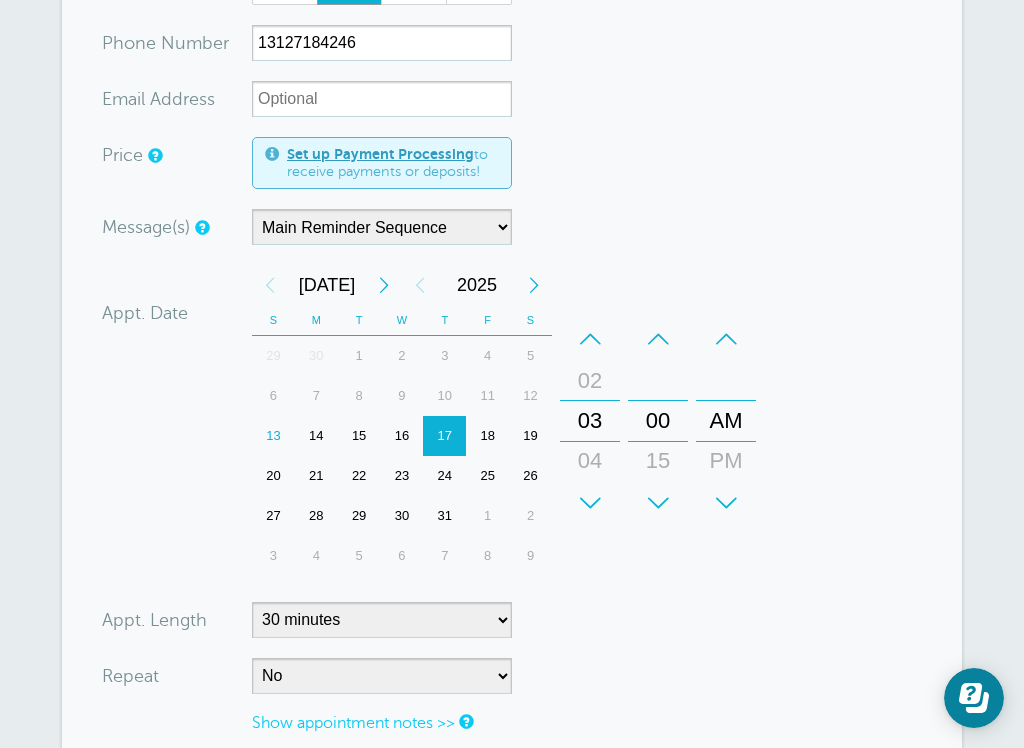 click on "Your trial ends in  13 days .  Upgrade
Your trial ends in  13 days .  Upgrade
GoReminders
Welcome Center
New
Calendar
Booking
Messaging
Blasts
Settings
Billing
More" at bounding box center (512, 427) 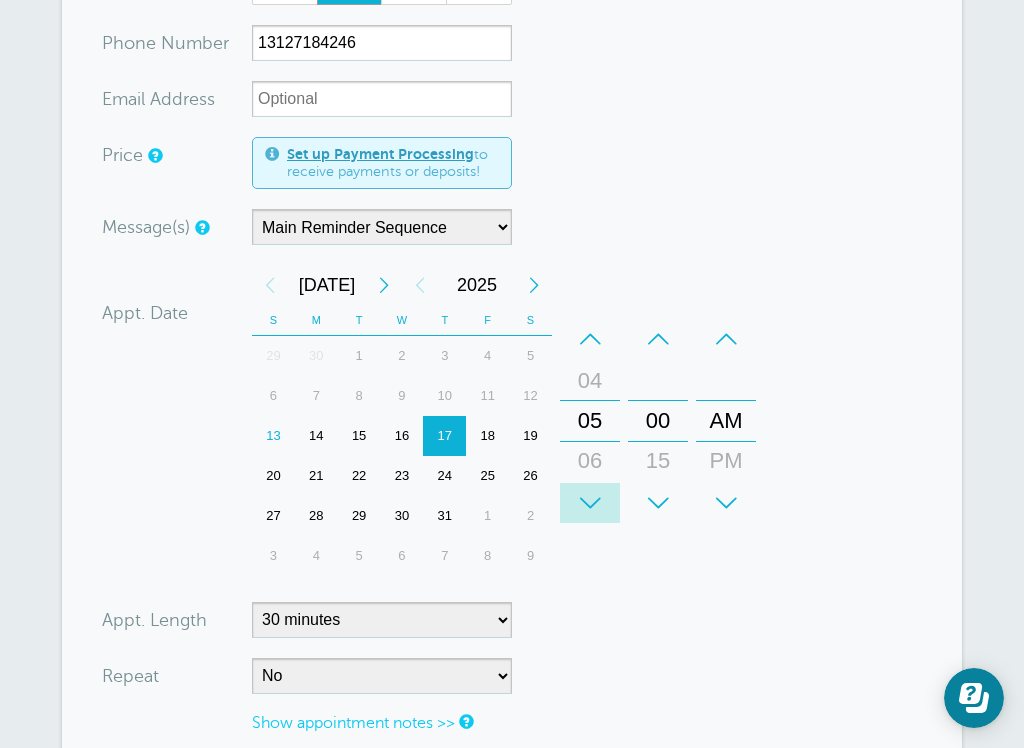 click on "Your trial ends in  13 days .  Upgrade
Your trial ends in  13 days .  Upgrade
GoReminders
Welcome Center
New
Calendar
Booking
Messaging
Blasts
Settings
Billing
More" at bounding box center [512, 427] 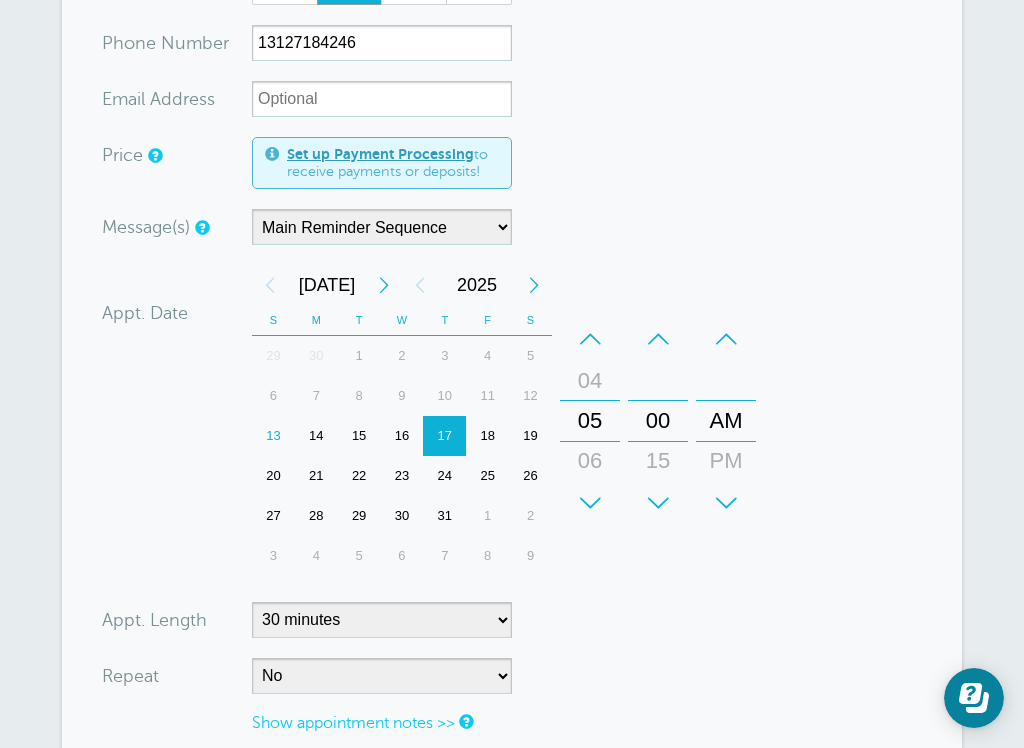 click on "Your trial ends in  13 days .  Upgrade
Your trial ends in  13 days .  Upgrade
GoReminders
Welcome Center
New
Calendar
Booking
Messaging
Blasts
Settings
Billing
More" at bounding box center (512, 427) 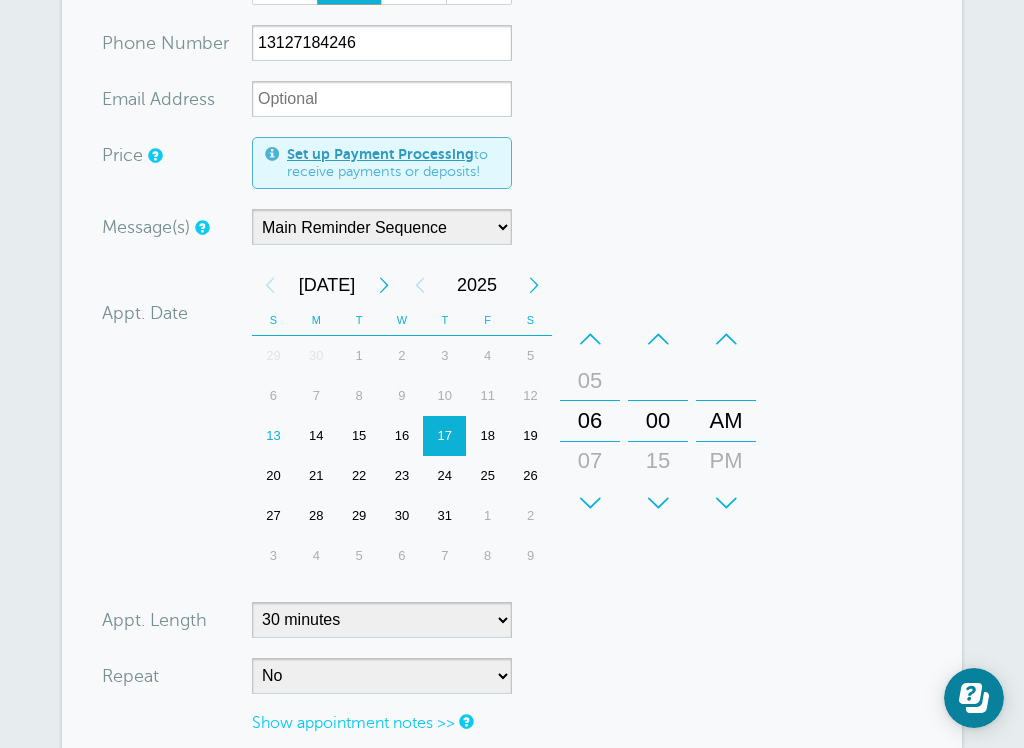 click on "Your trial ends in  13 days .  Upgrade
Your trial ends in  13 days .  Upgrade
GoReminders
Welcome Center
New
Calendar
Booking
Messaging
Blasts
Settings
Billing
More" at bounding box center [512, 427] 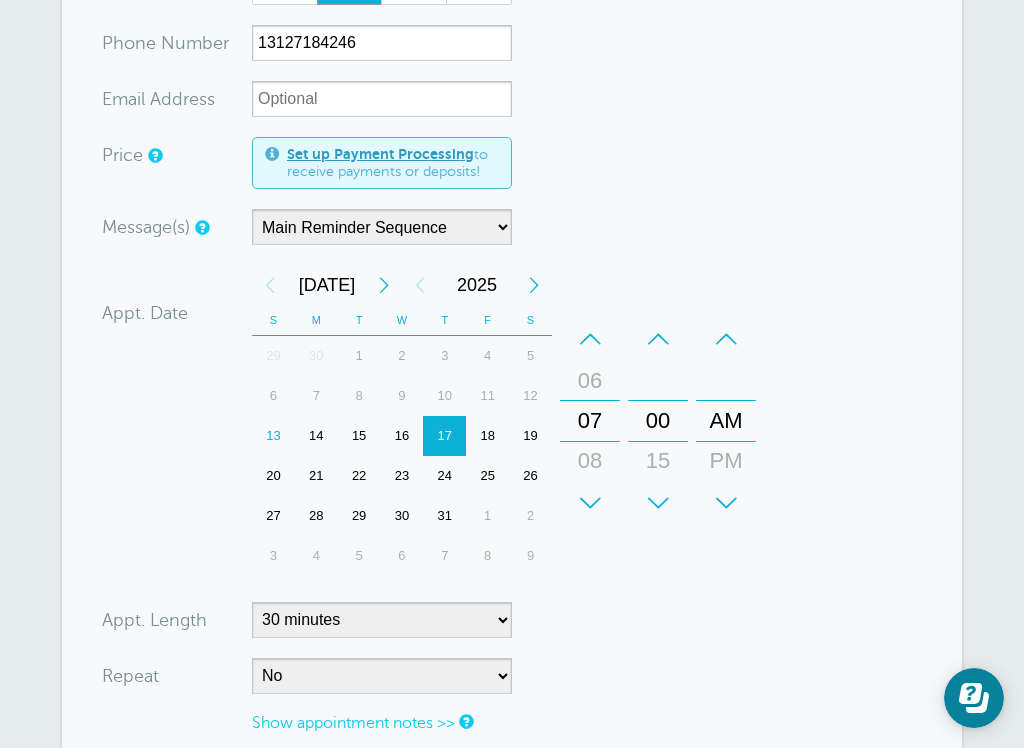 click on "Your trial ends in  13 days .  Upgrade
Your trial ends in  13 days .  Upgrade
GoReminders
Welcome Center
New
Calendar
Booking
Messaging
Blasts
Settings
Billing
More" at bounding box center [512, 427] 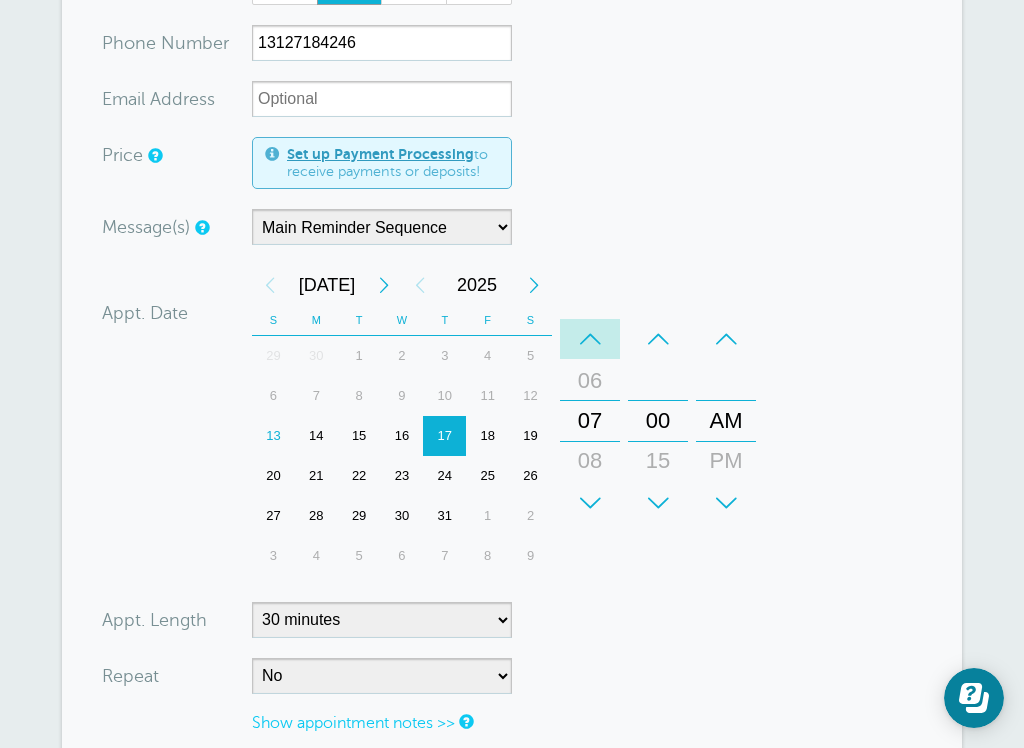 click on "Your trial ends in  13 days .  Upgrade
Your trial ends in  13 days .  Upgrade
GoReminders
Welcome Center
New
Calendar
Booking
Messaging
Blasts
Settings
Billing
More" at bounding box center [512, 427] 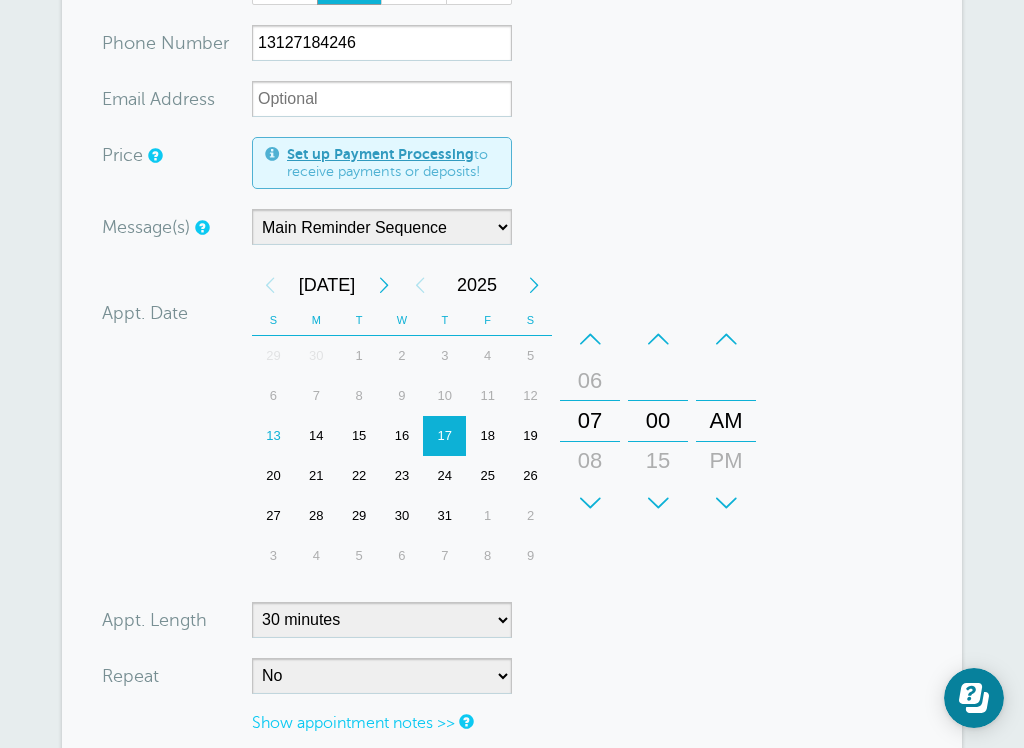 click on "Your trial ends in  13 days .  Upgrade
Your trial ends in  13 days .  Upgrade
GoReminders
Welcome Center
New
Calendar
Booking
Messaging
Blasts
Settings
Billing
More" at bounding box center (512, 427) 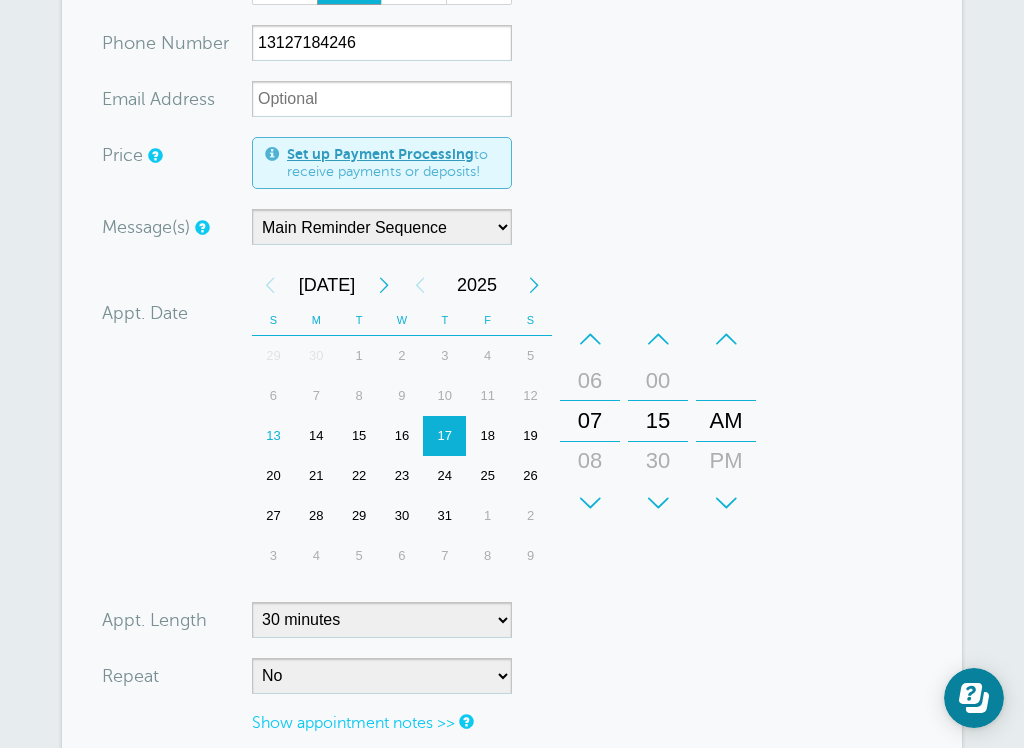 click on "Your trial ends in  13 days .  Upgrade
Your trial ends in  13 days .  Upgrade
GoReminders
Welcome Center
New
Calendar
Booking
Messaging
Blasts
Settings
Billing
More" at bounding box center (512, 427) 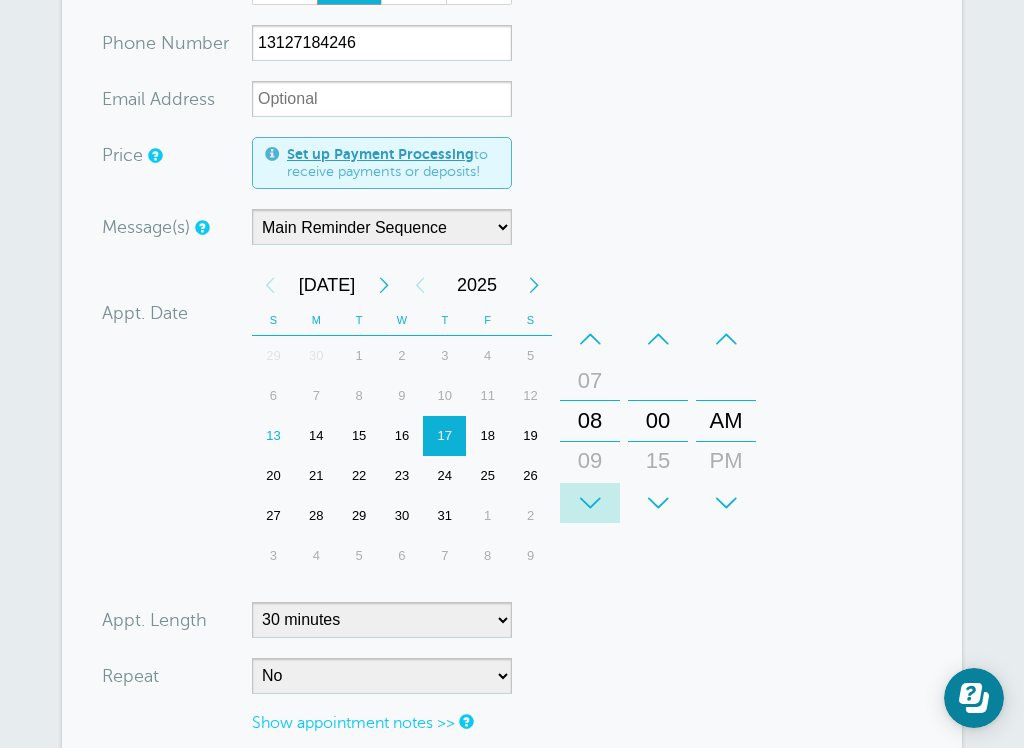 click on "Your trial ends in  13 days .  Upgrade
Your trial ends in  13 days .  Upgrade
GoReminders
Welcome Center
New
Calendar
Booking
Messaging
Blasts
Settings
Billing
More" at bounding box center [512, 427] 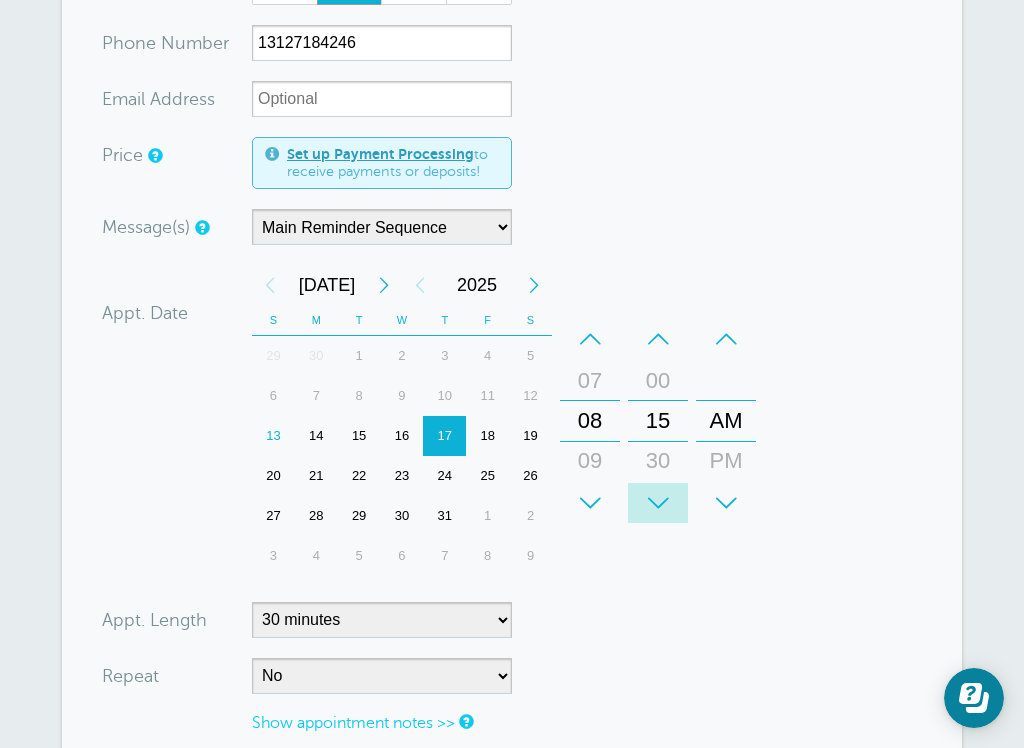 click on "Your trial ends in  13 days .  Upgrade
Your trial ends in  13 days .  Upgrade
GoReminders
Welcome Center
New
Calendar
Booking
Messaging
Blasts
Settings
Billing
More" at bounding box center [512, 427] 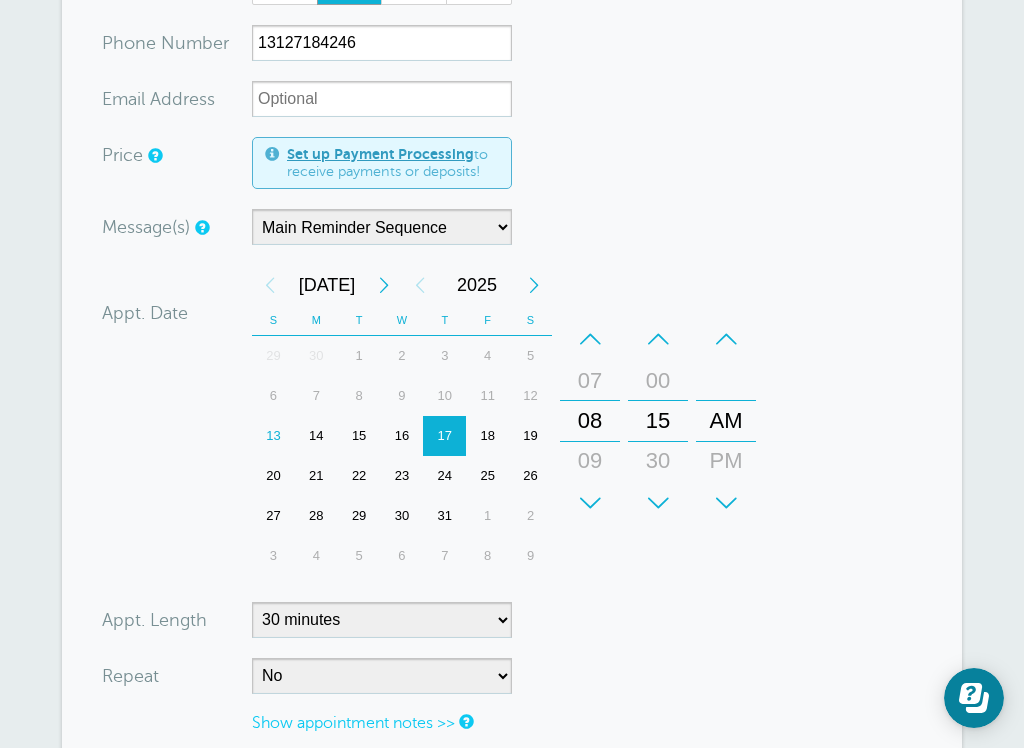 click on "Your trial ends in  13 days .  Upgrade
Your trial ends in  13 days .  Upgrade
GoReminders
Welcome Center
New
Calendar
Booking
Messaging
Blasts
Settings
Billing
More" at bounding box center (512, 427) 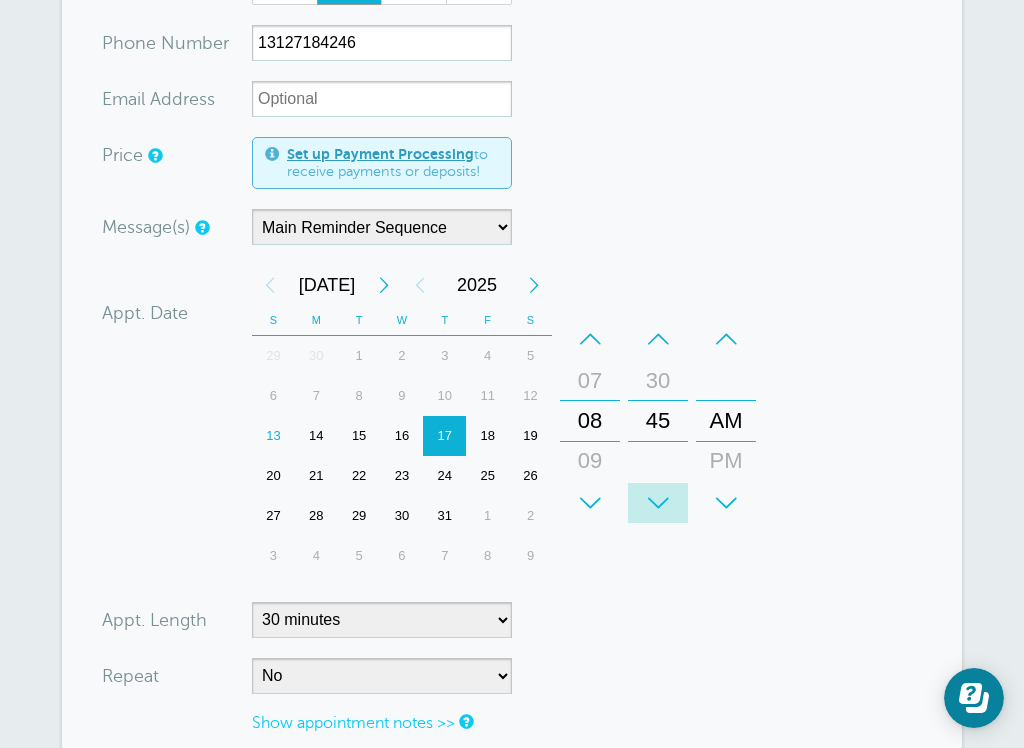 click on "Your trial ends in  13 days .  Upgrade
Your trial ends in  13 days .  Upgrade
GoReminders
Welcome Center
New
Calendar
Booking
Messaging
Blasts
Settings
Billing
More" at bounding box center (512, 427) 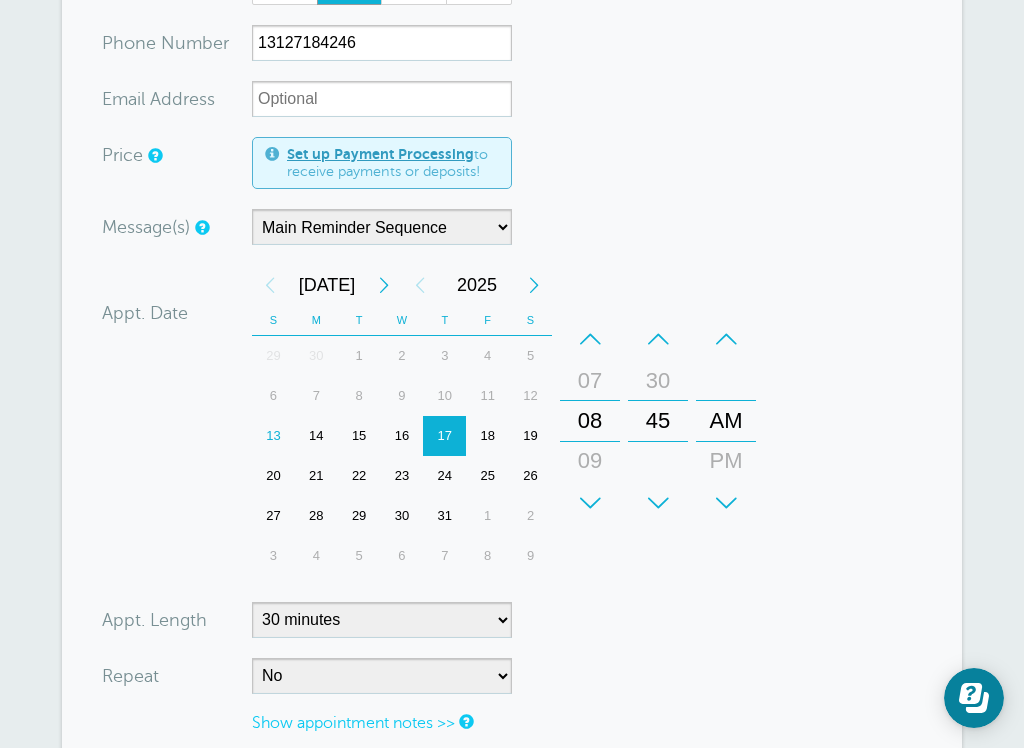 drag, startPoint x: -1, startPoint y: -464, endPoint x: 367, endPoint y: 673, distance: 1195.0703 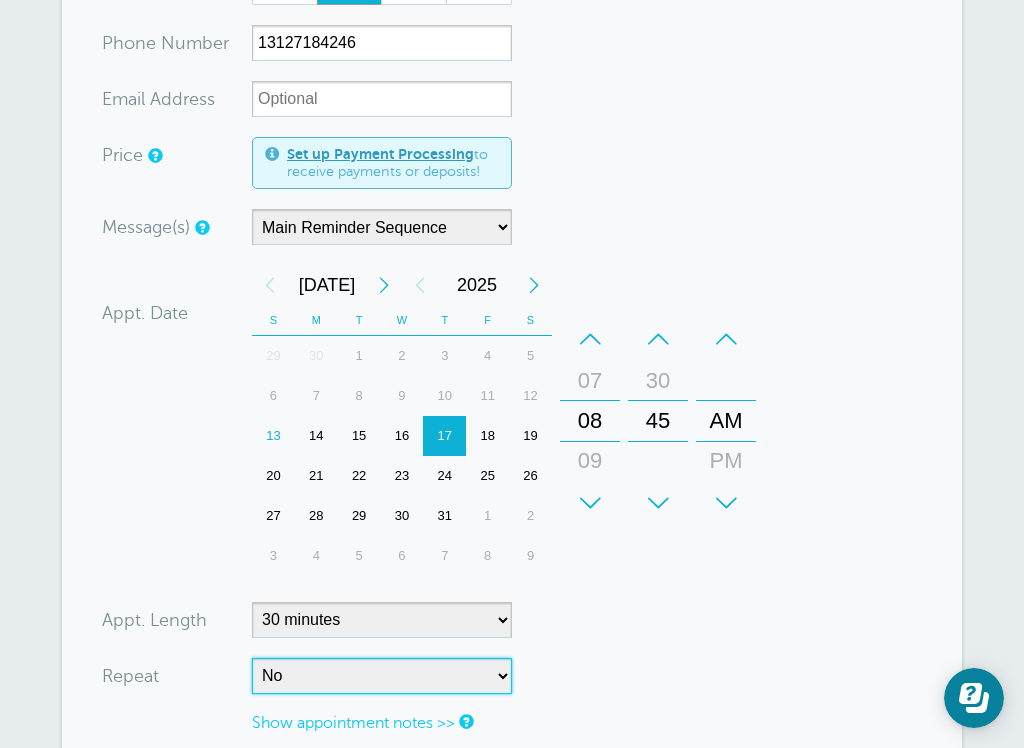 click on "No Daily Weekly Every 2 weeks Every 3 weeks Every 4 weeks Monthly Every 5 weeks Every 6 weeks Every 7 weeks Every 8 weeks Every other month Every 9 weeks Every 10 weeks Every 11 weeks Every 12 weeks Quarterly Every 4 months Every 6 months Yearly Every 18 months Every 2 years Every 3 years" at bounding box center [382, 676] 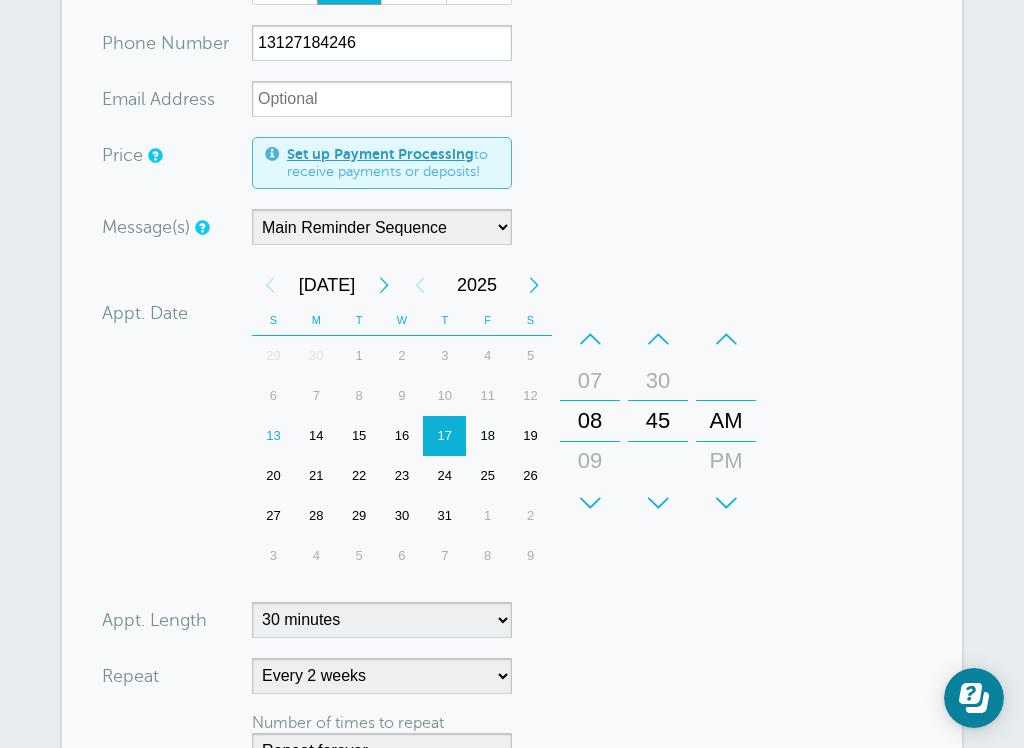 drag, startPoint x: 367, startPoint y: 673, endPoint x: 760, endPoint y: 630, distance: 395.34543 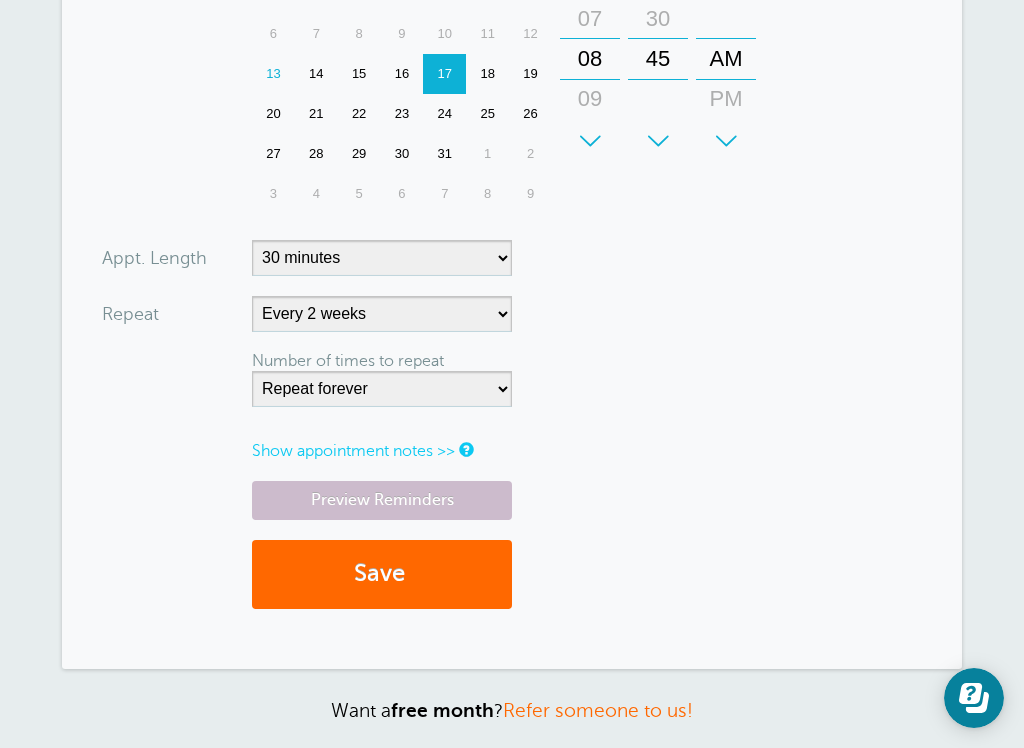 scroll, scrollTop: 826, scrollLeft: 0, axis: vertical 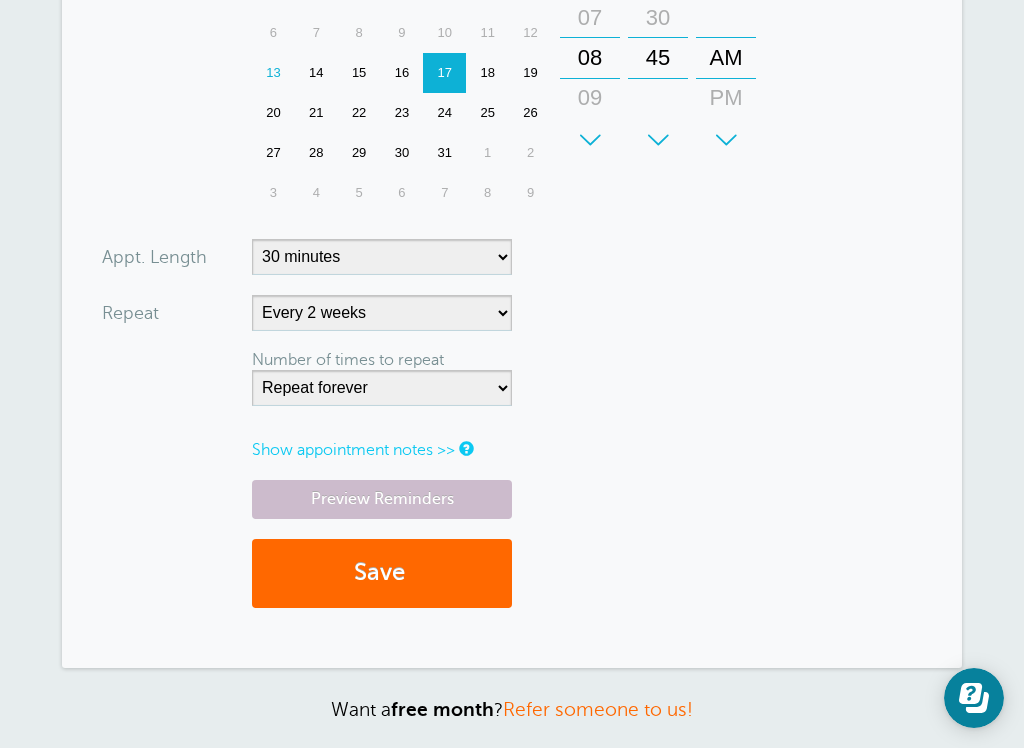 drag, startPoint x: 760, startPoint y: 630, endPoint x: 392, endPoint y: 440, distance: 414.15457 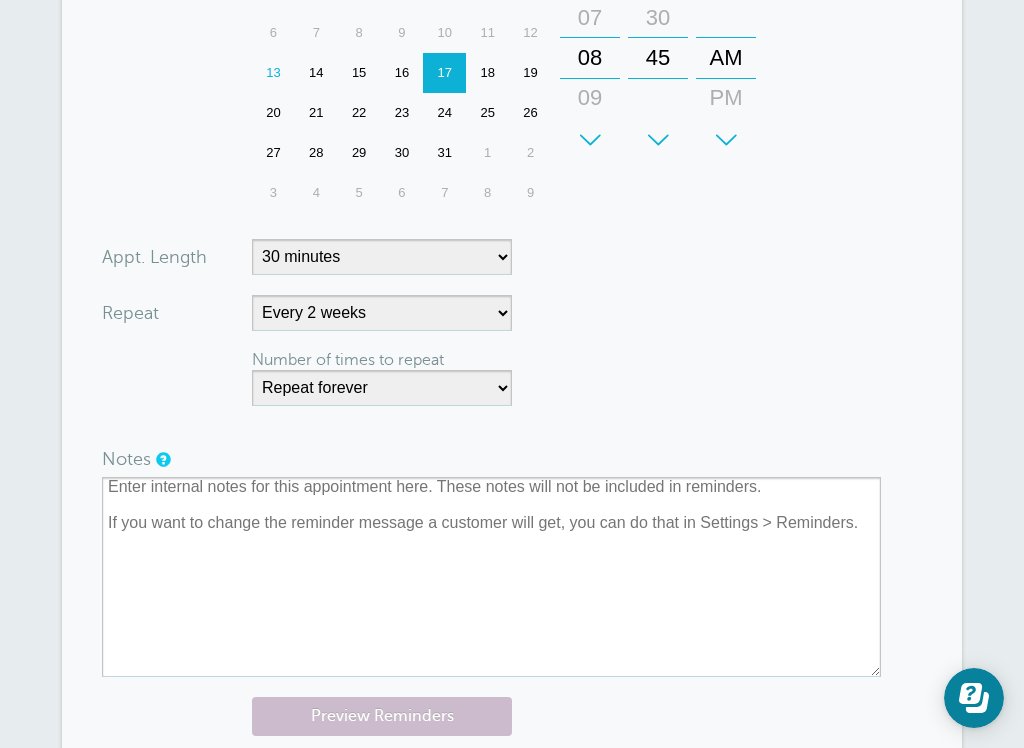 drag, startPoint x: 392, startPoint y: 440, endPoint x: 250, endPoint y: 555, distance: 182.72658 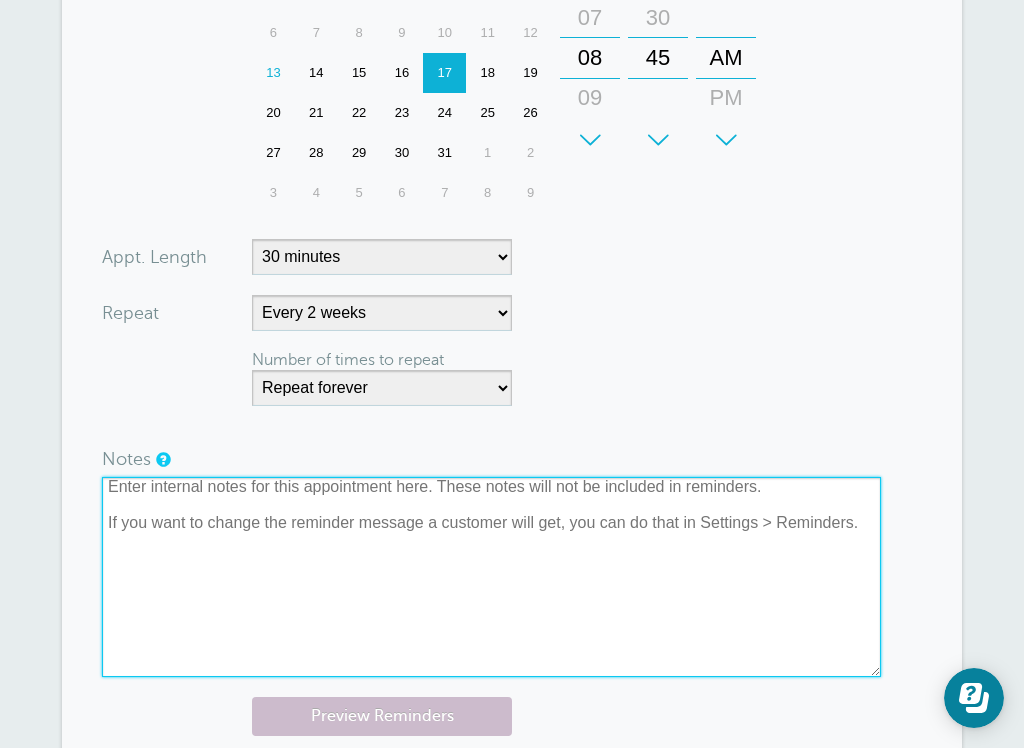 click at bounding box center (491, 577) 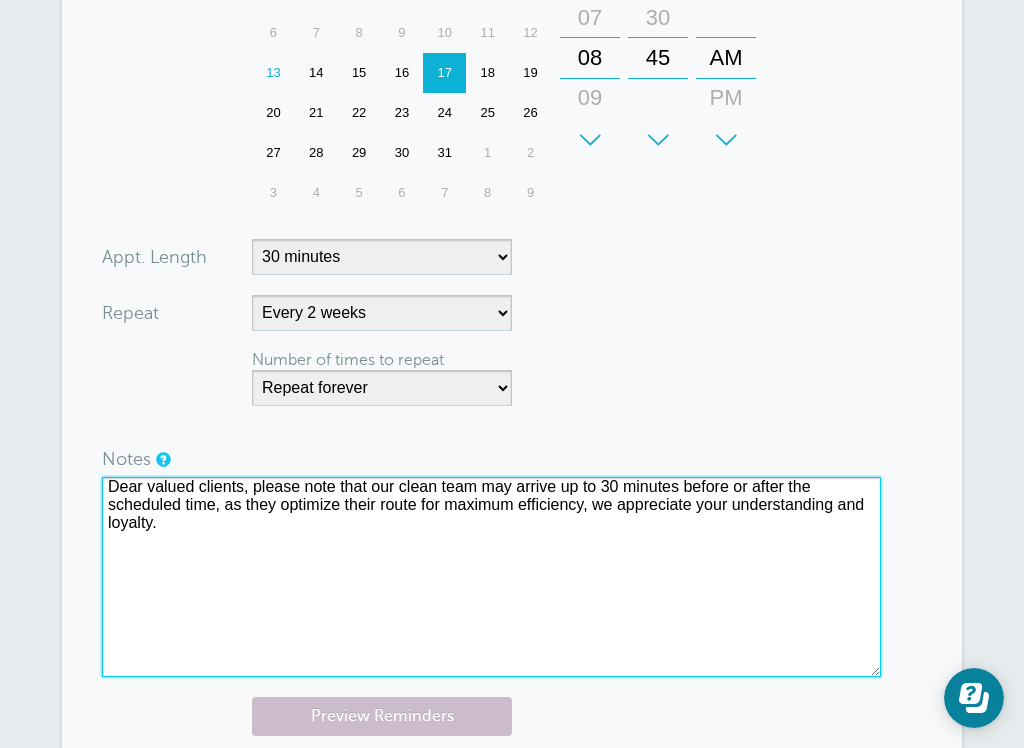 type on "Dear valued clients, please note that our clean team may arrive up to 30 minutes before or after the scheduled time, as they optimize their route for maximum efficiency, we appreciate your understanding and loyalty." 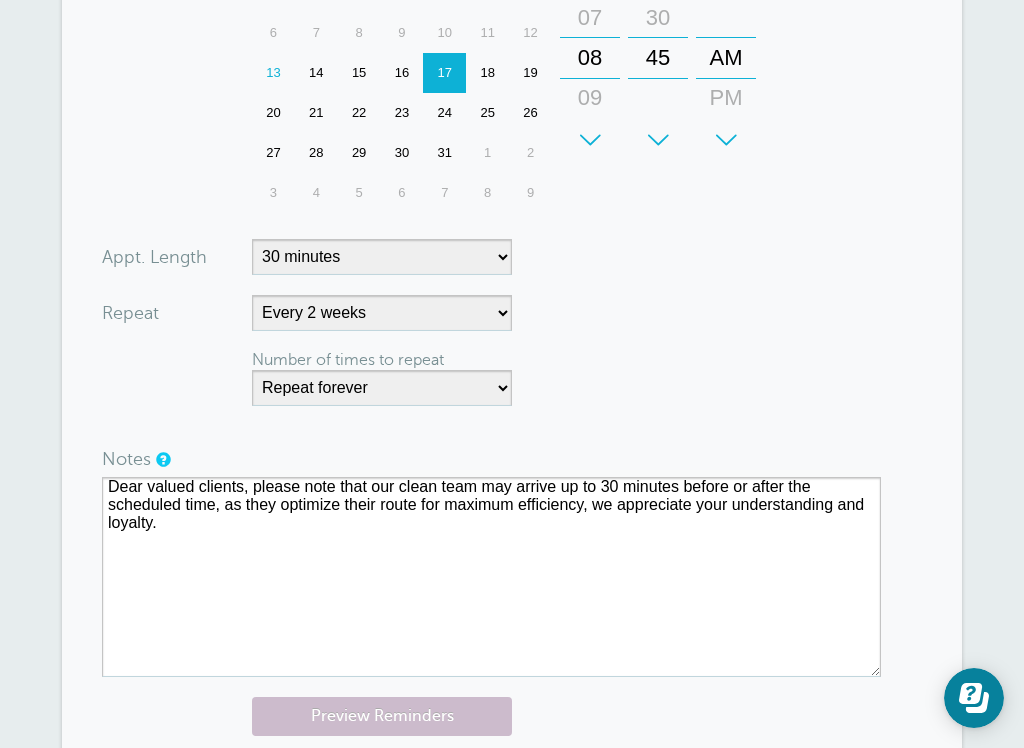 drag, startPoint x: 250, startPoint y: 555, endPoint x: 906, endPoint y: 388, distance: 676.92316 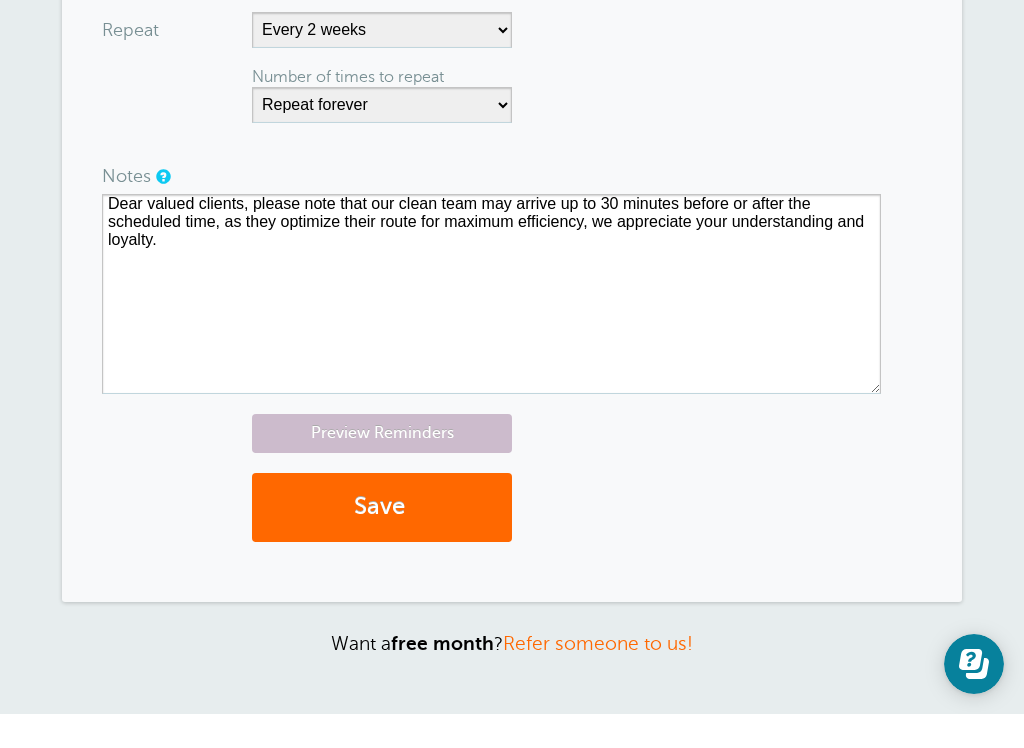 scroll, scrollTop: 1087, scrollLeft: 0, axis: vertical 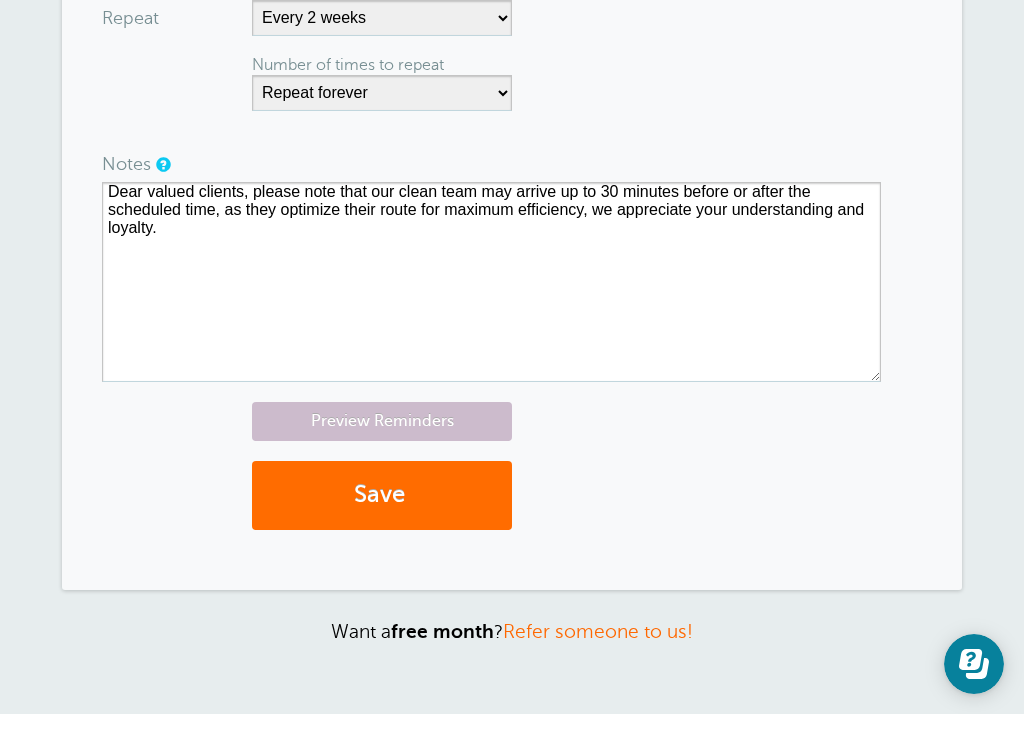 drag, startPoint x: 906, startPoint y: 388, endPoint x: 294, endPoint y: 518, distance: 625.65485 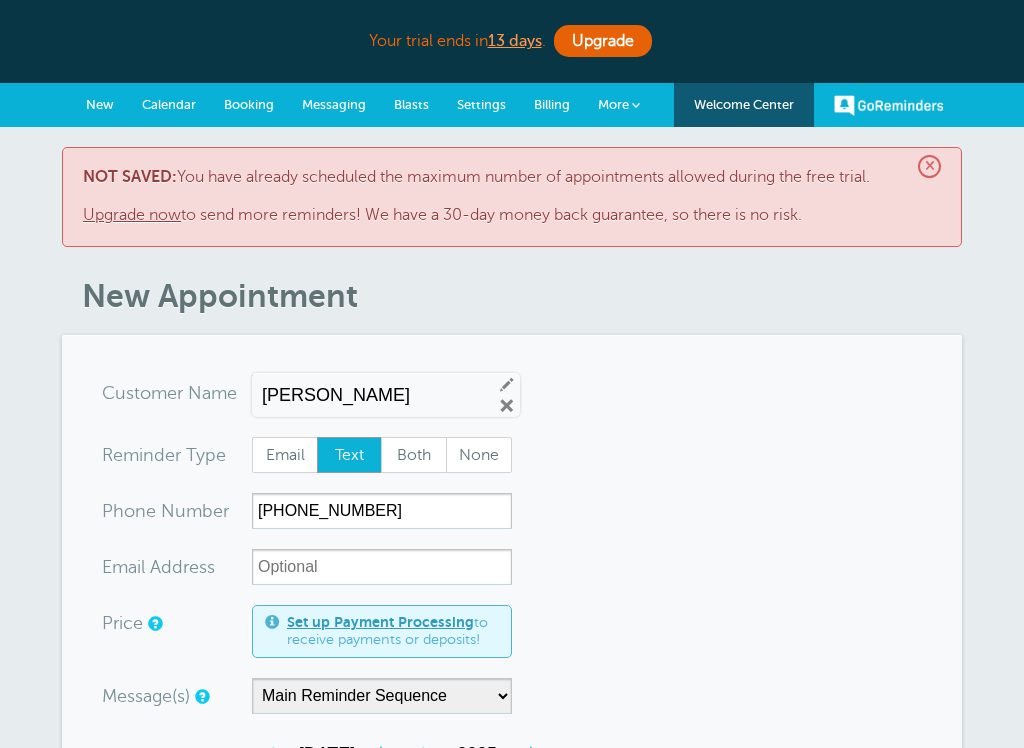scroll, scrollTop: 0, scrollLeft: 0, axis: both 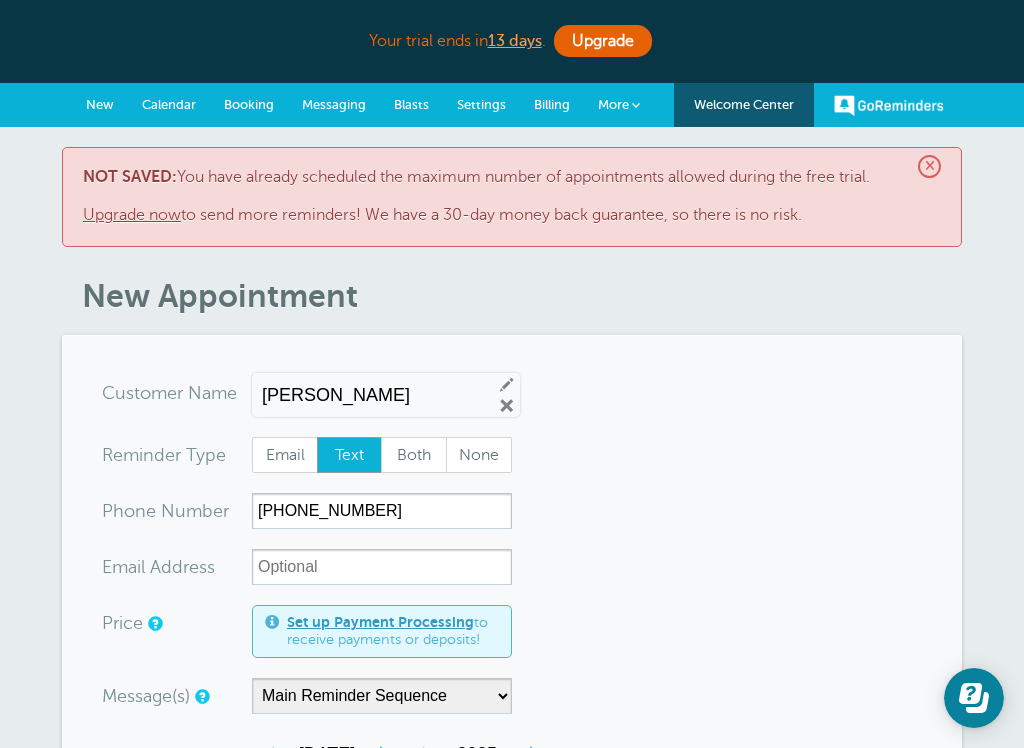 drag, startPoint x: 0, startPoint y: 0, endPoint x: 140, endPoint y: 214, distance: 255.72641 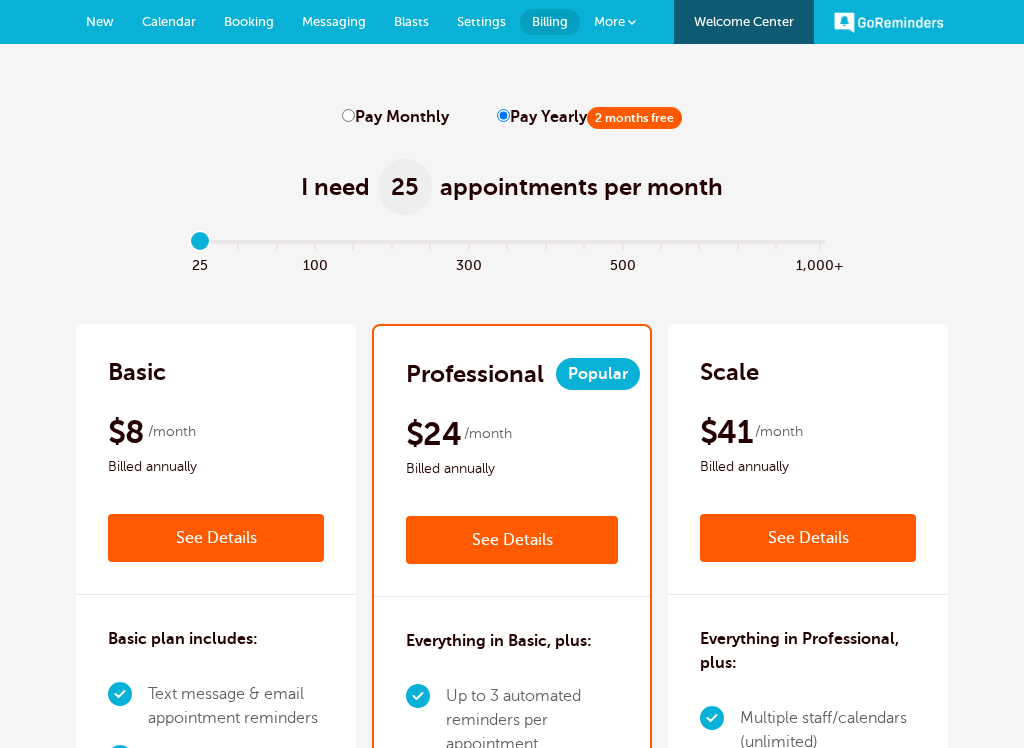 scroll, scrollTop: 0, scrollLeft: 0, axis: both 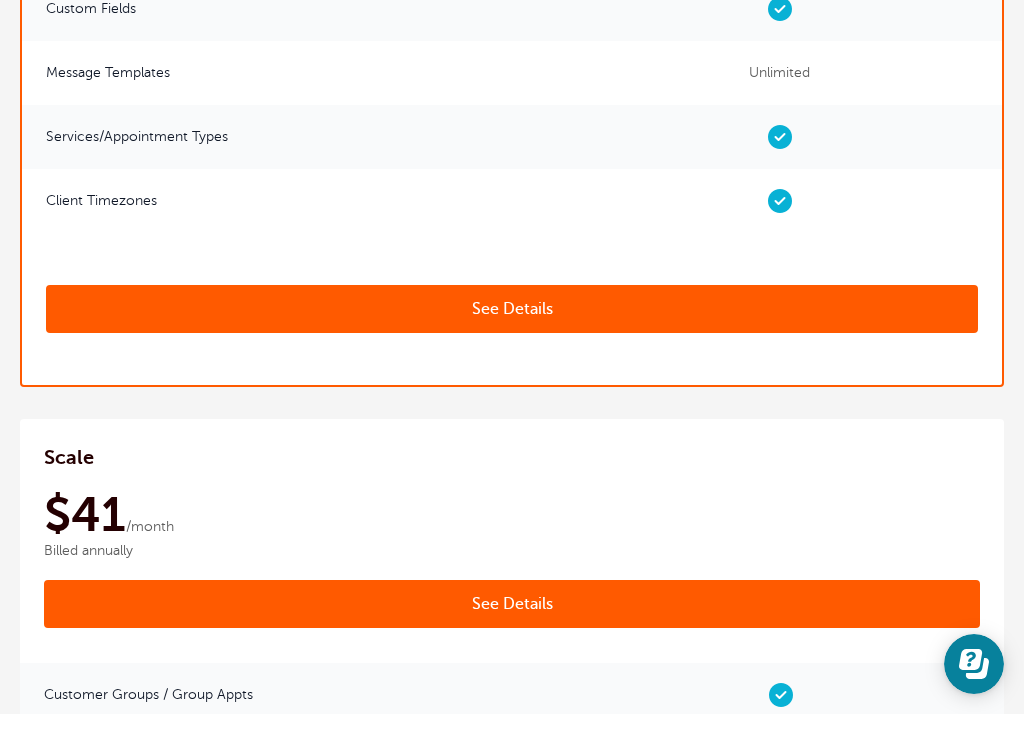 drag, startPoint x: 0, startPoint y: 0, endPoint x: -1, endPoint y: -8417, distance: 8417 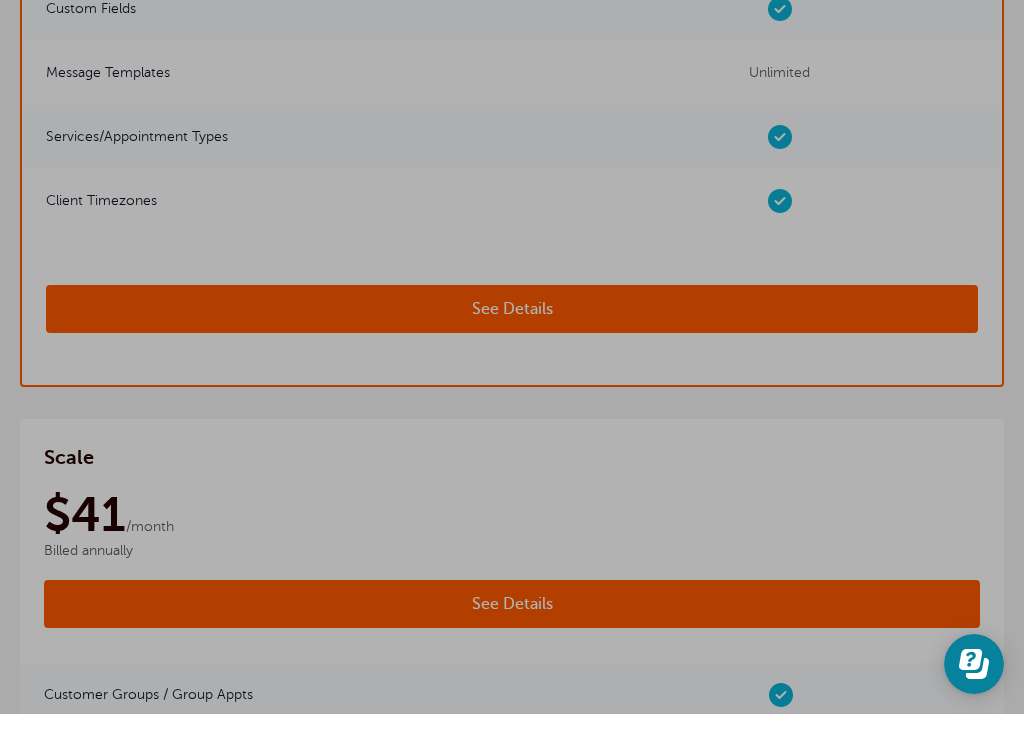 scroll, scrollTop: 0, scrollLeft: 0, axis: both 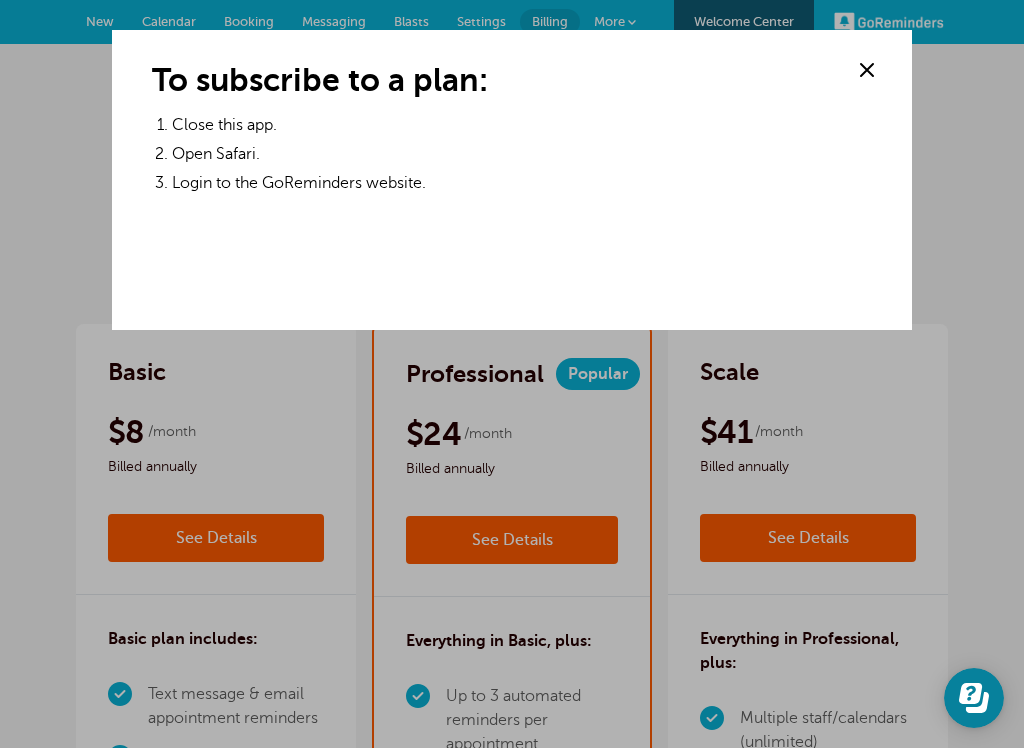 drag, startPoint x: 551, startPoint y: 336, endPoint x: 867, endPoint y: 78, distance: 407.94608 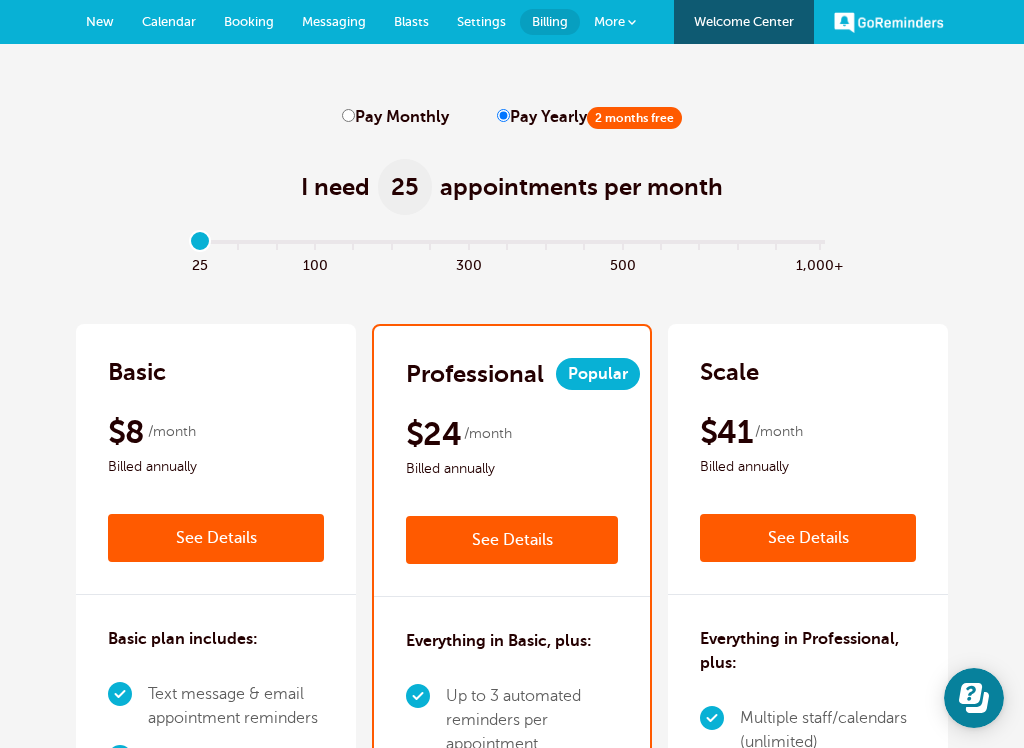 drag, startPoint x: 867, startPoint y: 78, endPoint x: 823, endPoint y: 401, distance: 325.98312 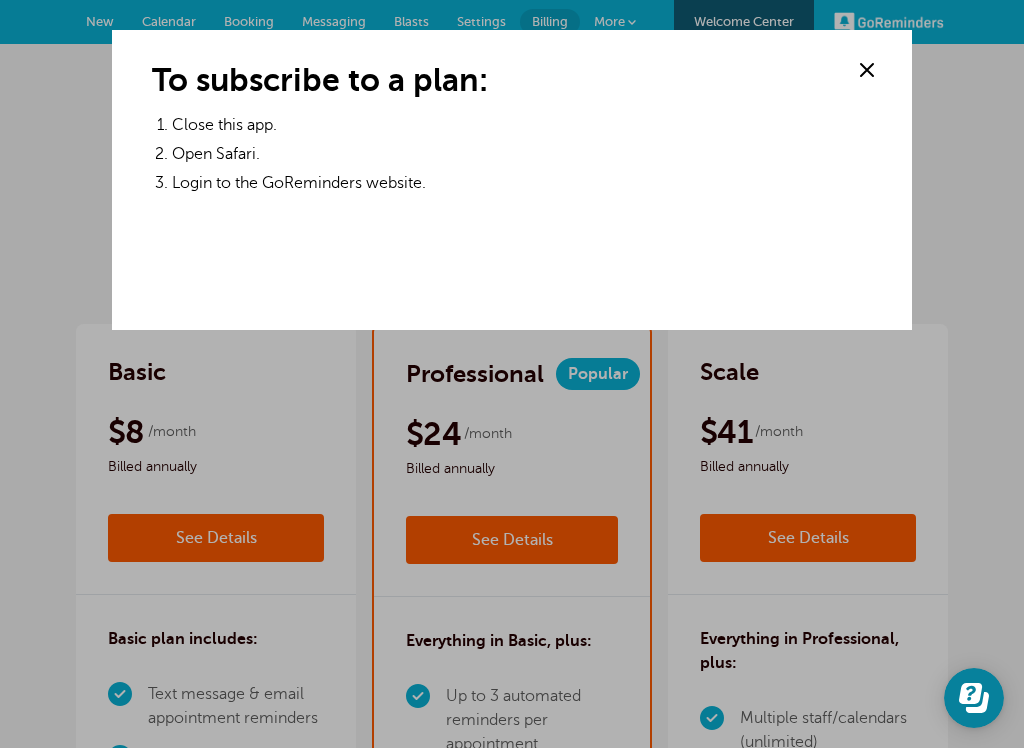 drag, startPoint x: 874, startPoint y: 545, endPoint x: 857, endPoint y: 75, distance: 470.30734 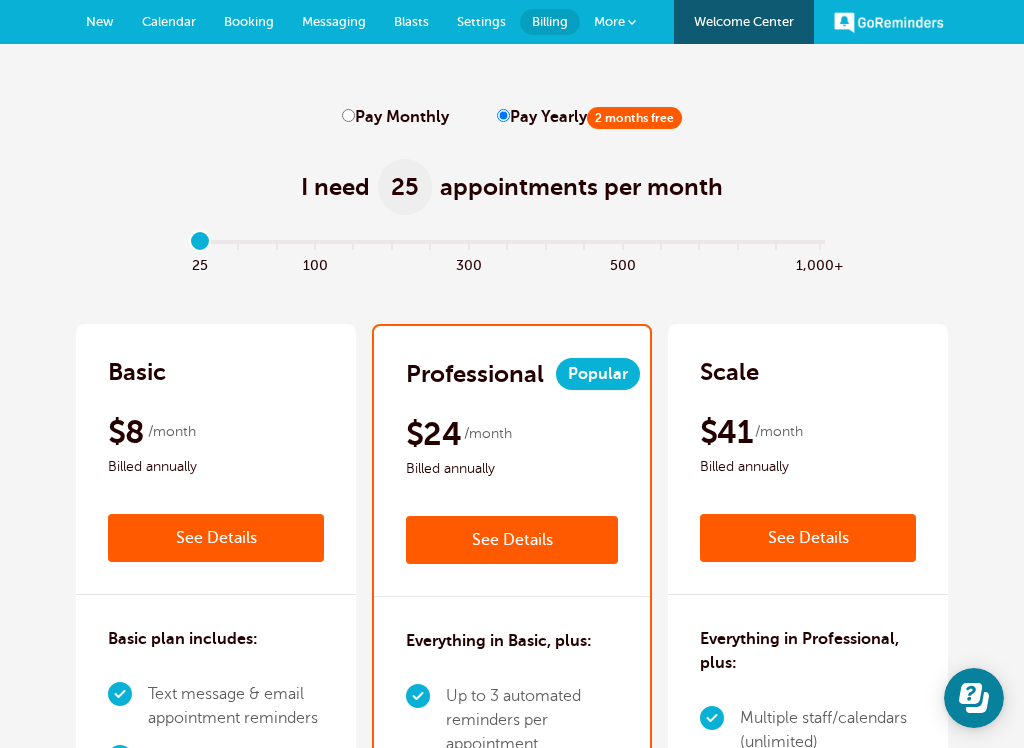 drag, startPoint x: 857, startPoint y: 75, endPoint x: 959, endPoint y: 373, distance: 314.97302 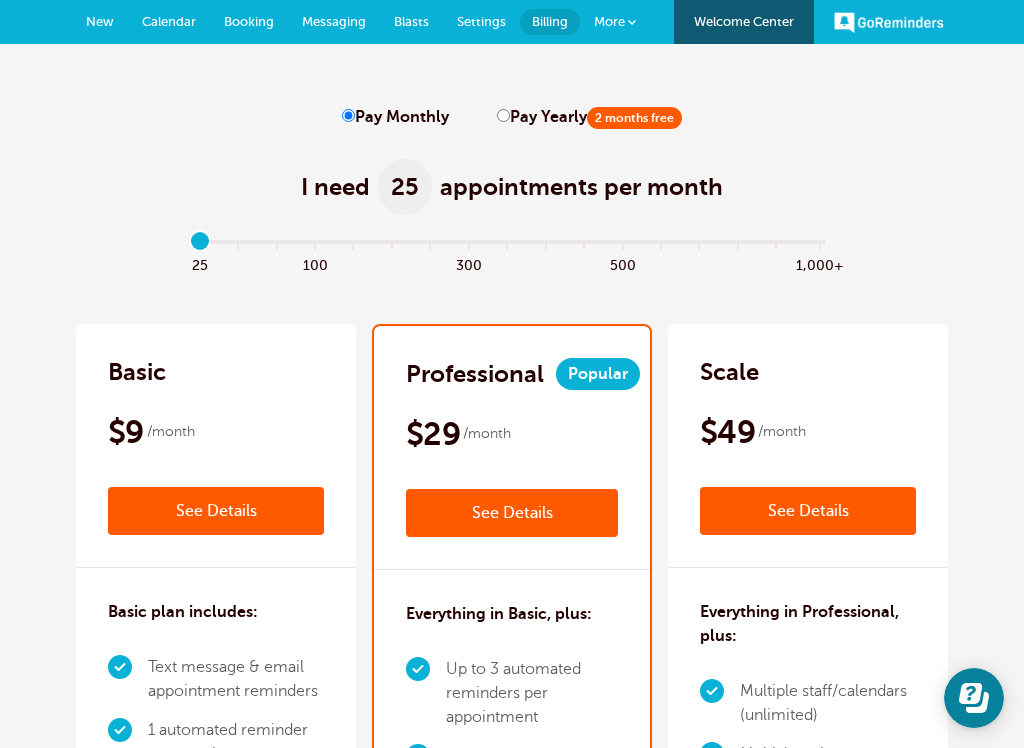 drag, startPoint x: 353, startPoint y: 123, endPoint x: 638, endPoint y: 119, distance: 285.02808 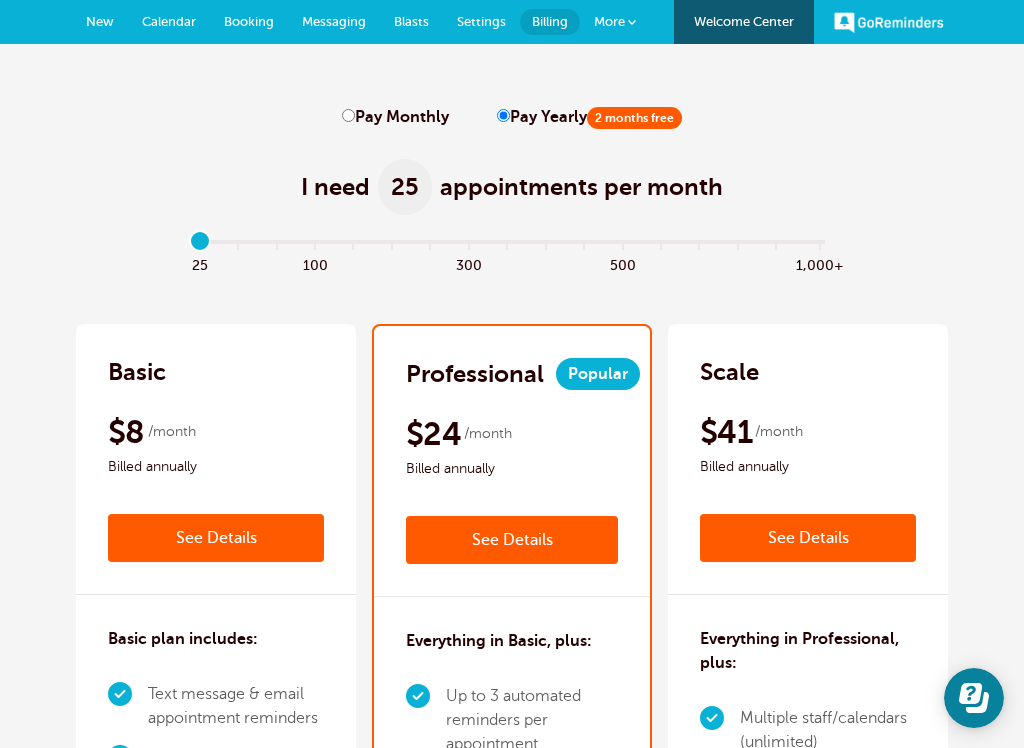 drag, startPoint x: 638, startPoint y: 119, endPoint x: 353, endPoint y: 122, distance: 285.01578 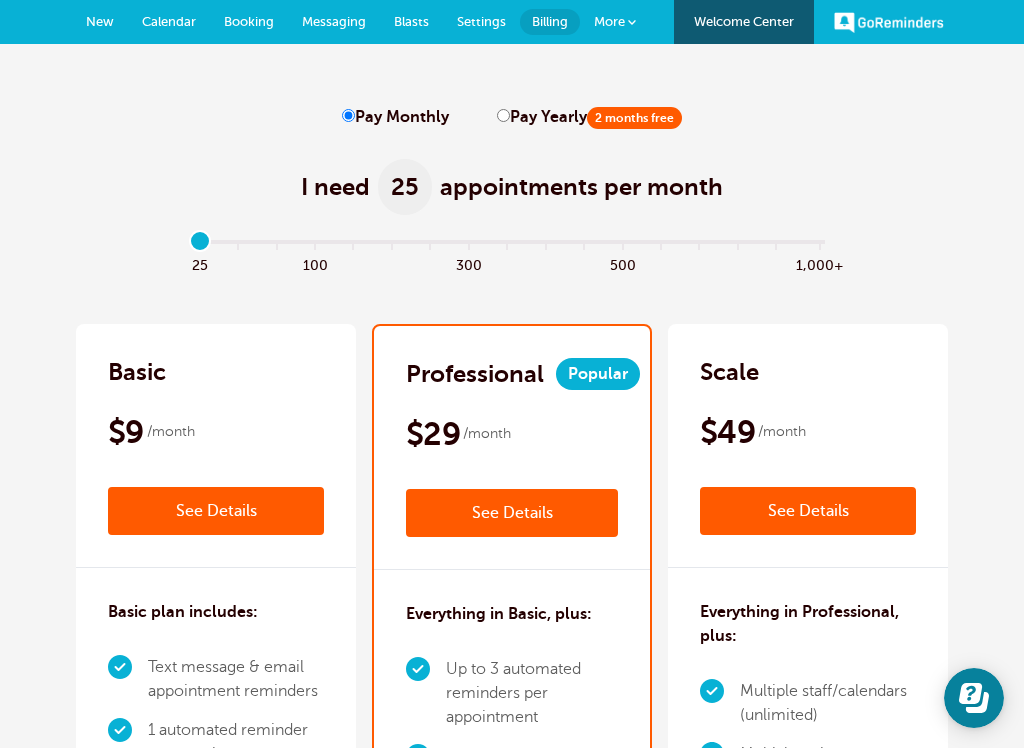 drag, startPoint x: 353, startPoint y: 122, endPoint x: 993, endPoint y: 184, distance: 642.9961 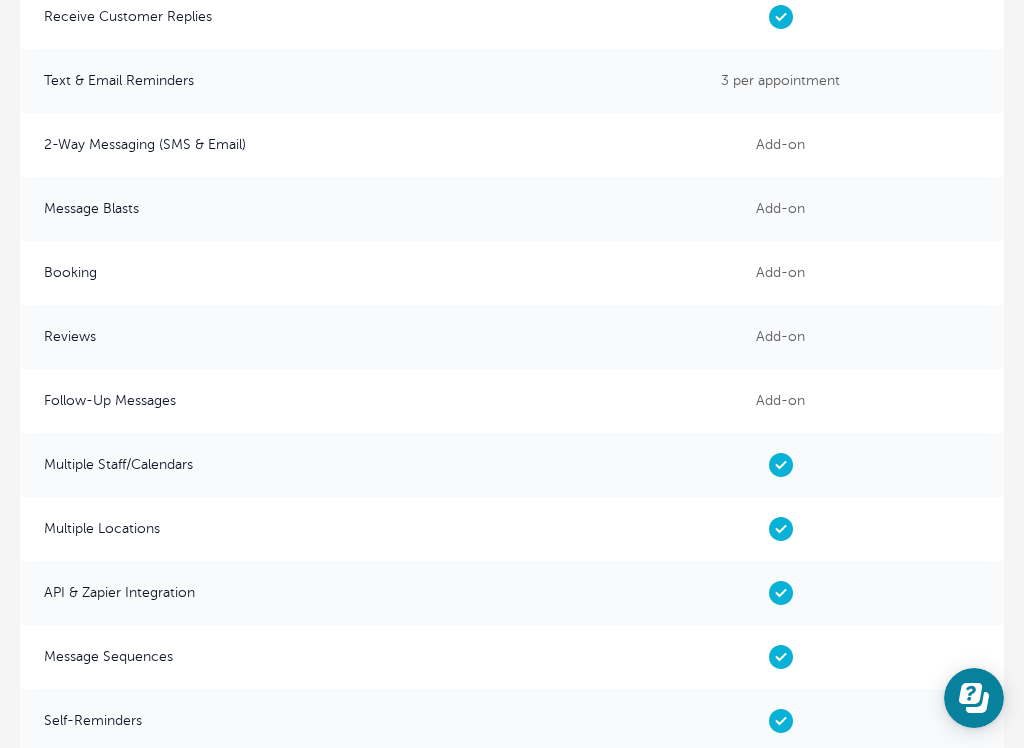 scroll, scrollTop: 9895, scrollLeft: 0, axis: vertical 